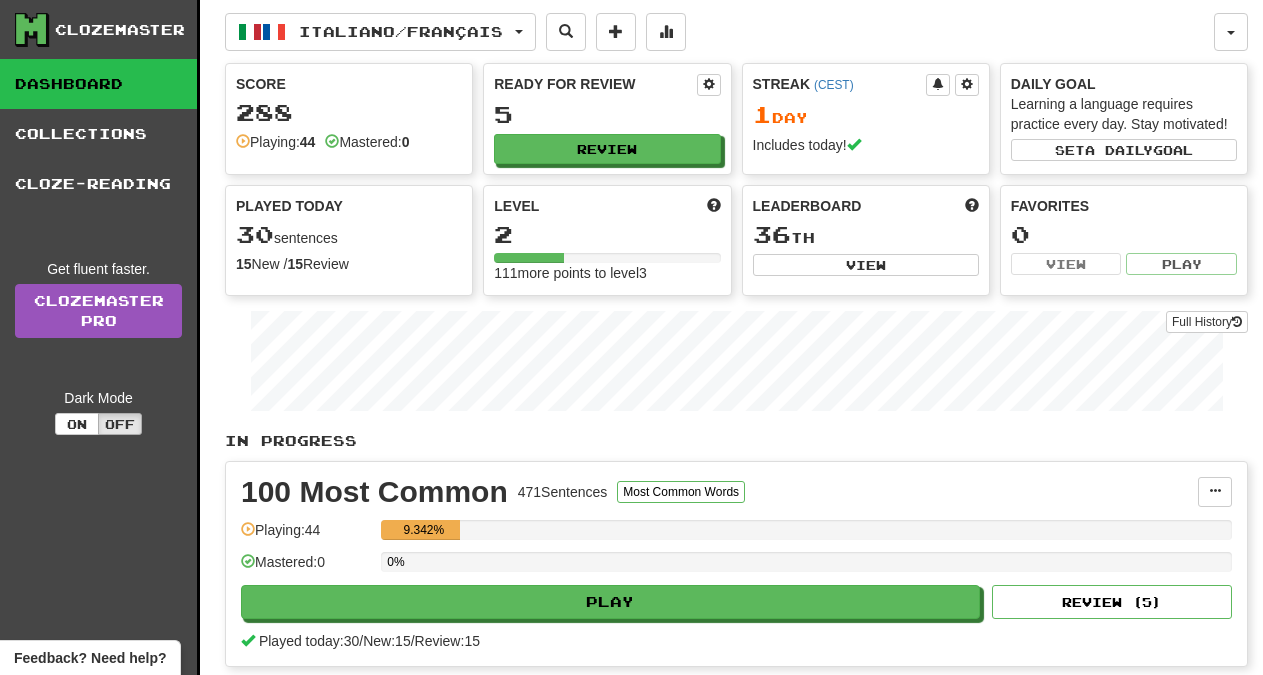 scroll, scrollTop: 0, scrollLeft: 0, axis: both 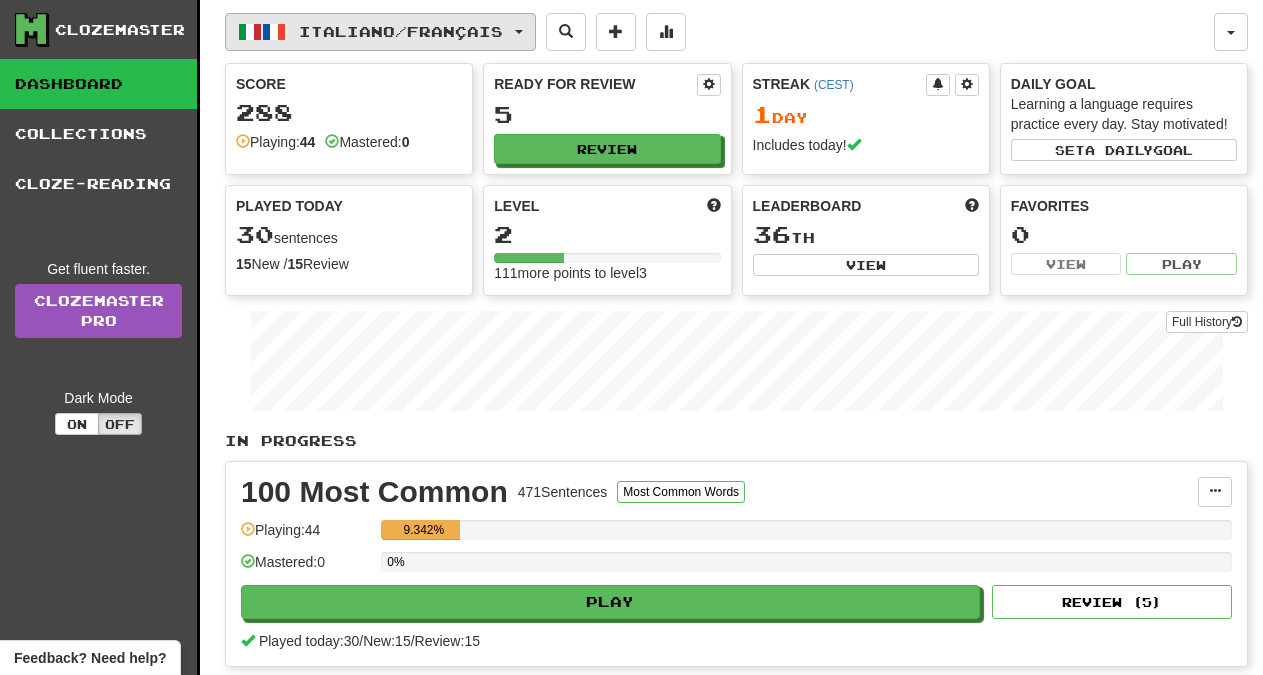 click on "Italiano  /  Français" at bounding box center (380, 32) 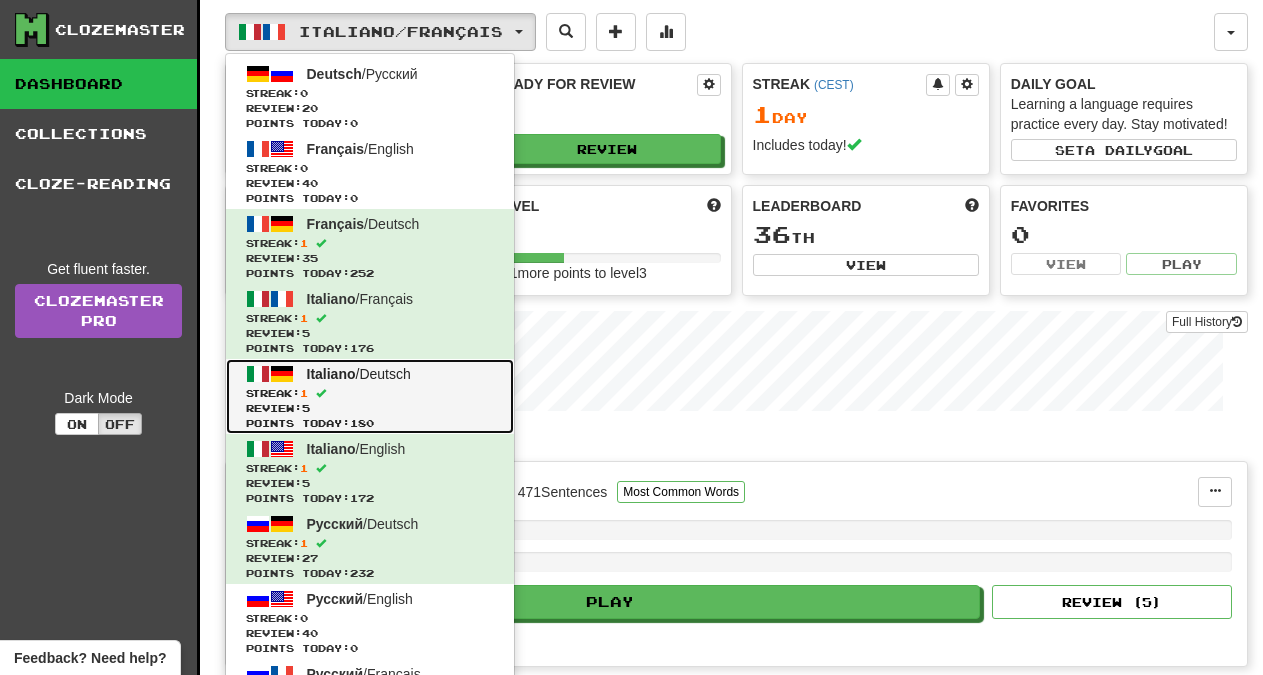click on "Italiano  /  Deutsch" at bounding box center [359, 374] 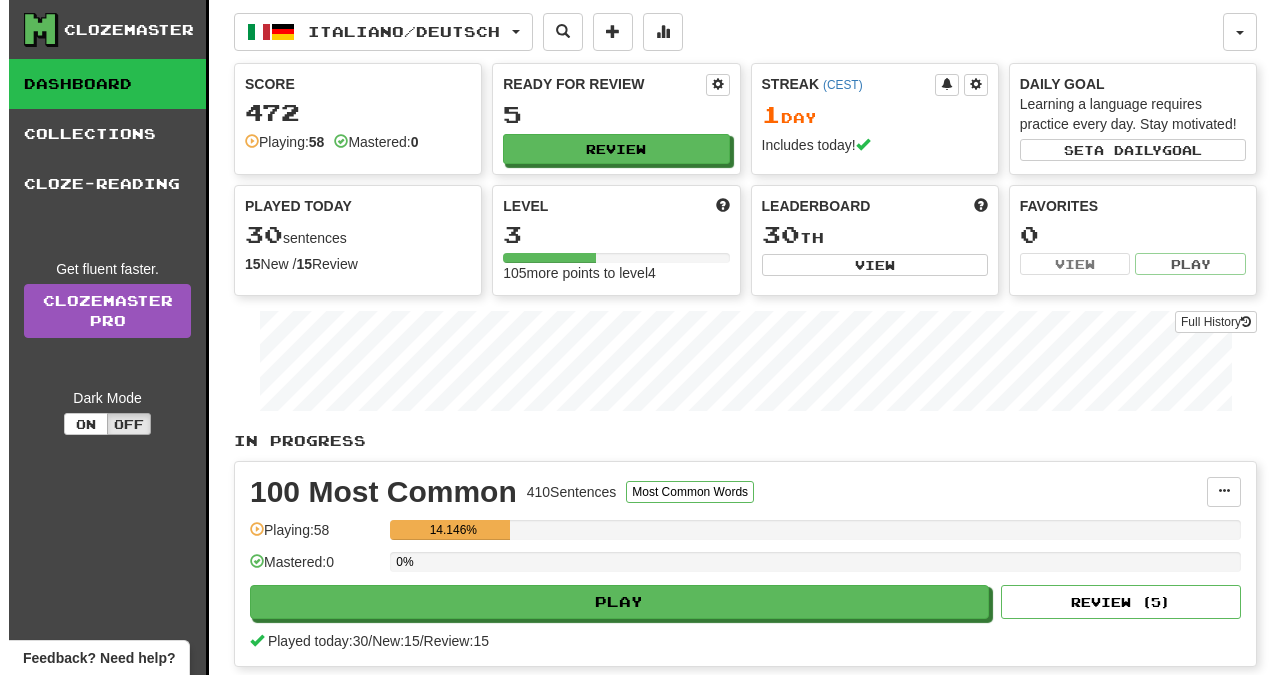 scroll, scrollTop: 0, scrollLeft: 0, axis: both 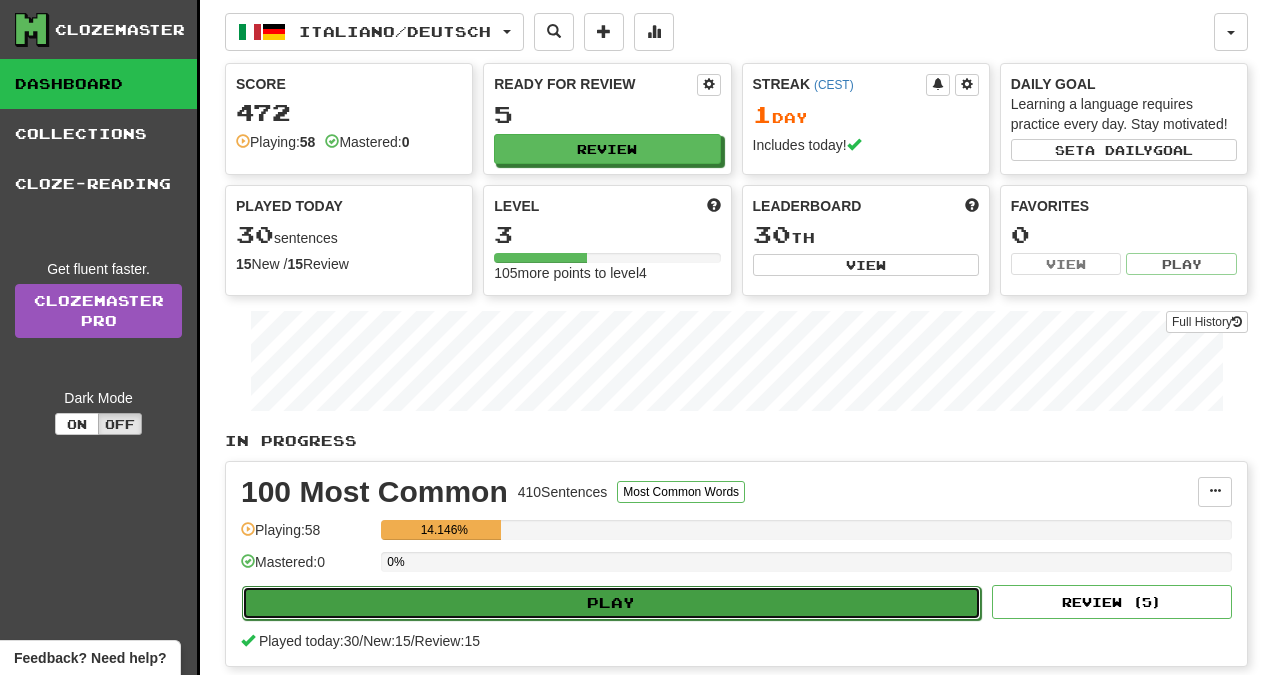 click on "Play" at bounding box center (611, 603) 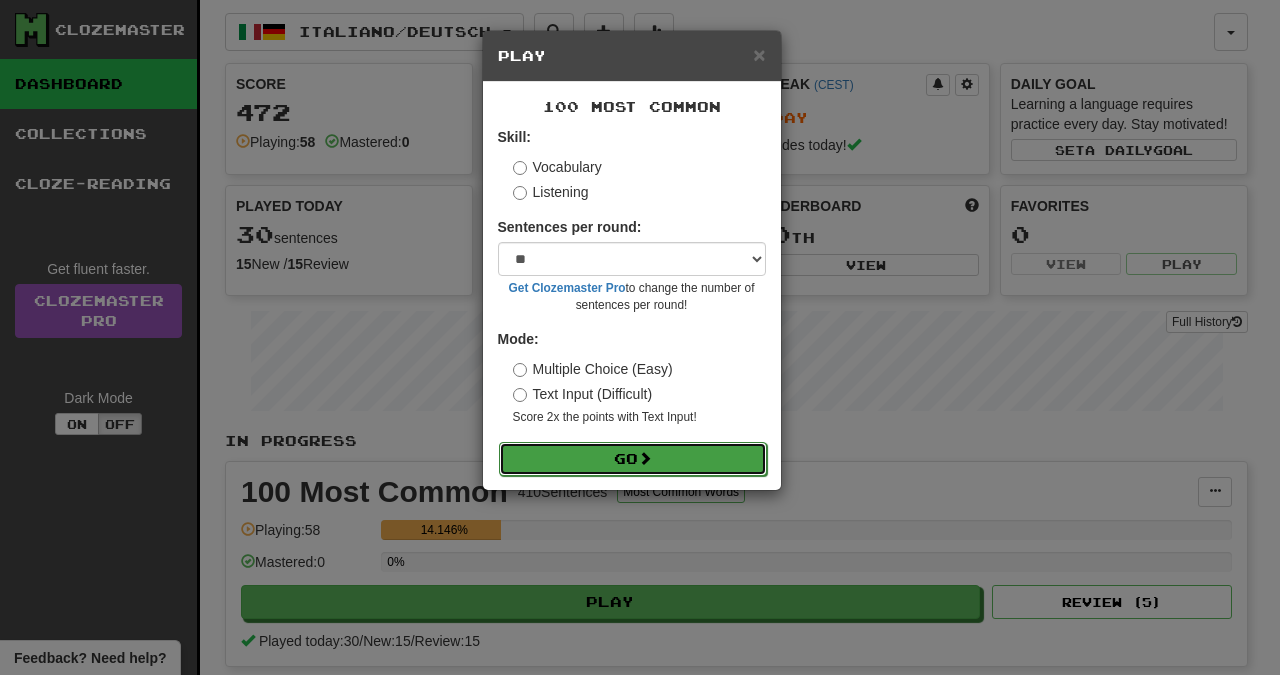 click on "Go" at bounding box center (633, 459) 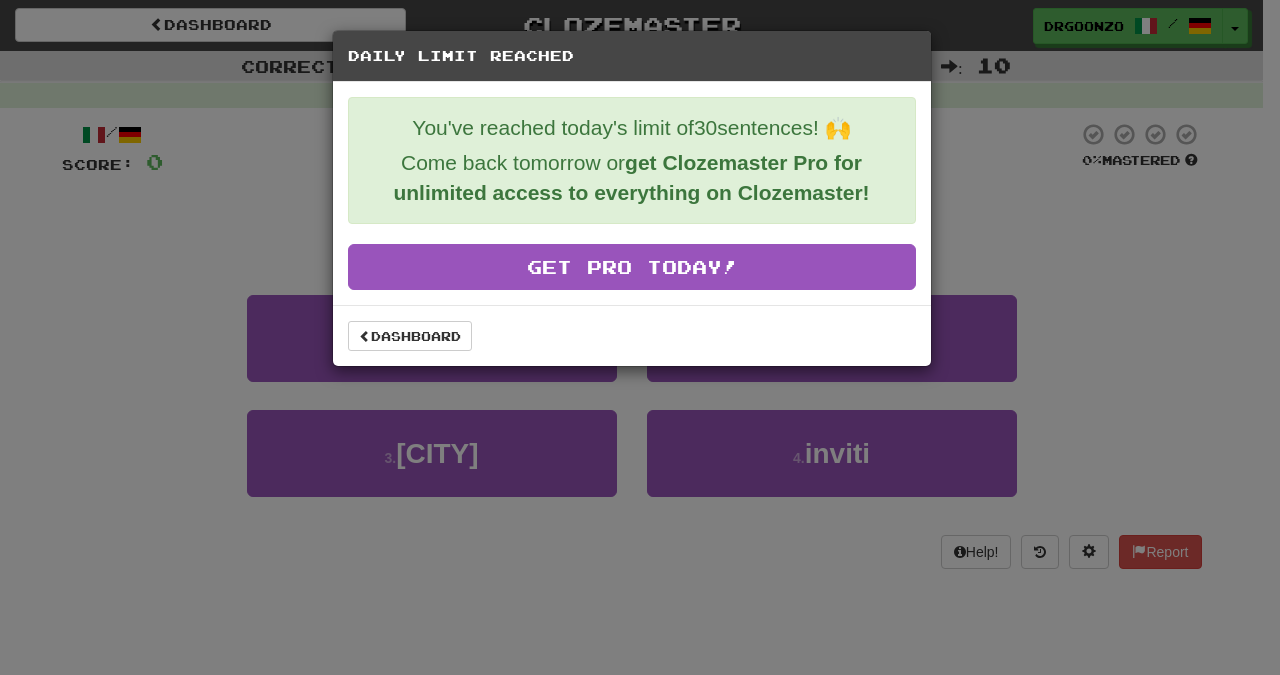 scroll, scrollTop: 0, scrollLeft: 0, axis: both 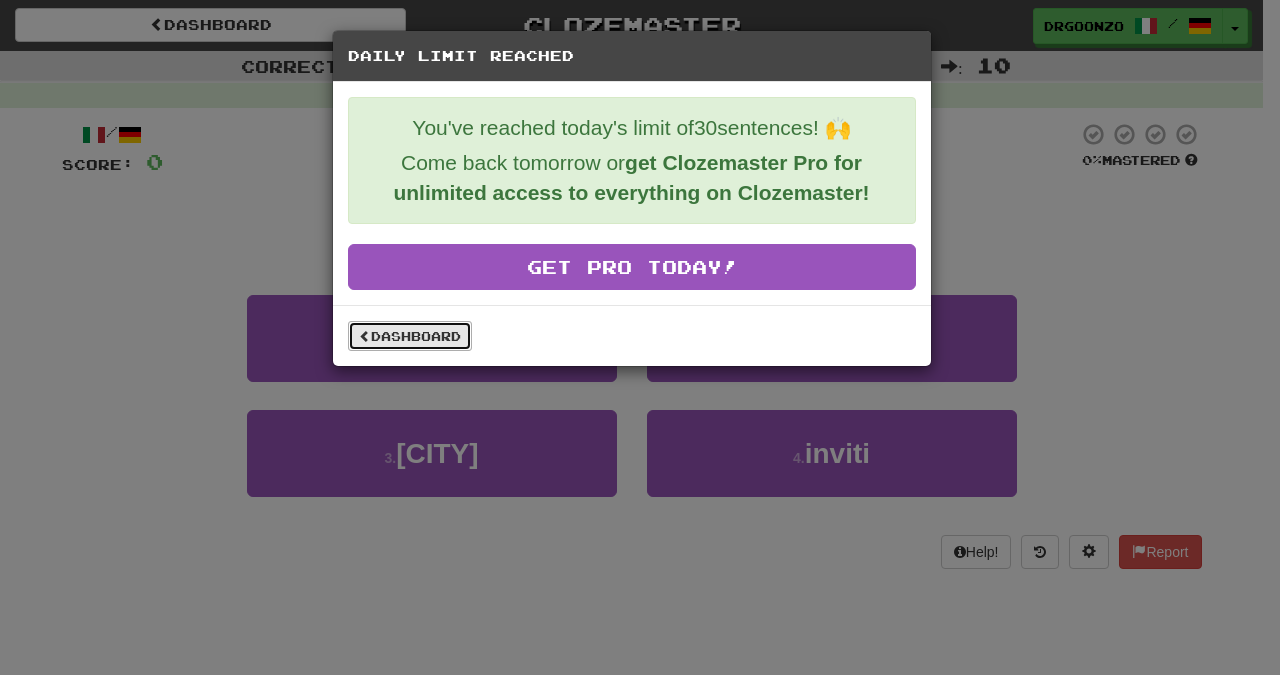 click on "Dashboard" at bounding box center (410, 336) 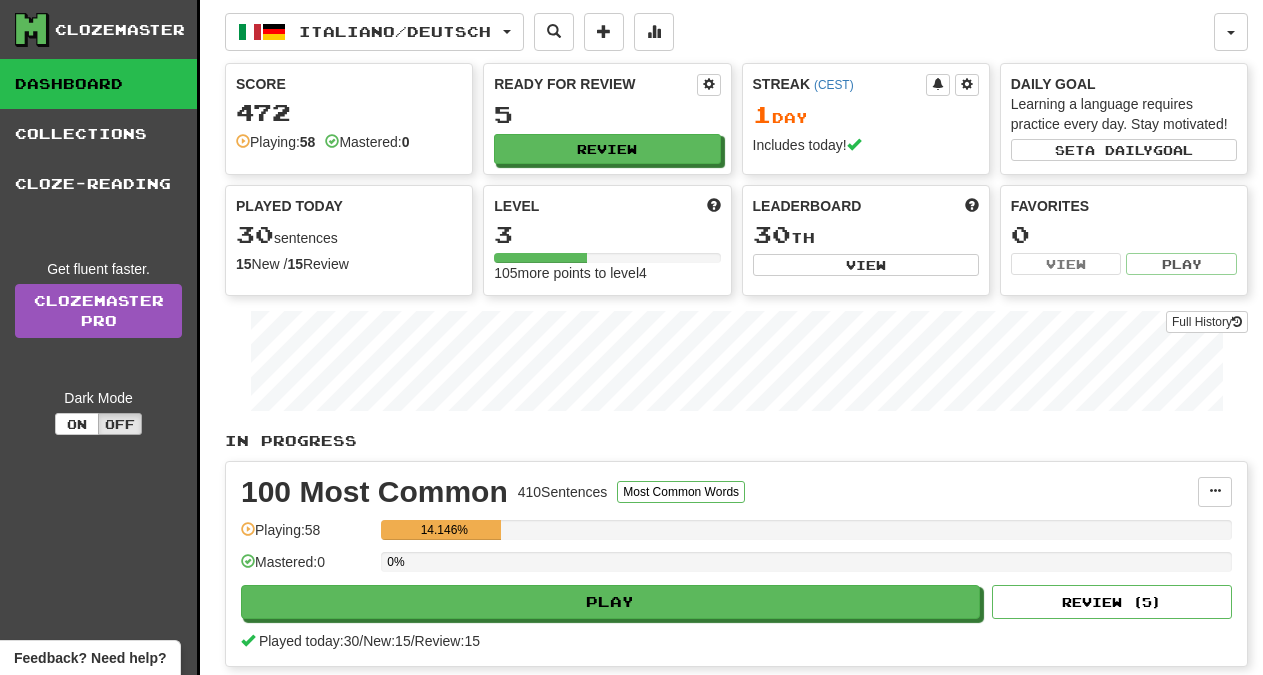 scroll, scrollTop: 0, scrollLeft: 0, axis: both 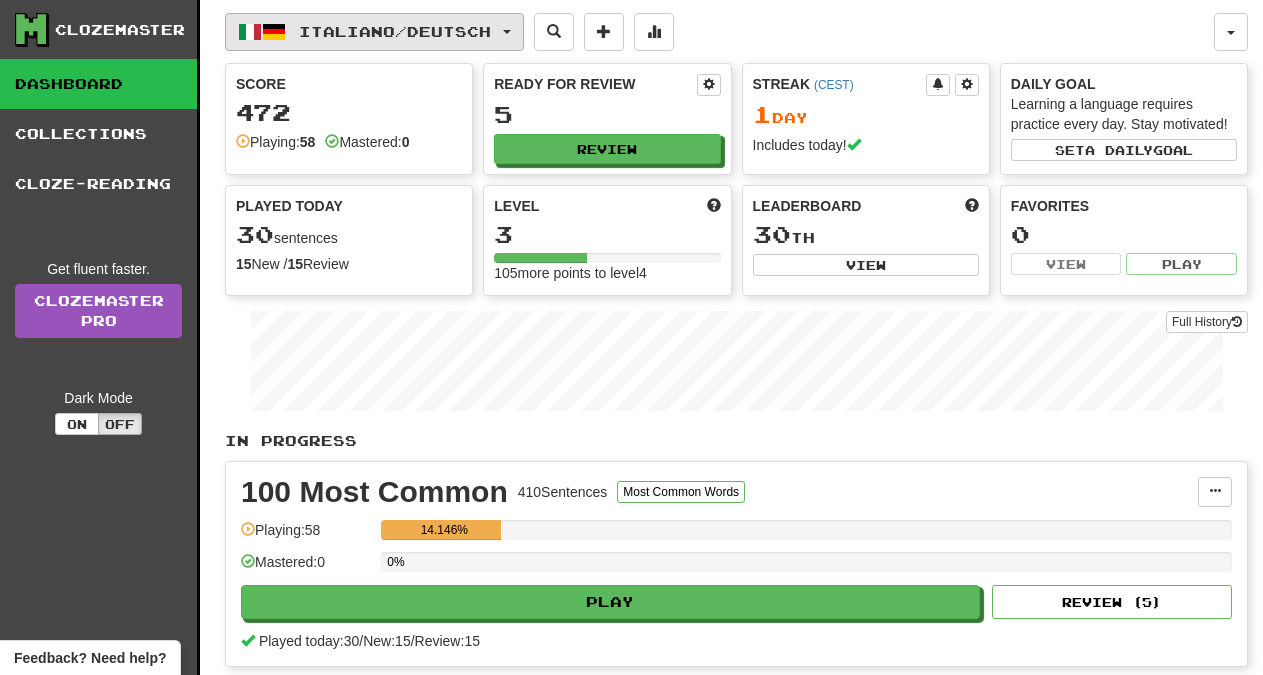 click on "Italiano  /  Deutsch" at bounding box center (395, 31) 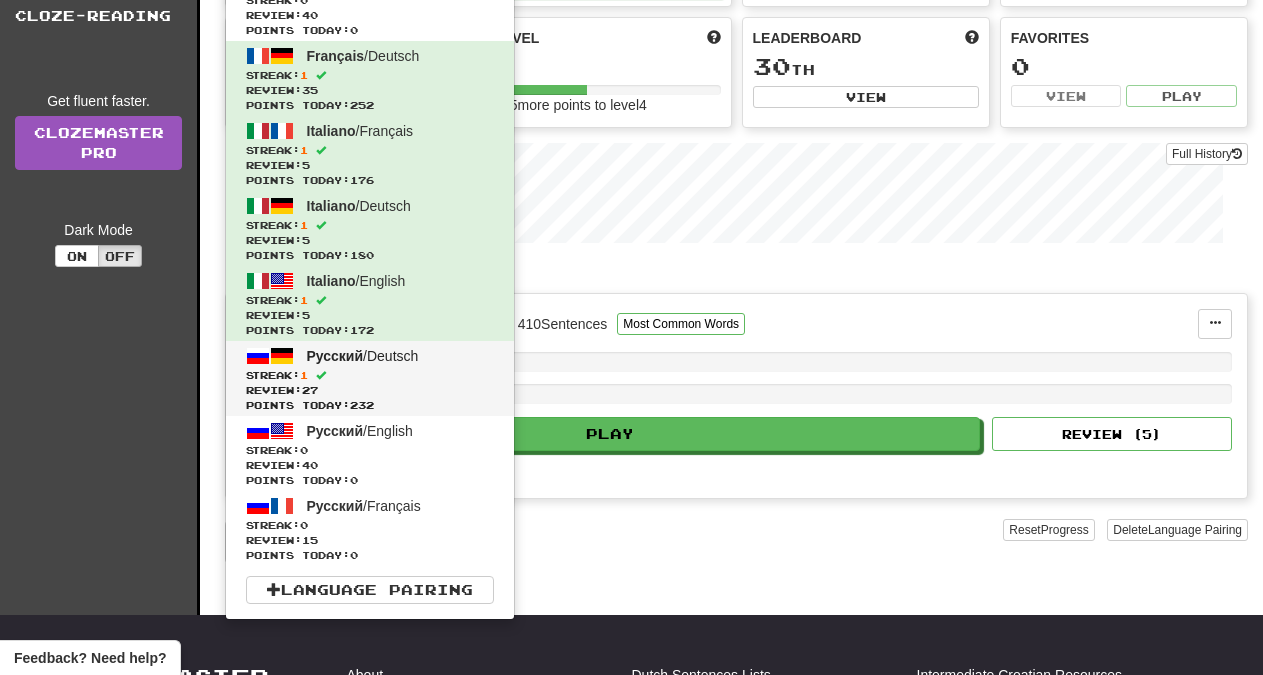 scroll, scrollTop: 204, scrollLeft: 0, axis: vertical 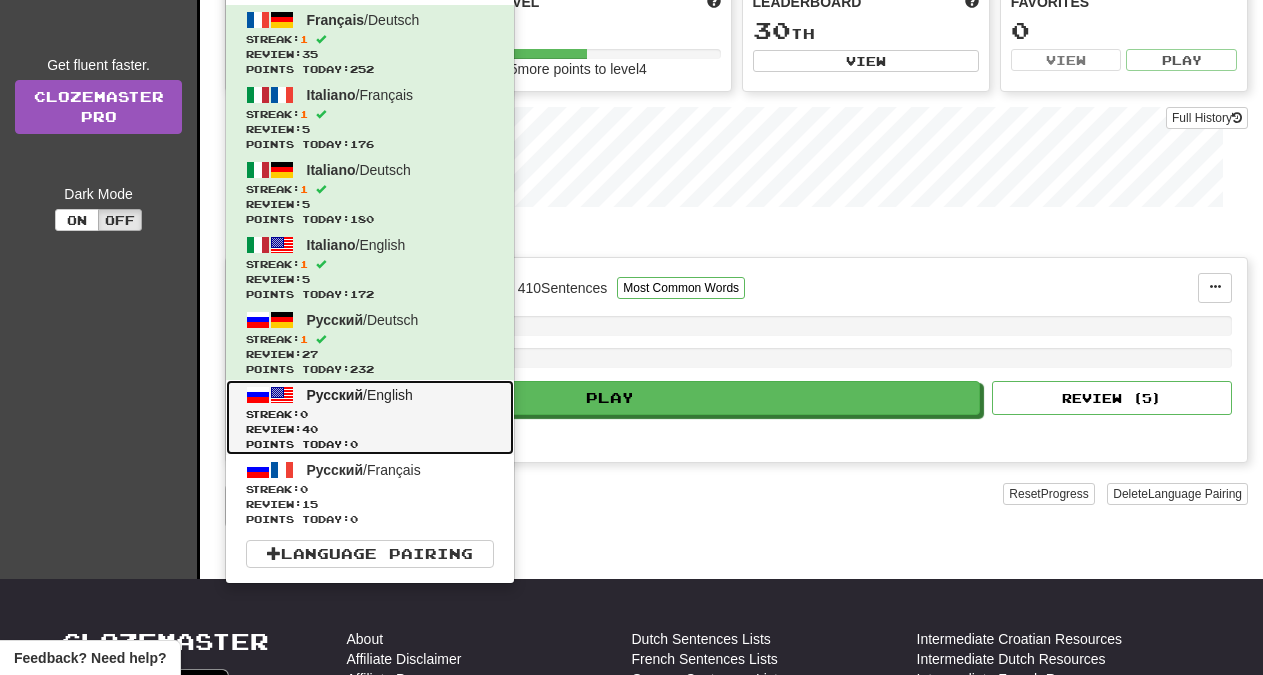 click on "Review:  40" at bounding box center (370, 429) 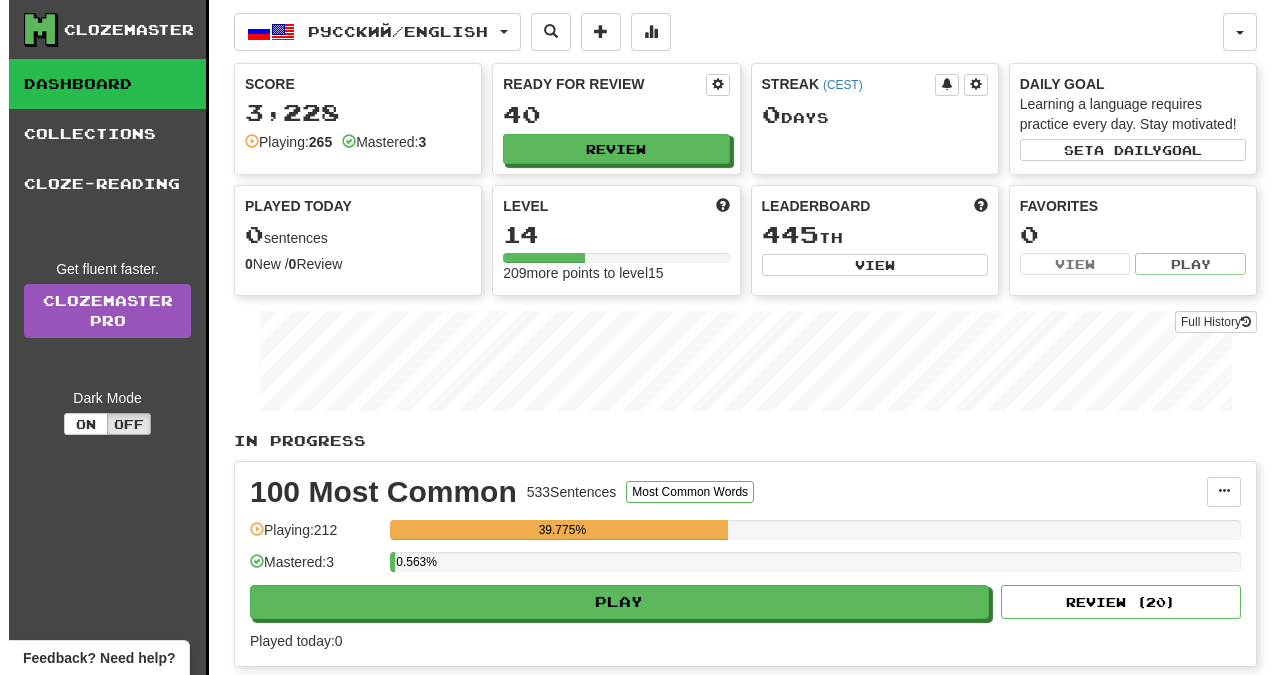 scroll, scrollTop: 0, scrollLeft: 0, axis: both 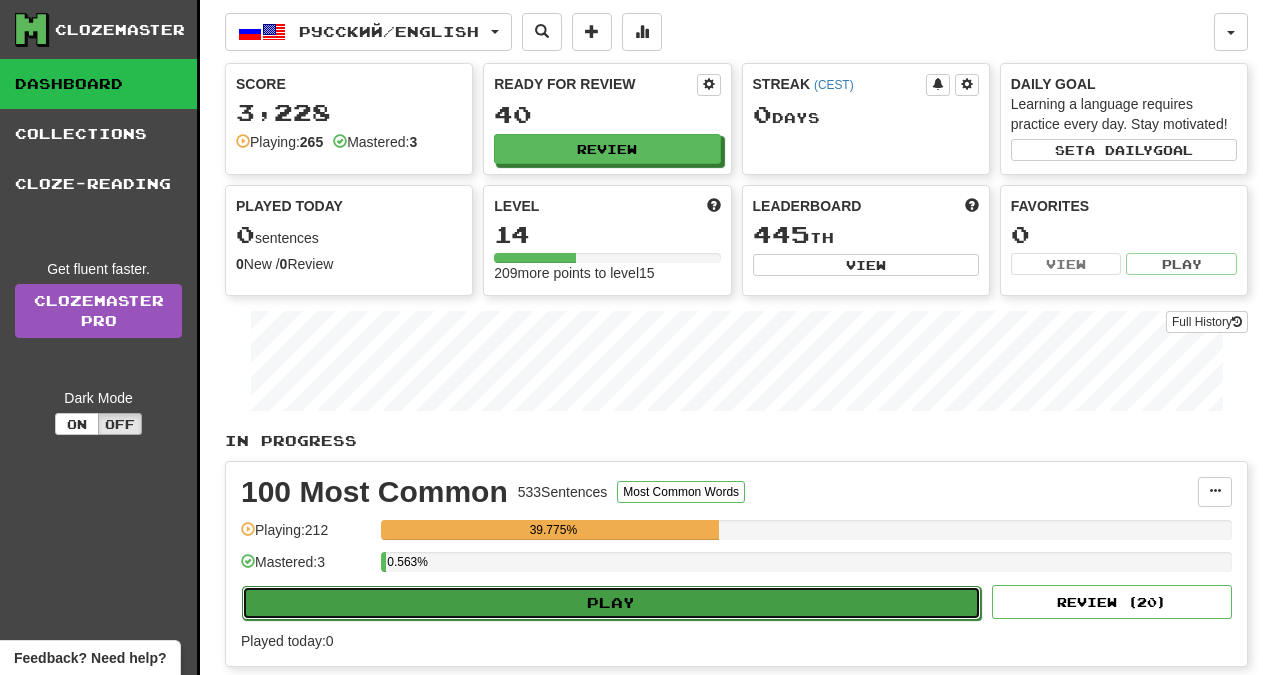 click on "Play" at bounding box center [611, 603] 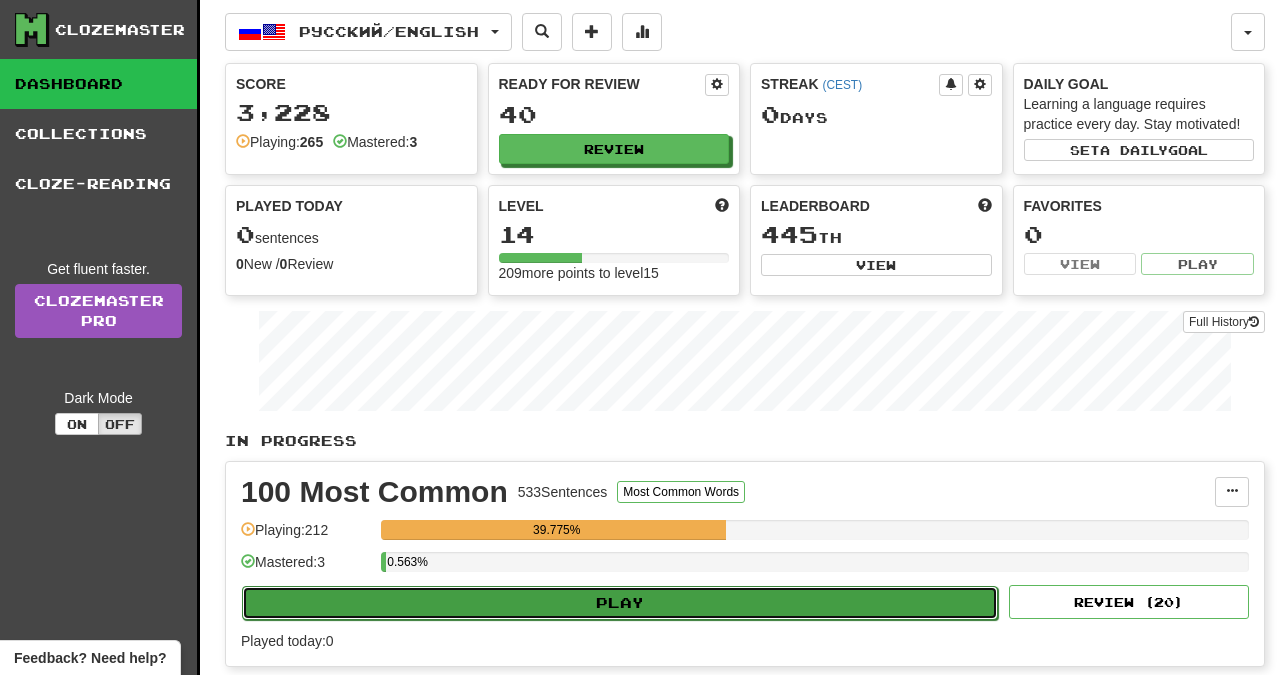 select on "**" 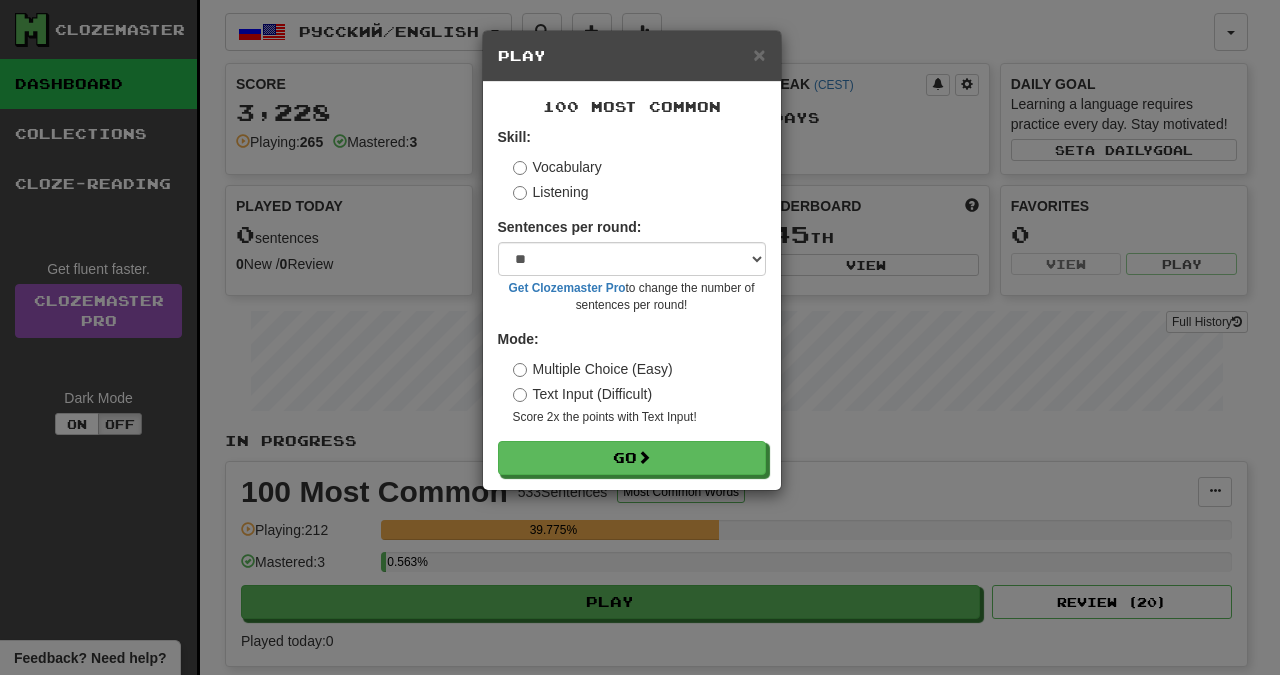 click on "Skill: Vocabulary Listening Sentences per round: * ** ** ** ** ** *** ******** Get Clozemaster Pro  to change the number of sentences per round! Mode: Multiple Choice (Easy) Text Input (Difficult) Score 2x the points with Text Input ! Go" at bounding box center (632, 301) 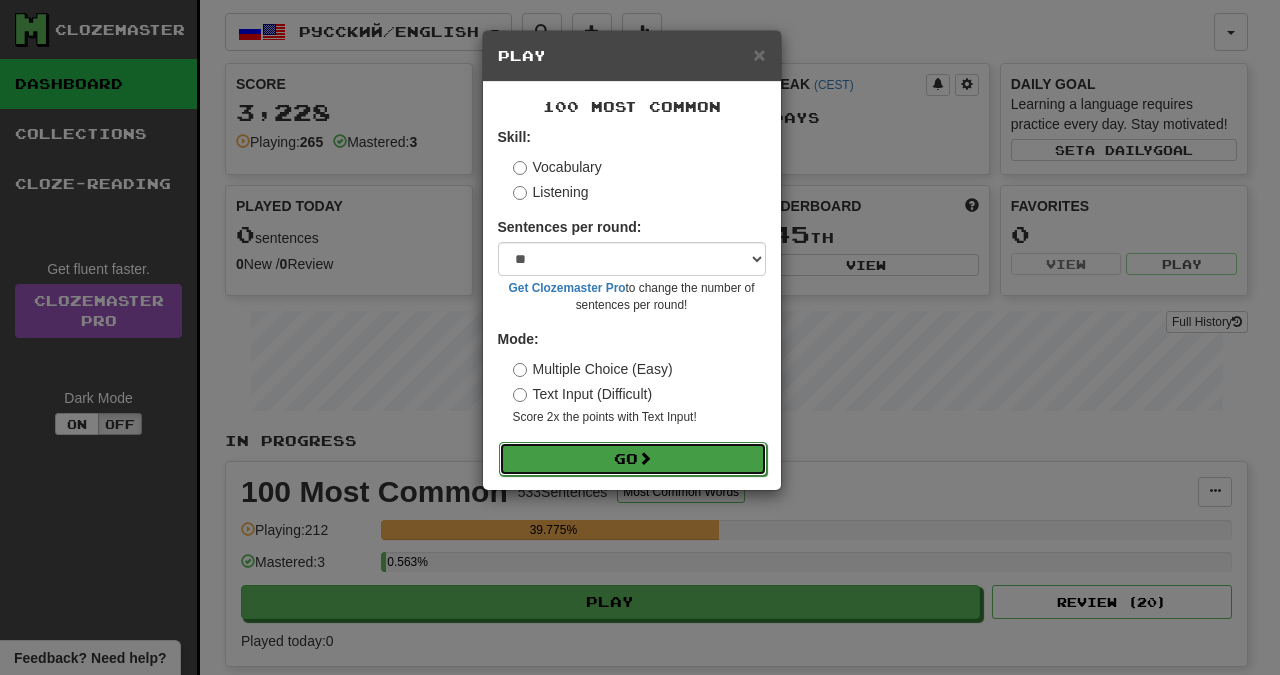 click at bounding box center (645, 458) 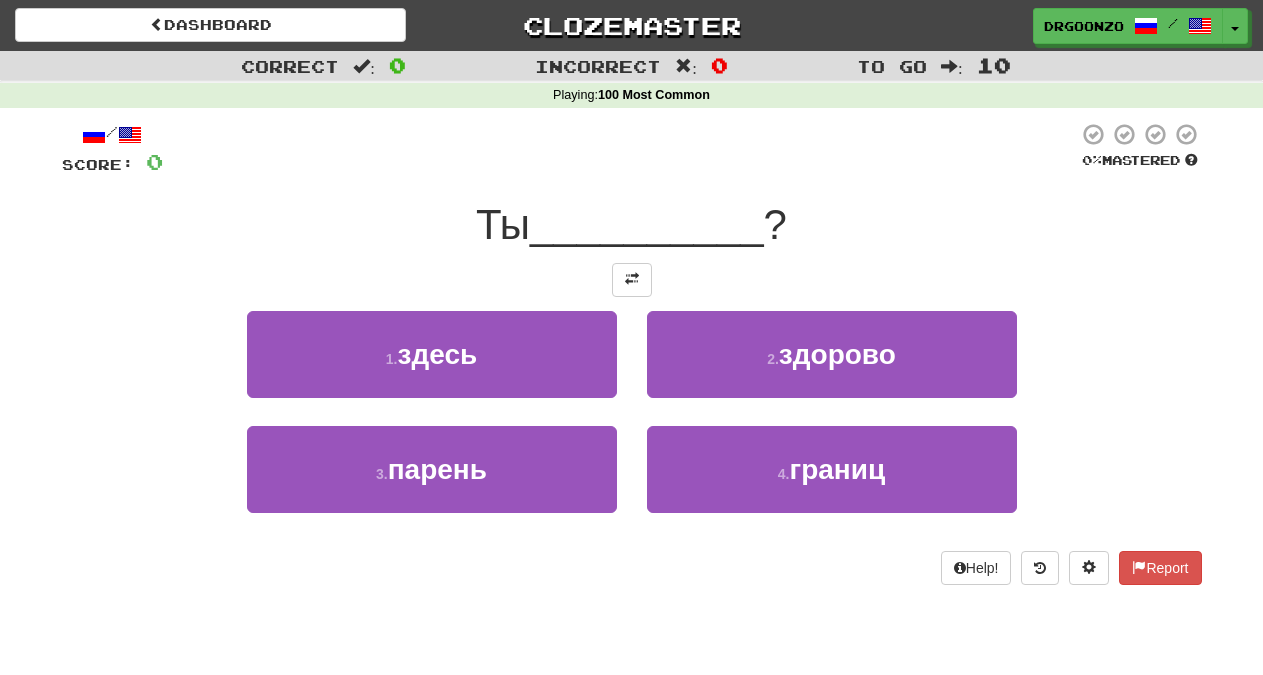 scroll, scrollTop: 0, scrollLeft: 0, axis: both 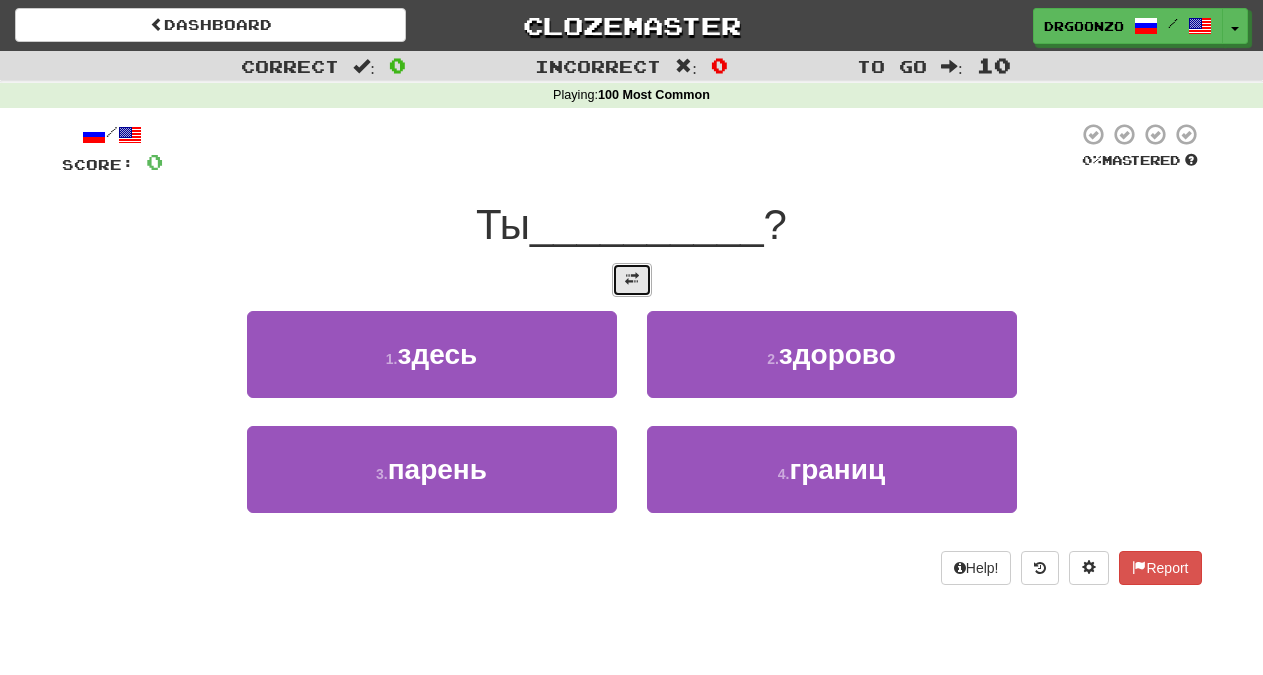 click at bounding box center [632, 279] 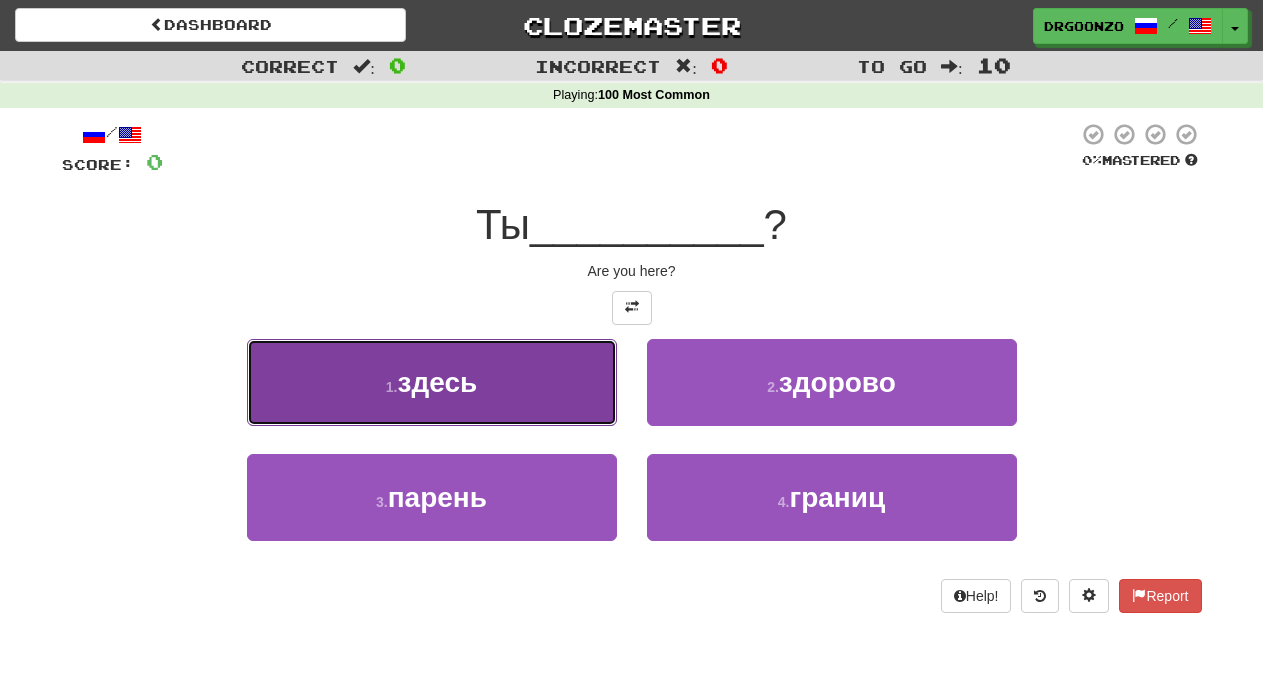 click on "здесь" at bounding box center (438, 382) 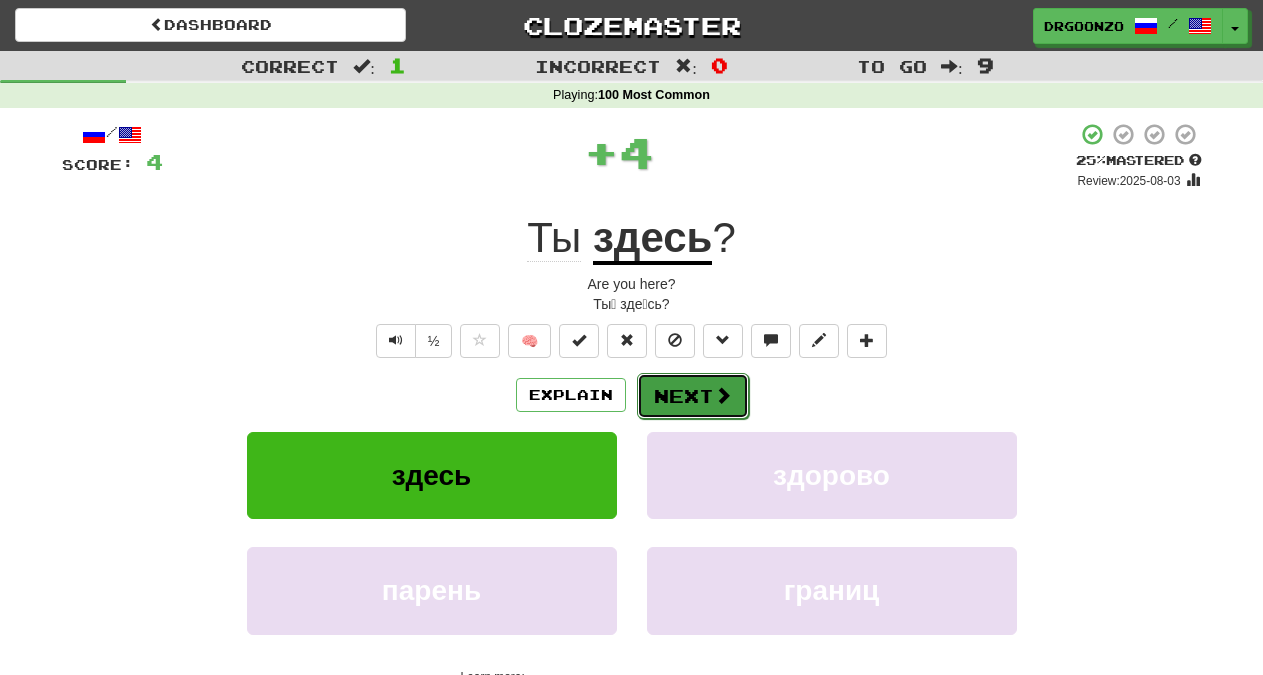 click on "Next" at bounding box center [693, 396] 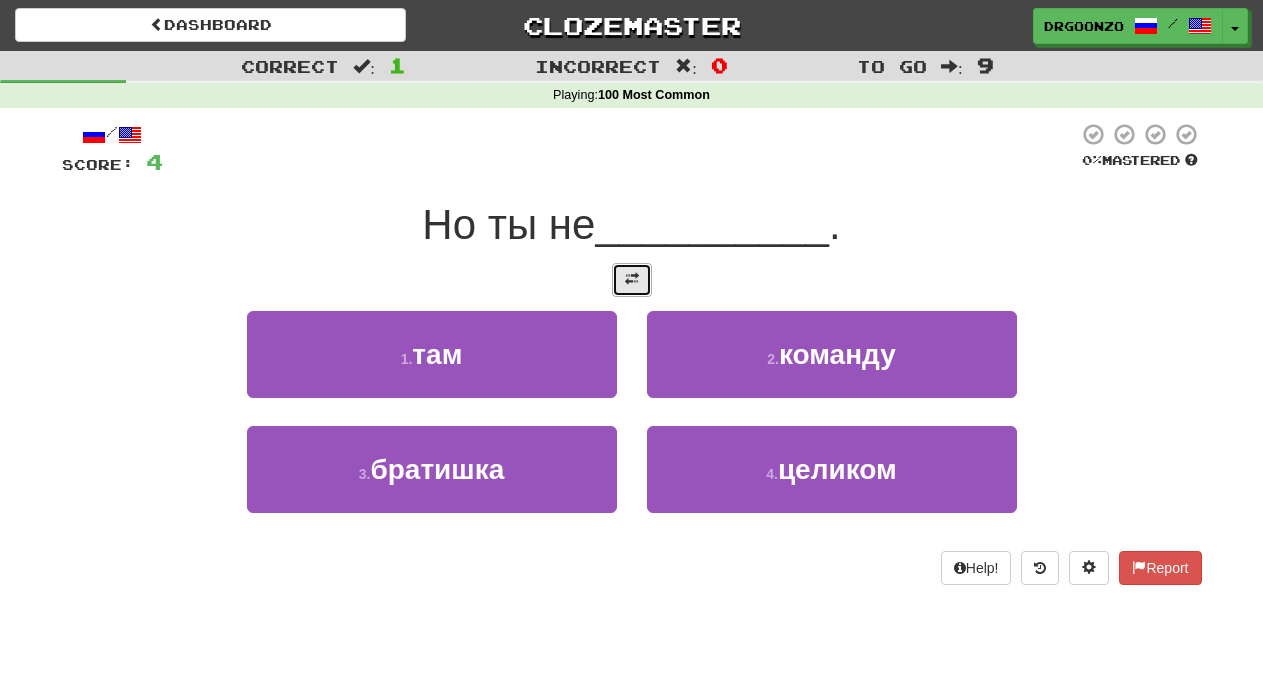 click at bounding box center [632, 280] 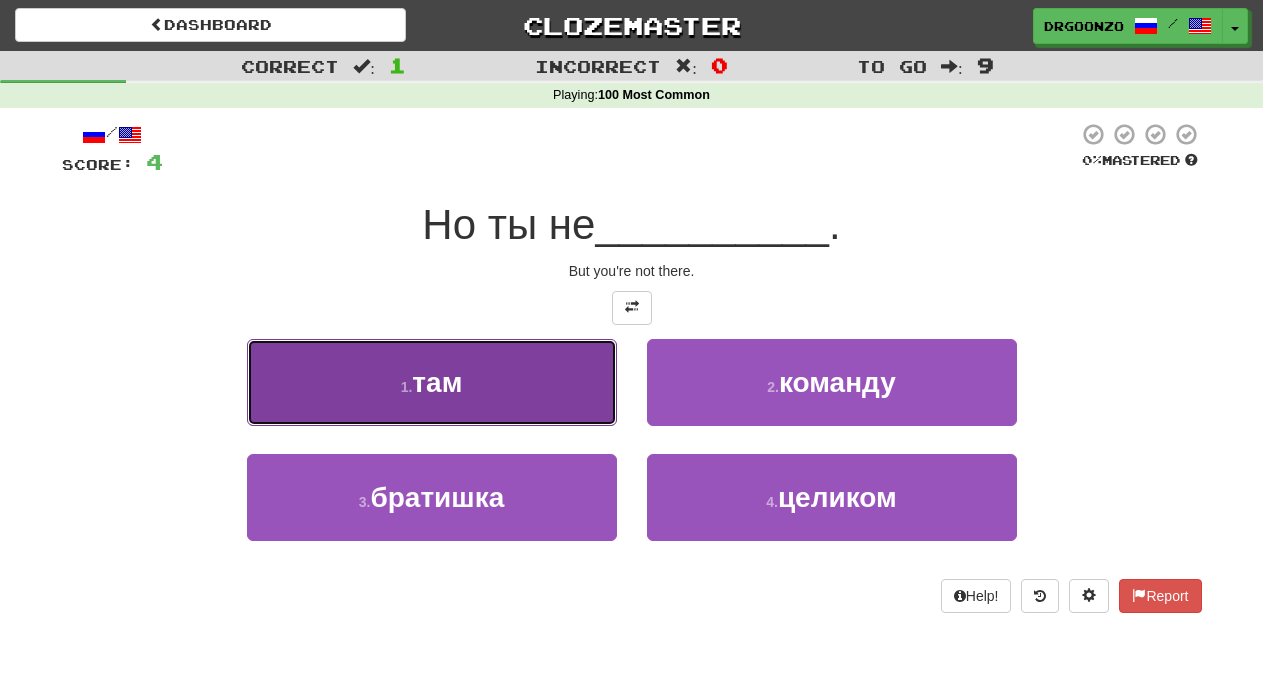 click on "1 .  там" at bounding box center [432, 382] 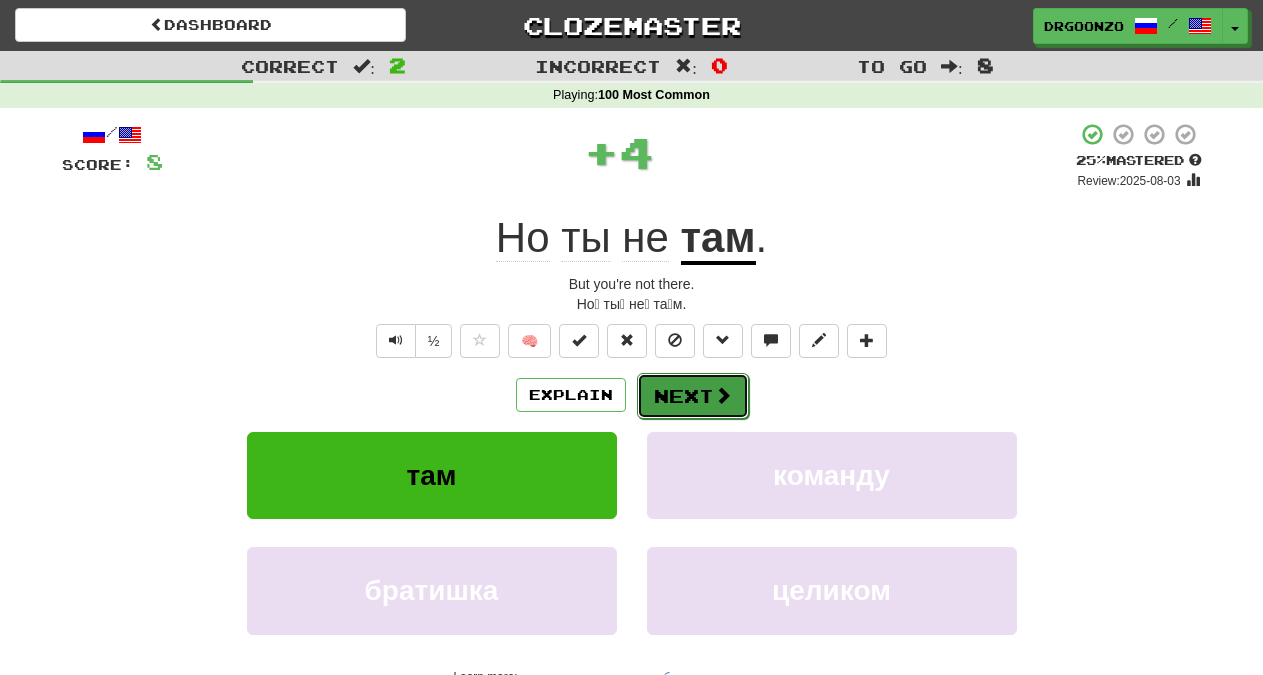 click on "Next" at bounding box center (693, 396) 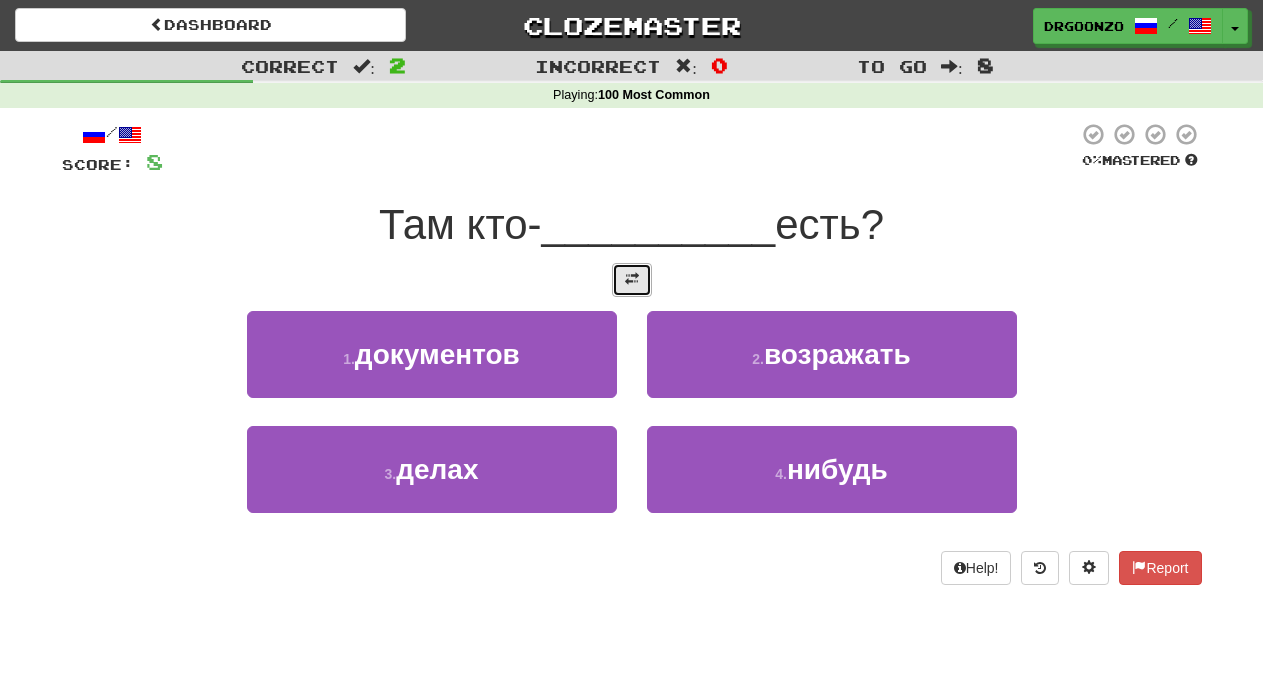 click at bounding box center [632, 279] 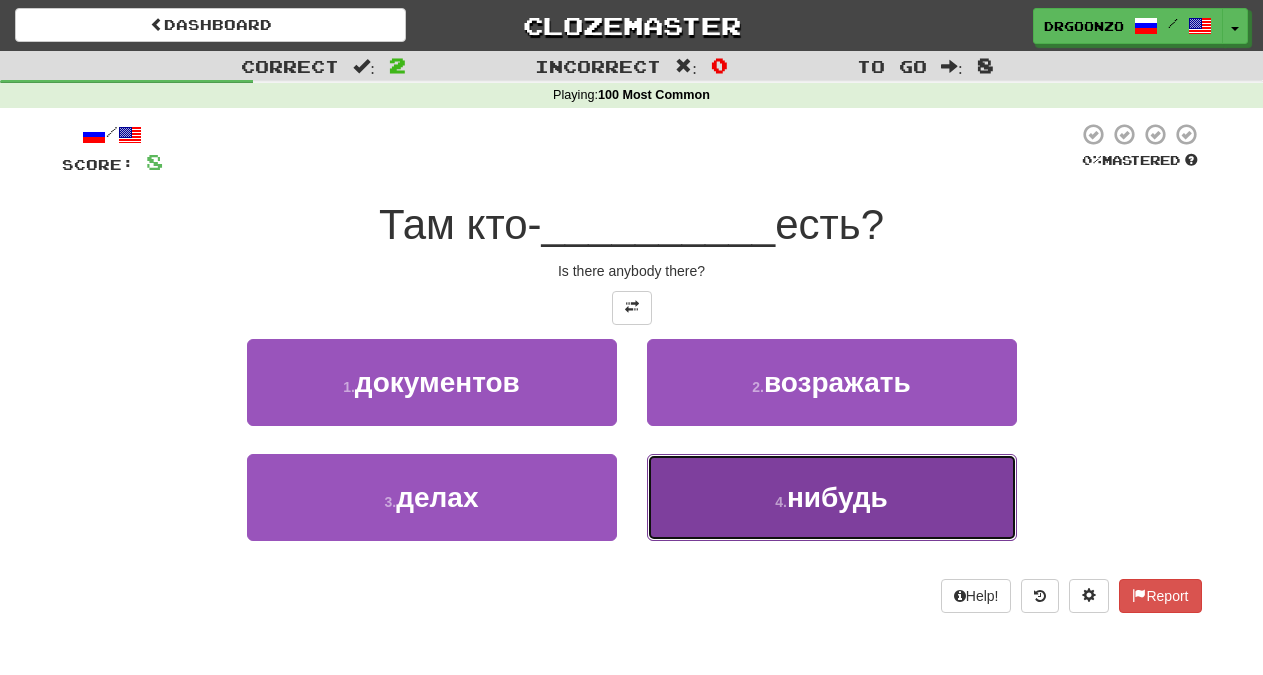 click on "нибудь" at bounding box center (837, 497) 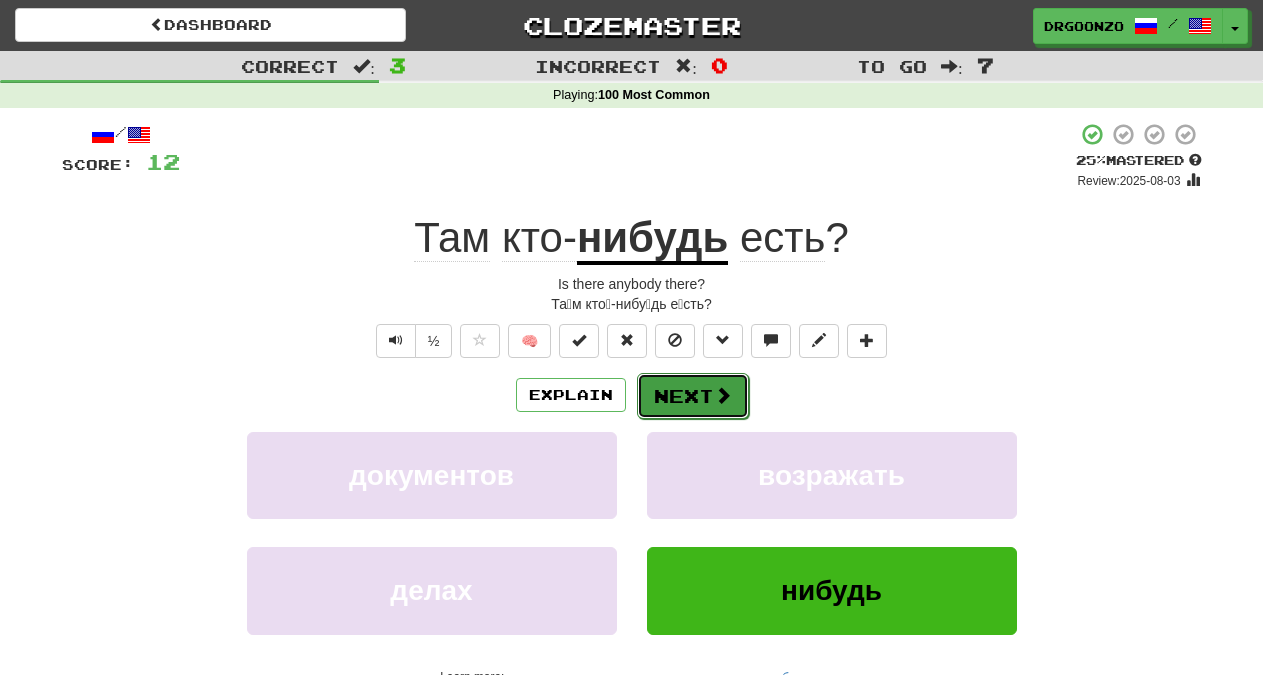 click on "Next" at bounding box center (693, 396) 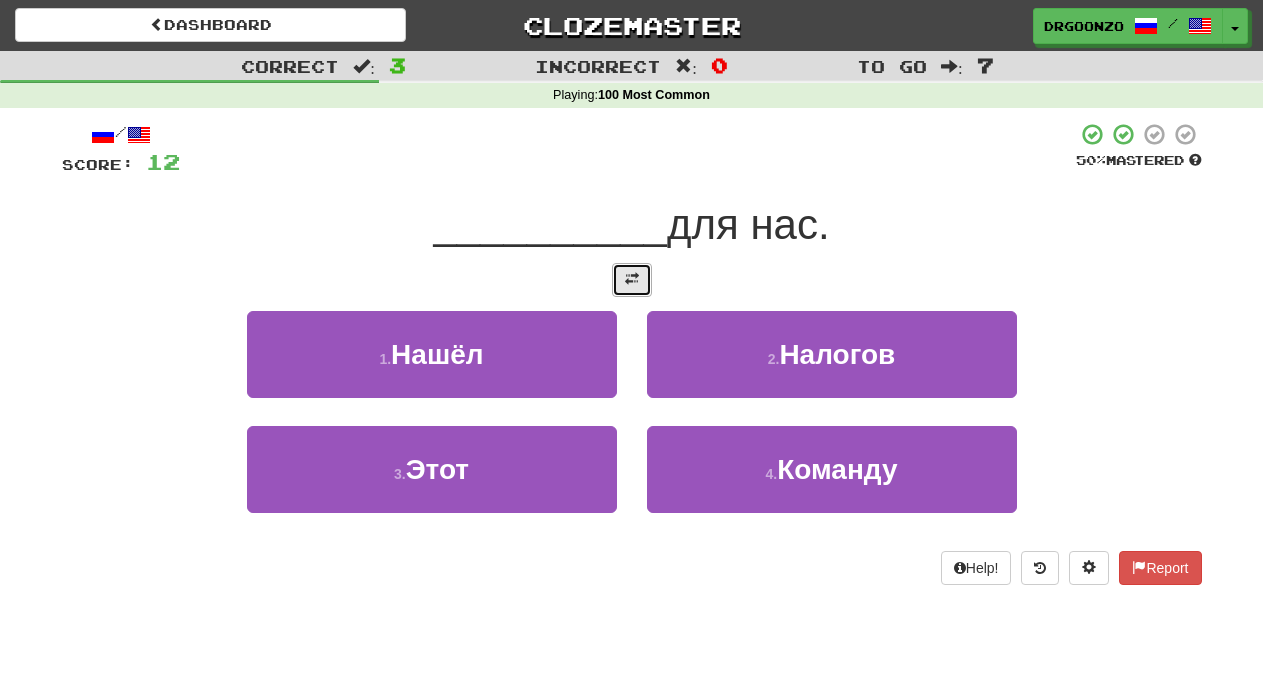 click at bounding box center (632, 279) 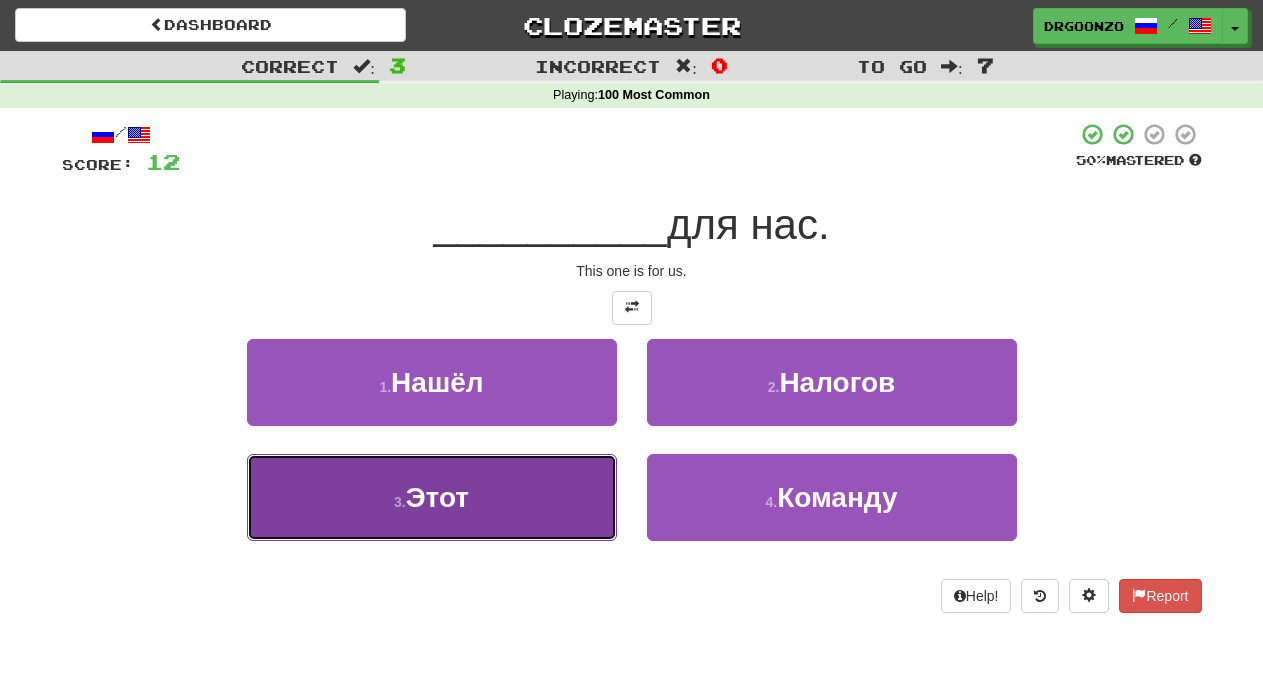 click on "Этот" at bounding box center (437, 497) 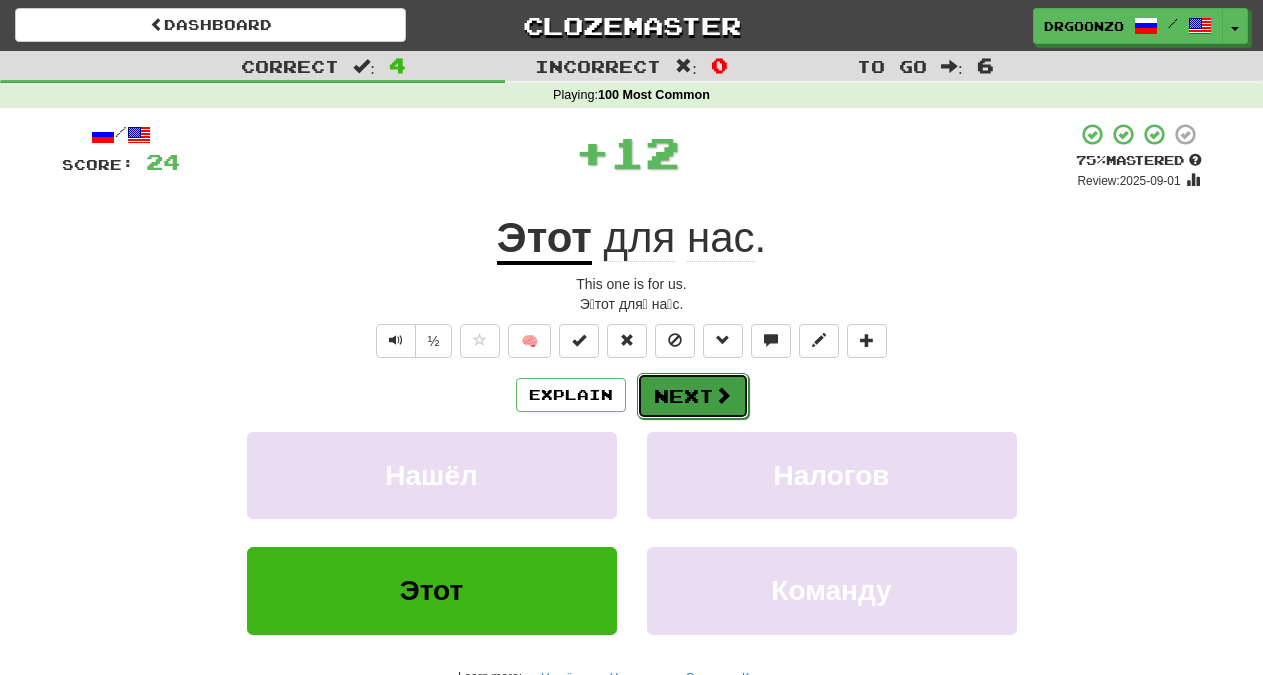click on "Next" at bounding box center [693, 396] 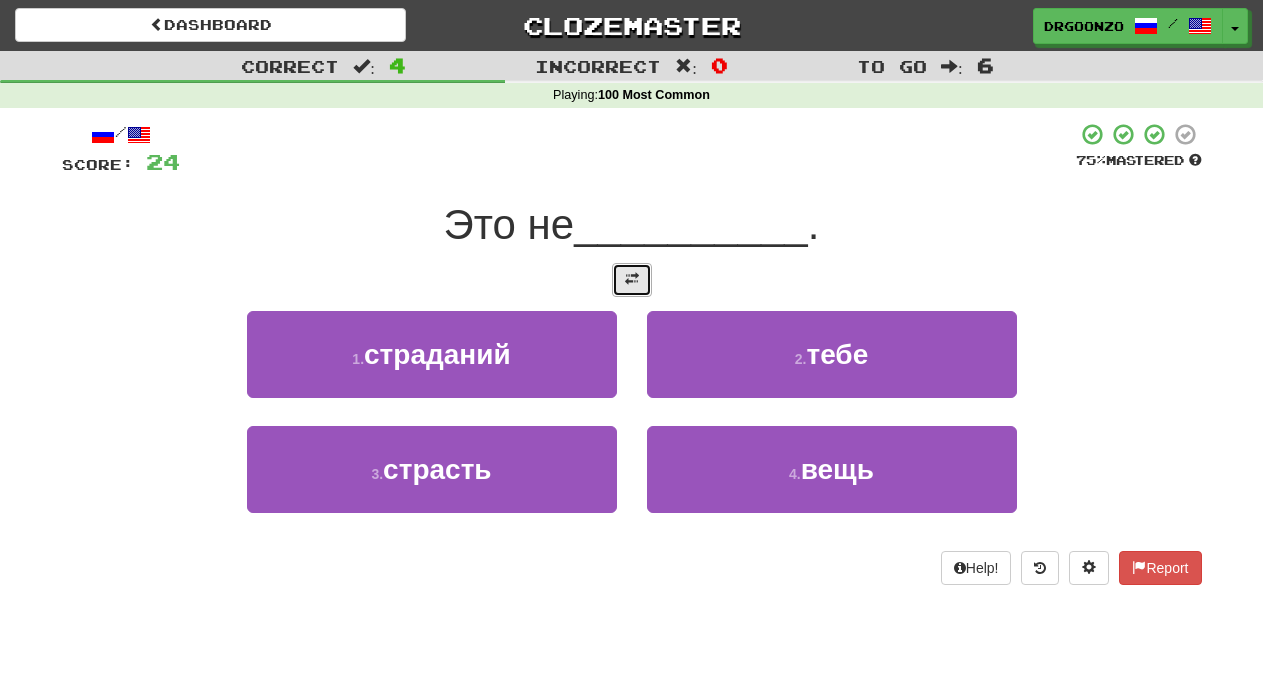 click at bounding box center [632, 280] 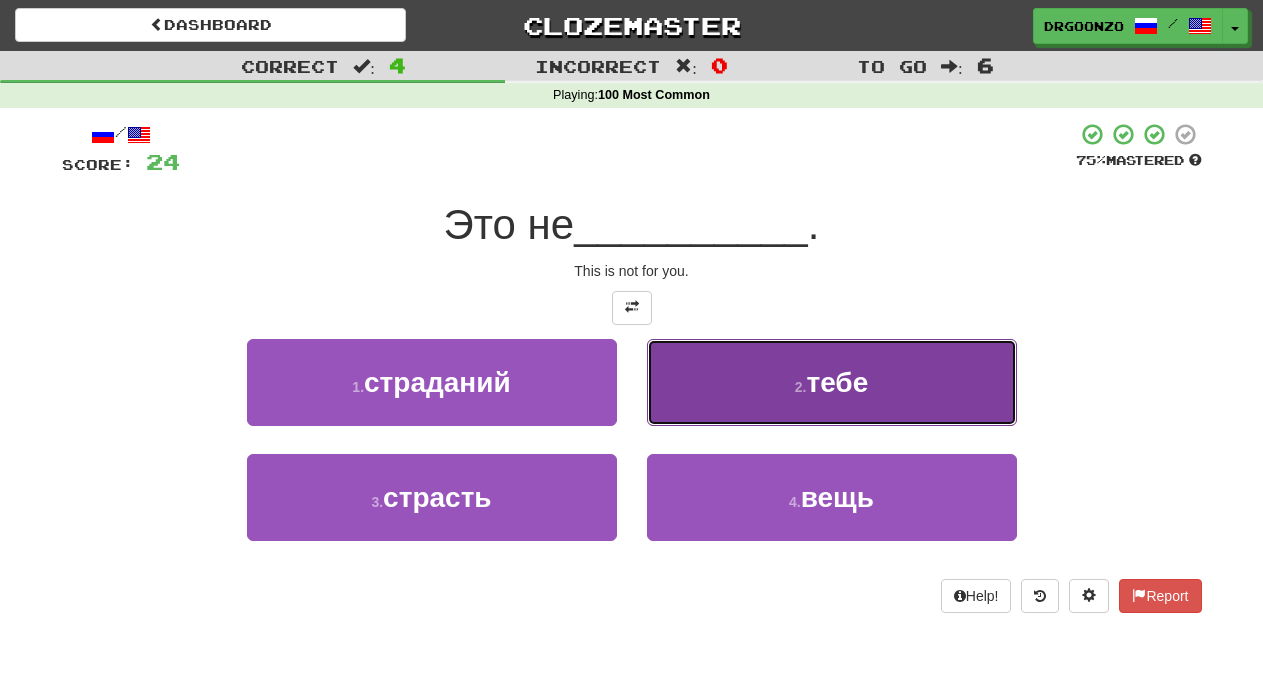 click on "2 .  тебе" at bounding box center [832, 382] 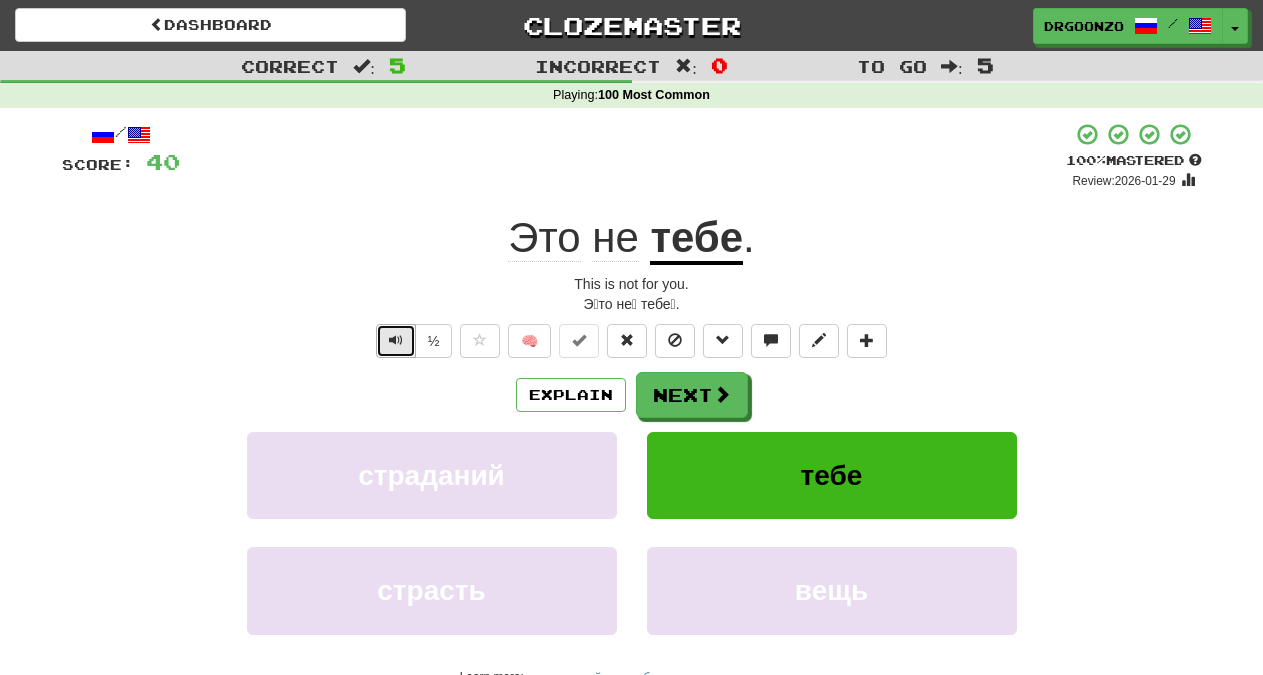 click at bounding box center (396, 340) 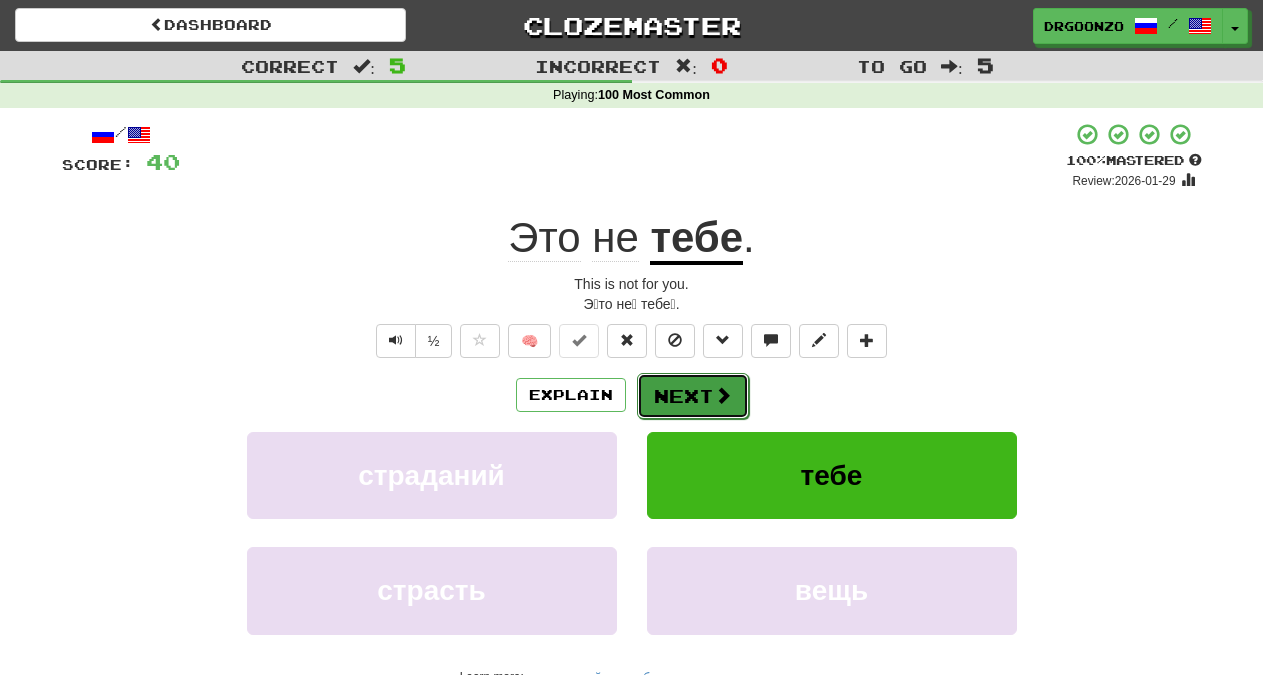 click on "Next" at bounding box center [693, 396] 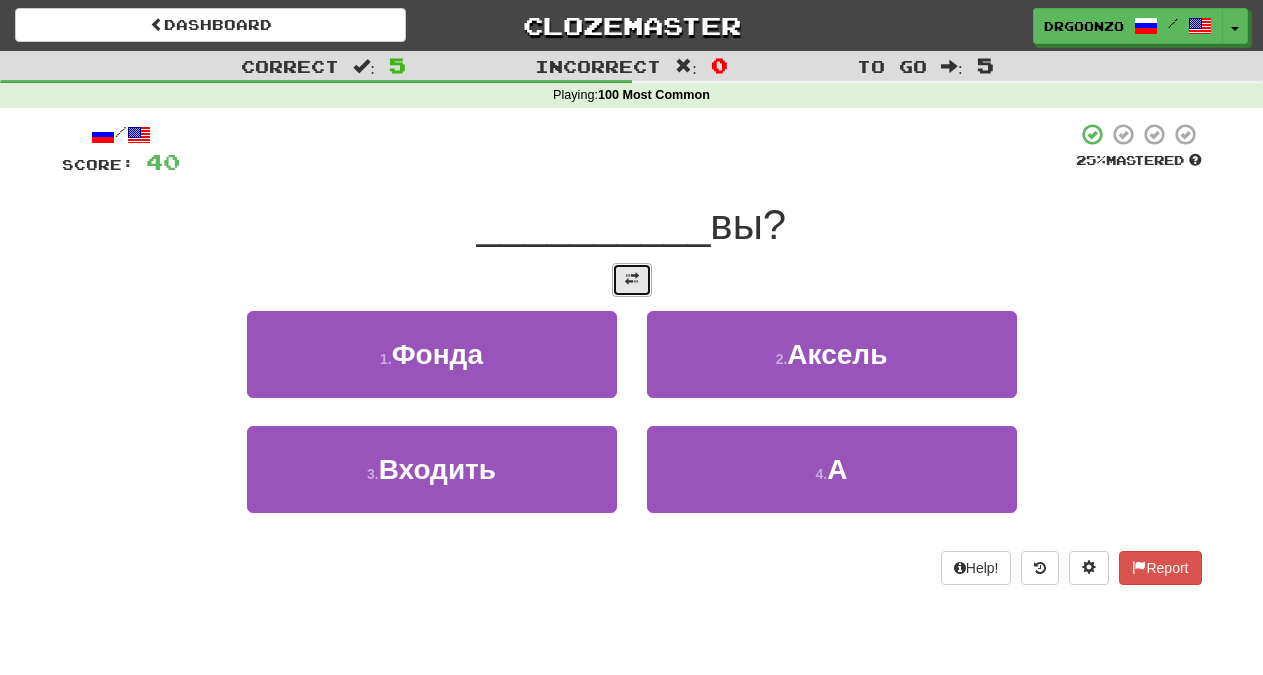 click at bounding box center (632, 279) 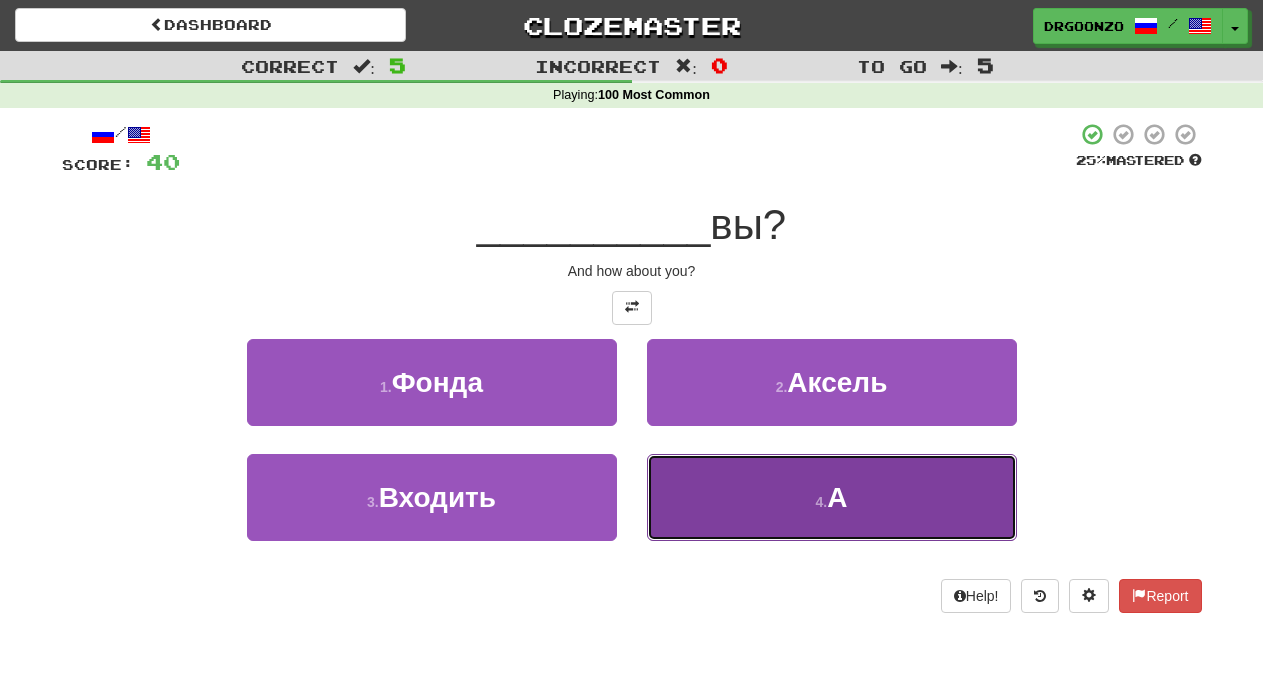 click on "4 ." at bounding box center (822, 502) 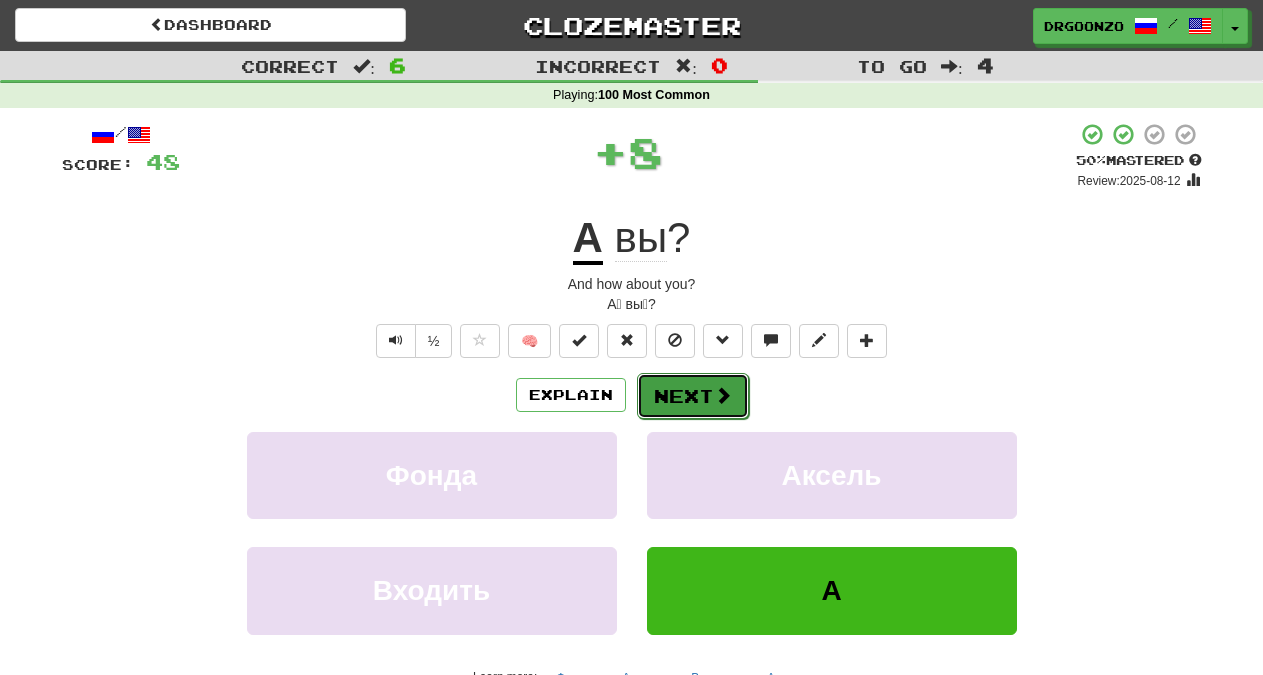 click on "Next" at bounding box center (693, 396) 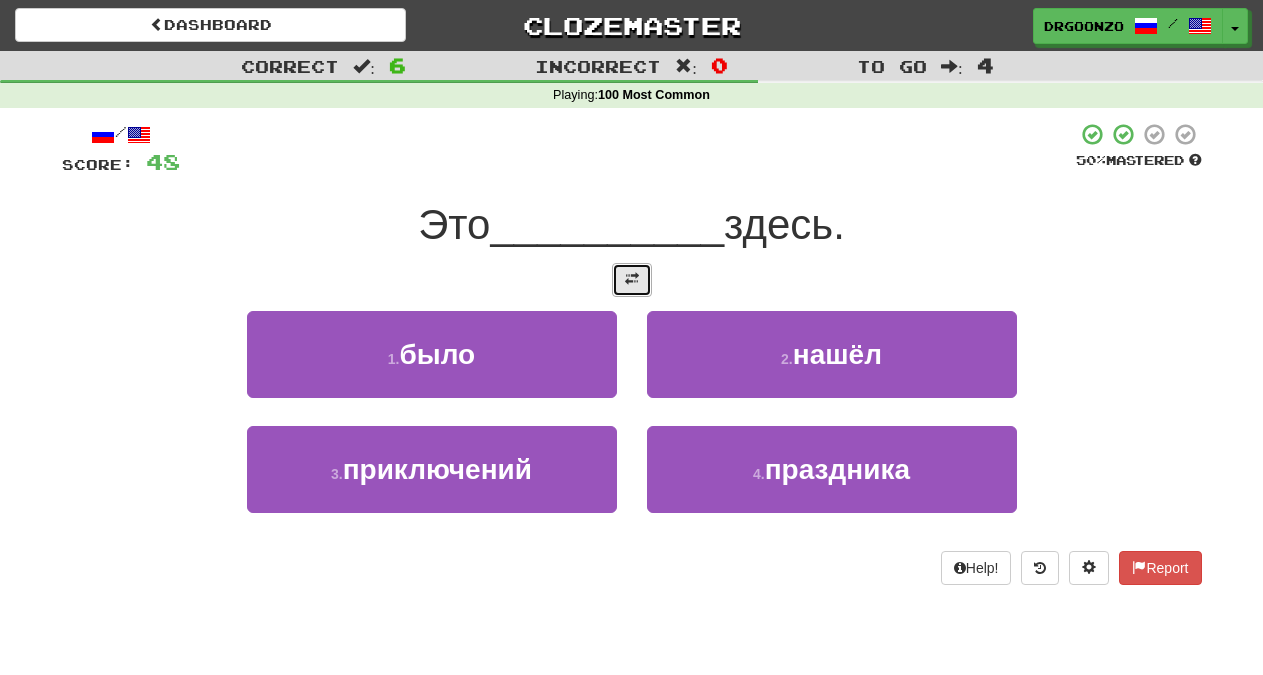 click at bounding box center (632, 279) 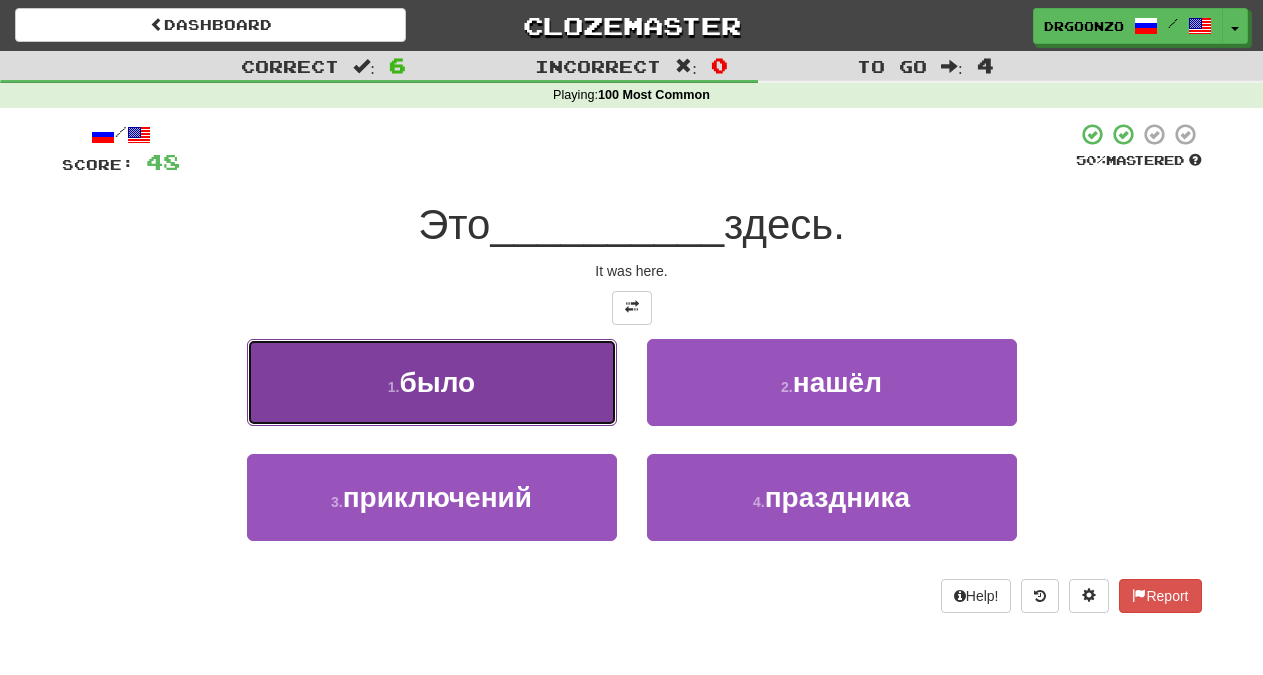 click on "1 .  было" at bounding box center [432, 382] 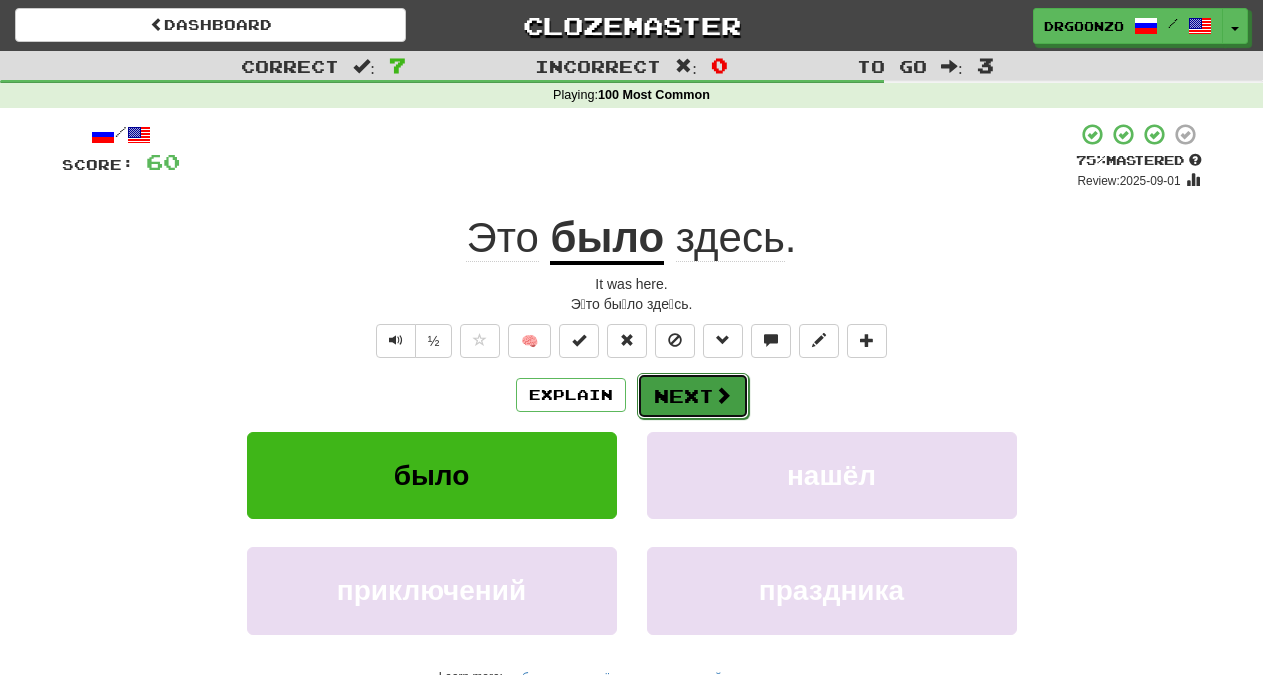 click on "Next" at bounding box center (693, 396) 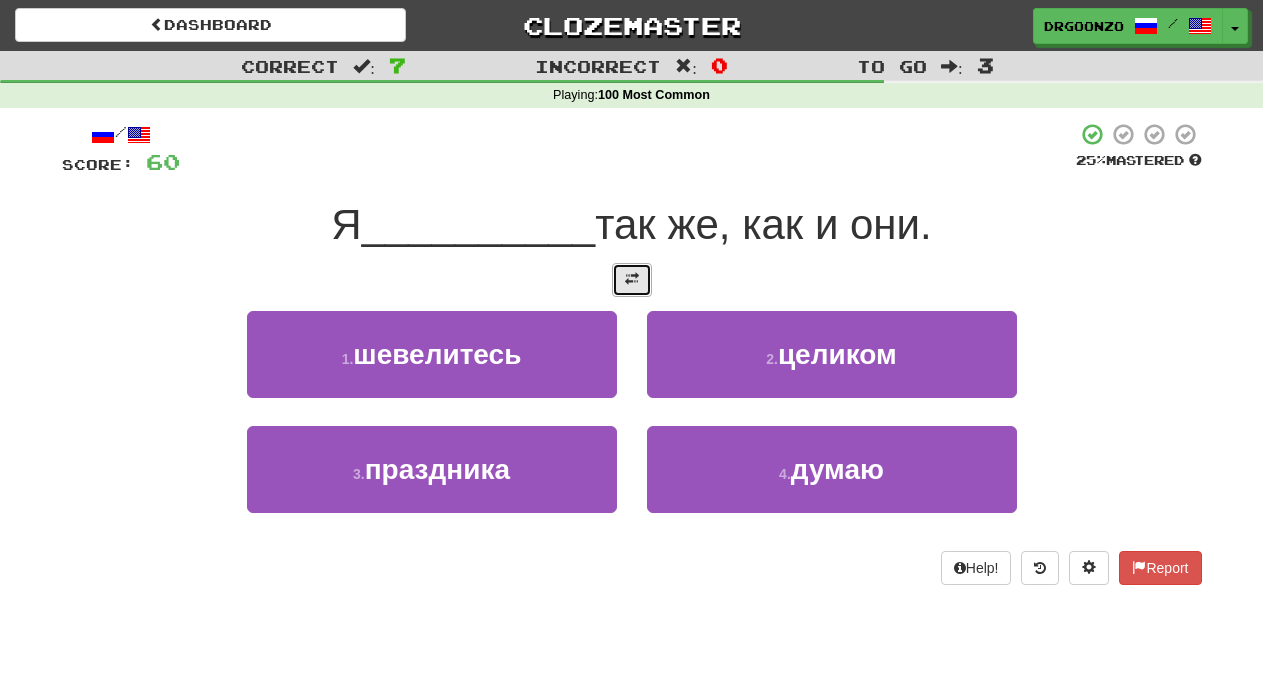 click at bounding box center (632, 279) 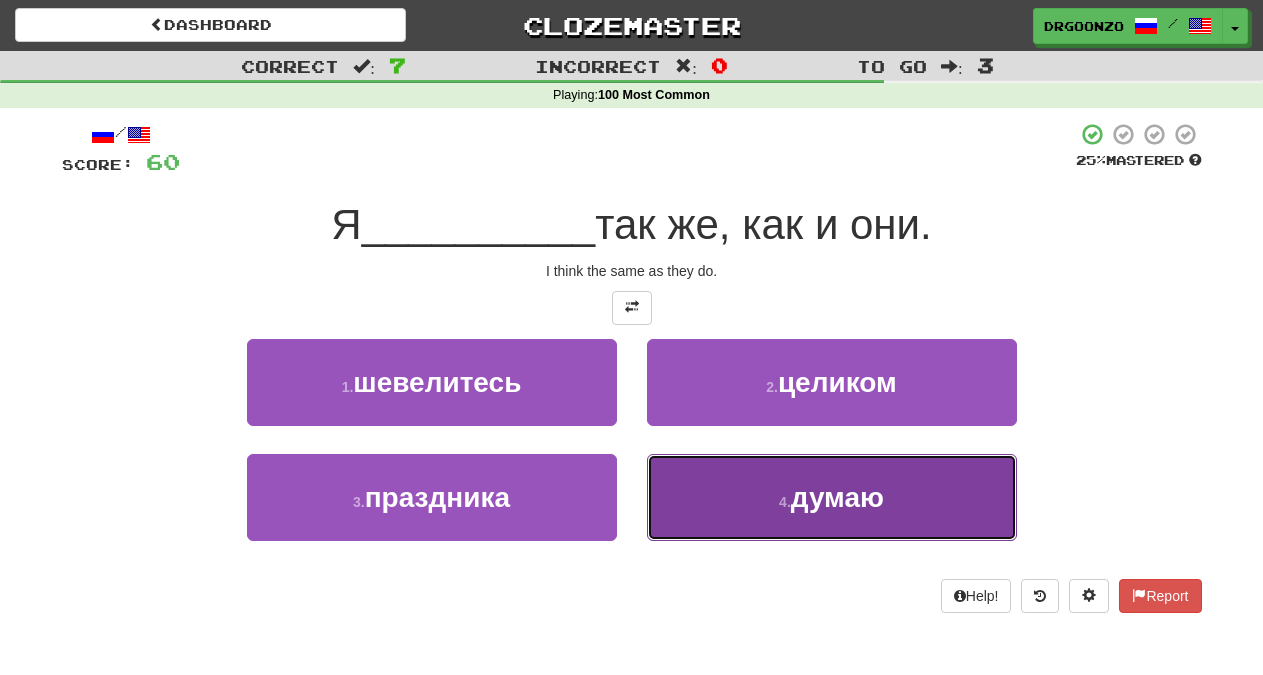 click on "думаю" at bounding box center [837, 497] 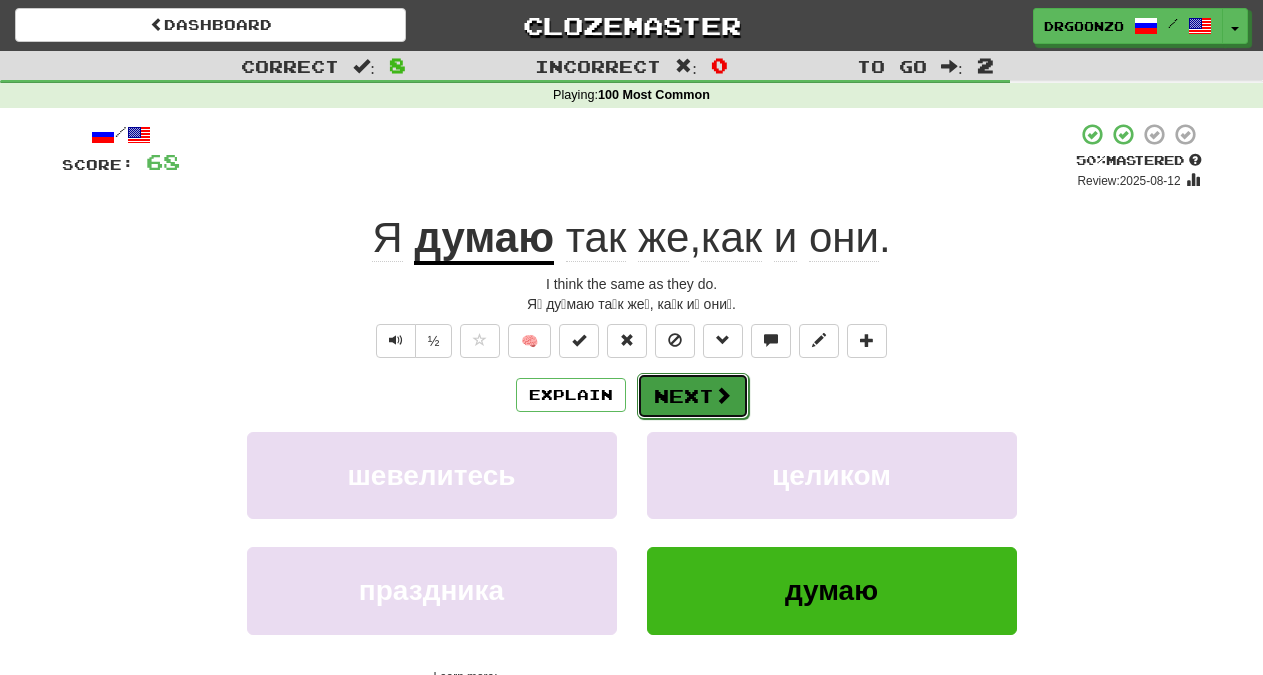 click on "Next" at bounding box center (693, 396) 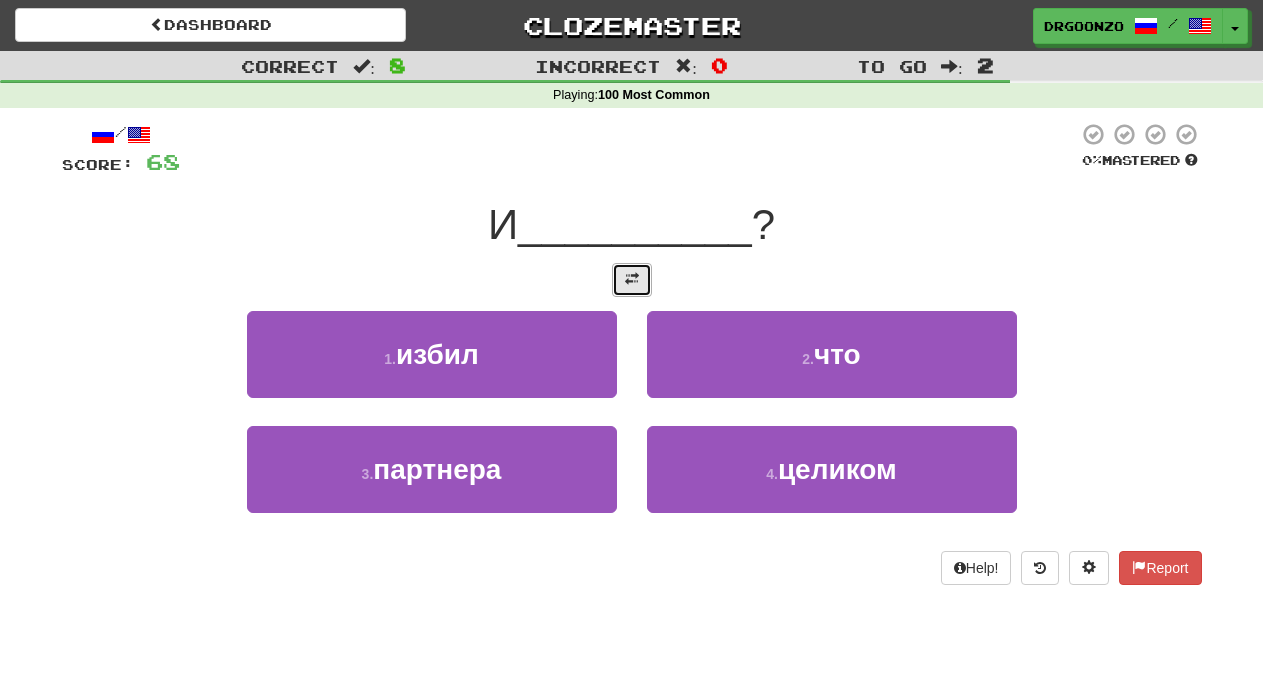 click at bounding box center [632, 280] 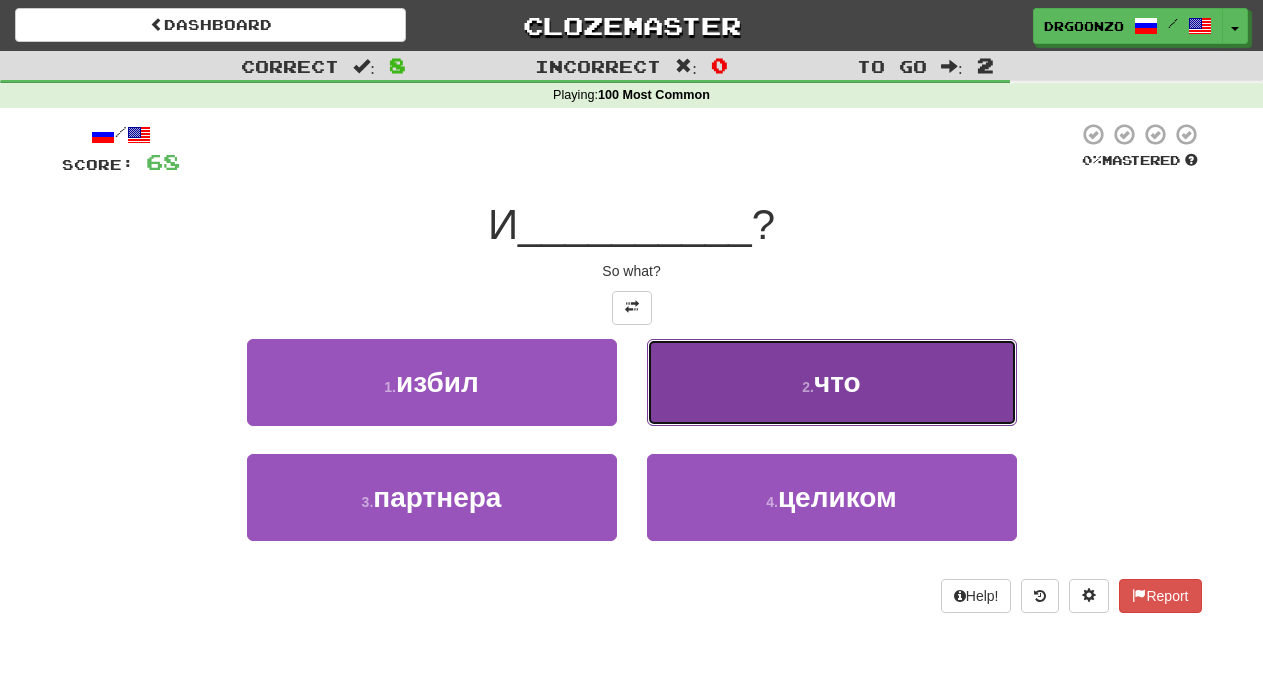 click on "что" at bounding box center (837, 382) 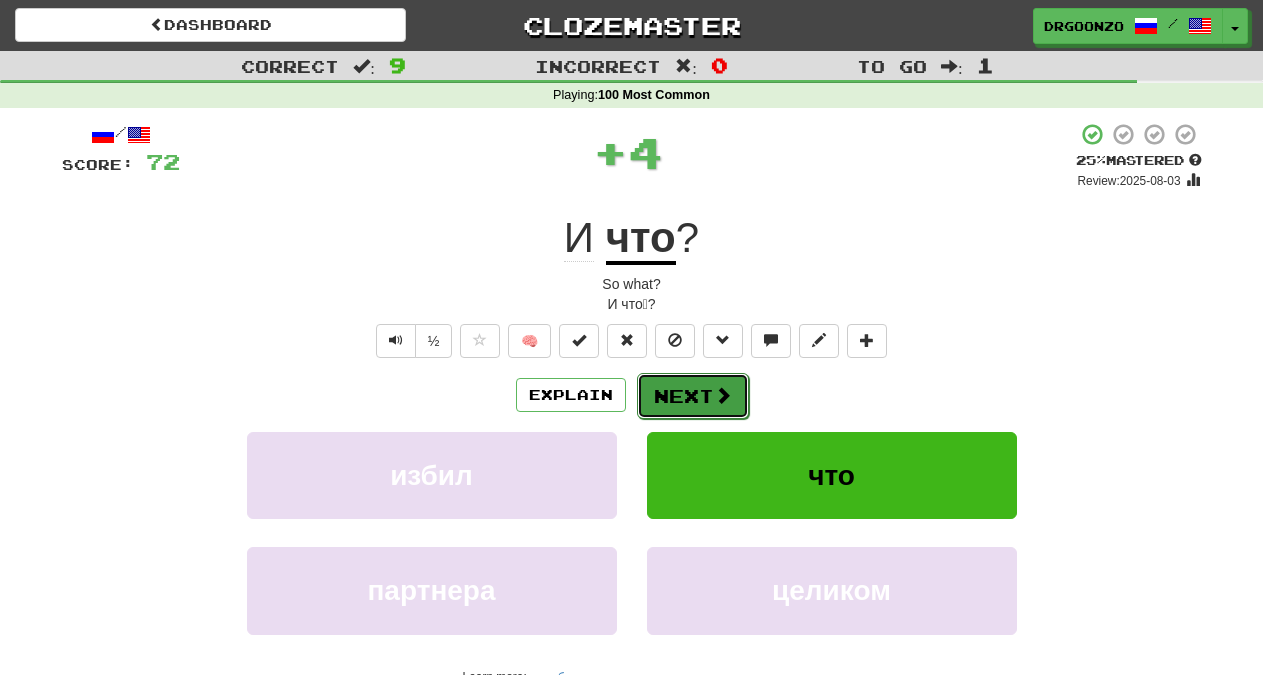 click at bounding box center [723, 395] 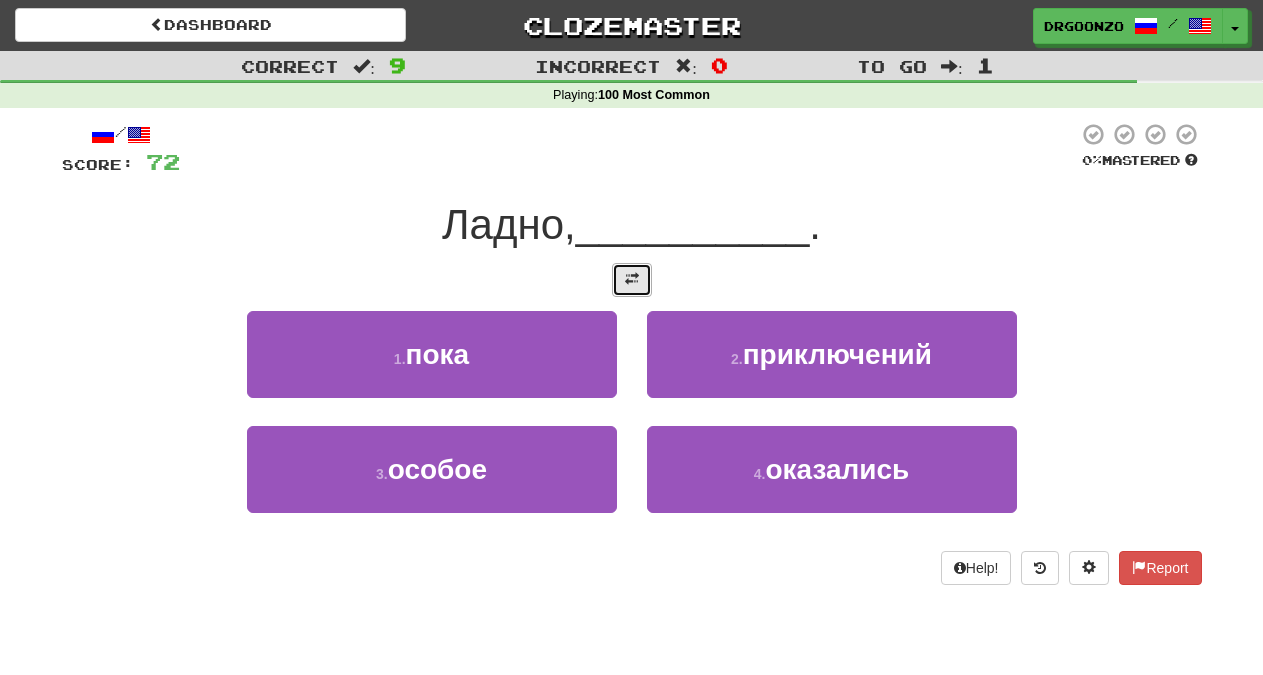 click at bounding box center [632, 279] 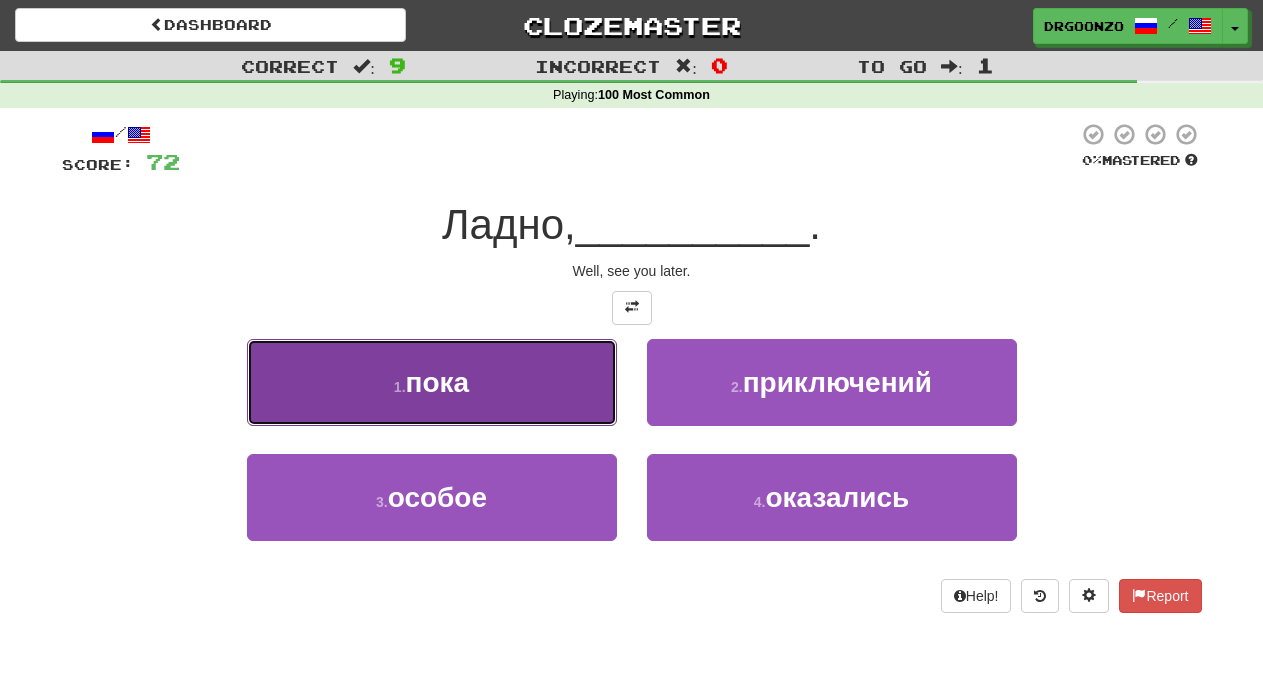 click on "1 .  пока" at bounding box center [432, 382] 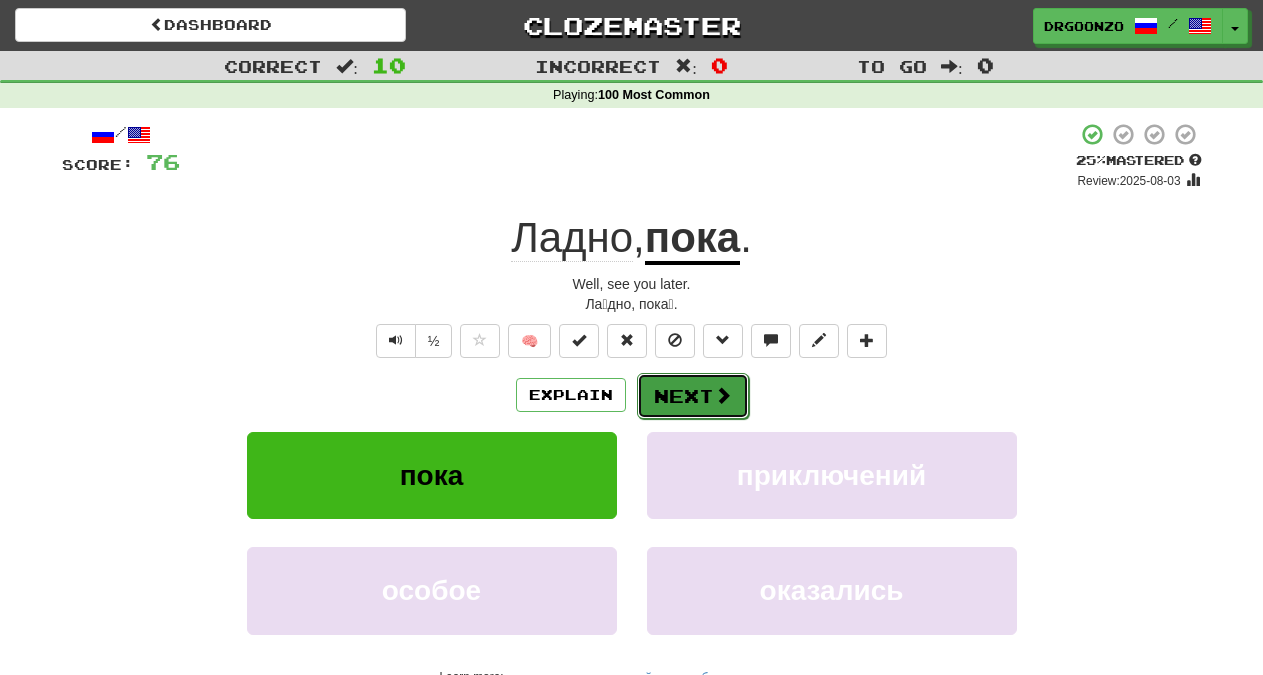 click on "Next" at bounding box center [693, 396] 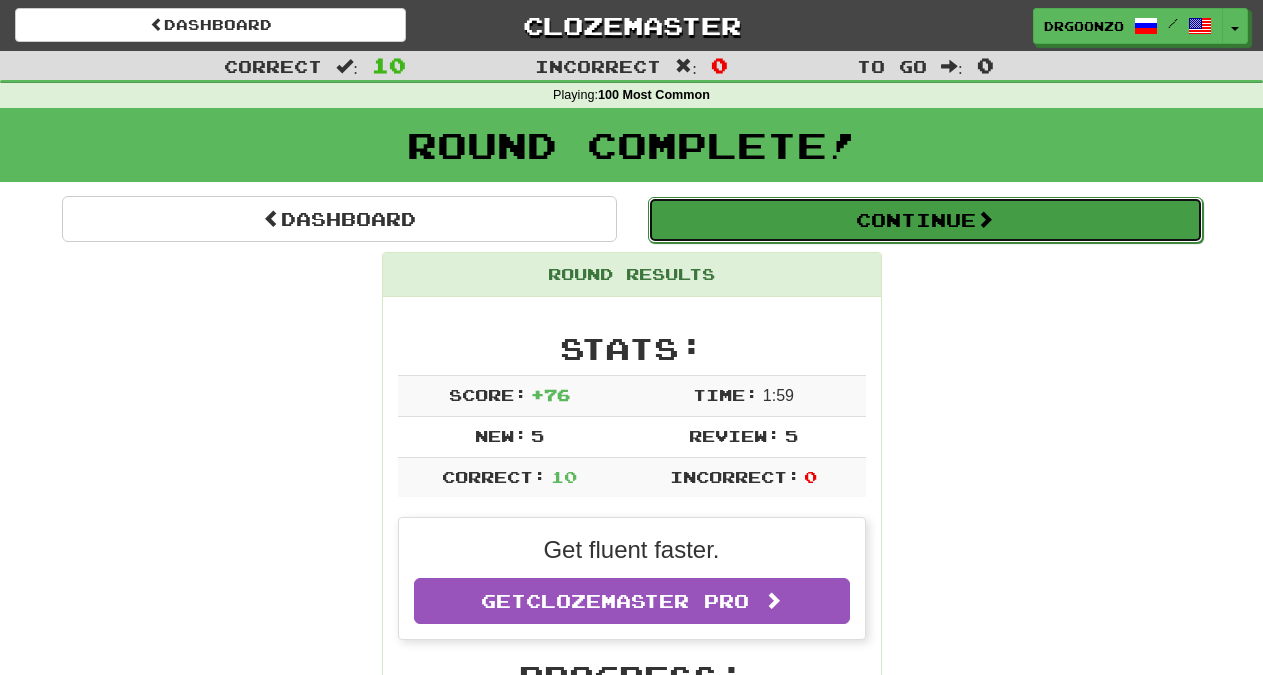 click on "Continue" at bounding box center [925, 220] 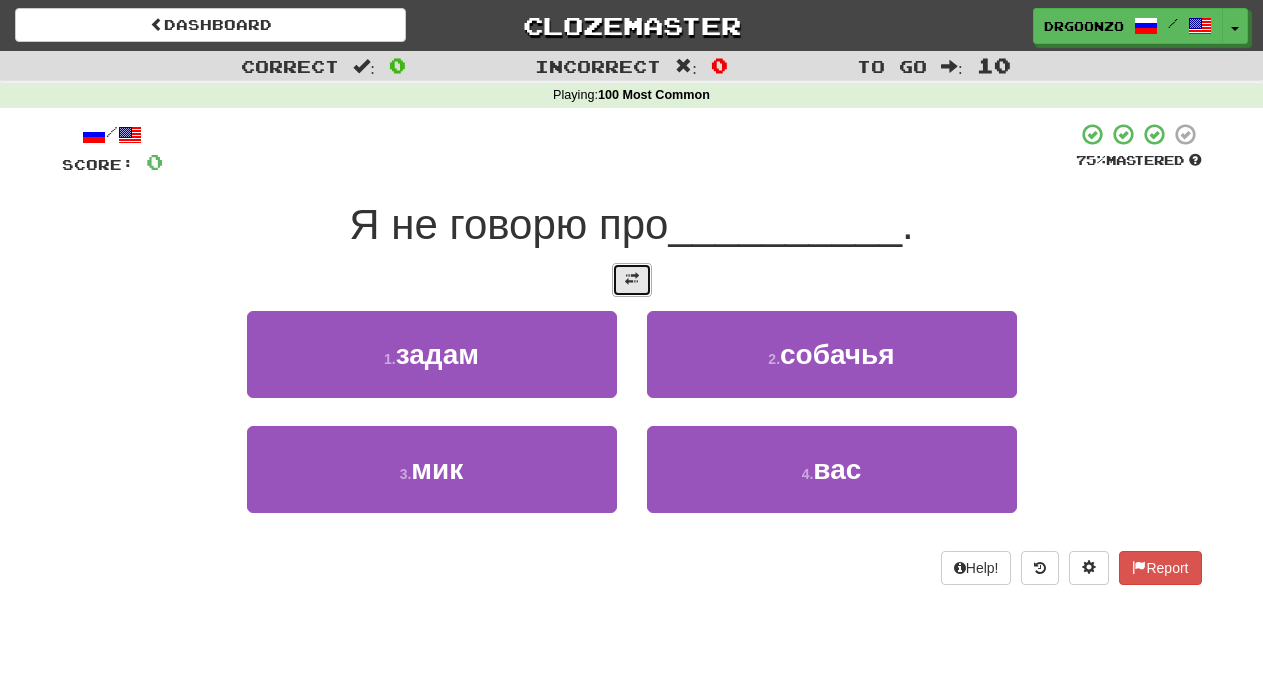 click at bounding box center [632, 279] 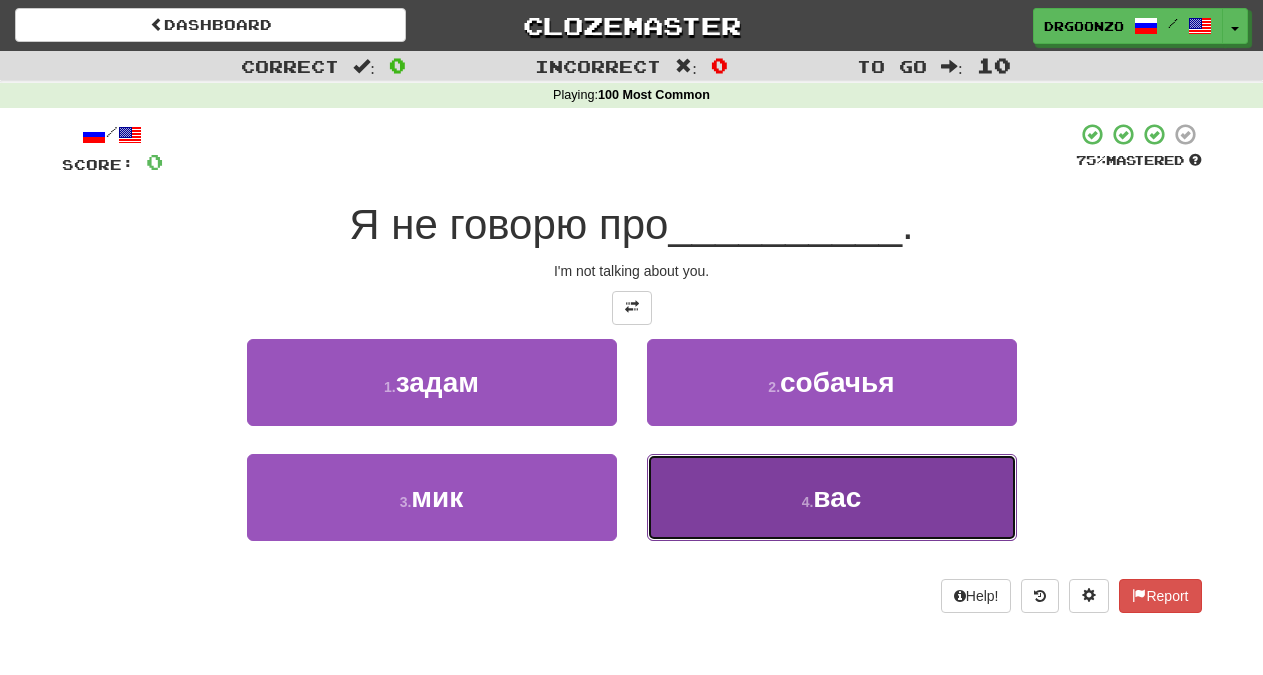 click on "вас" at bounding box center [837, 497] 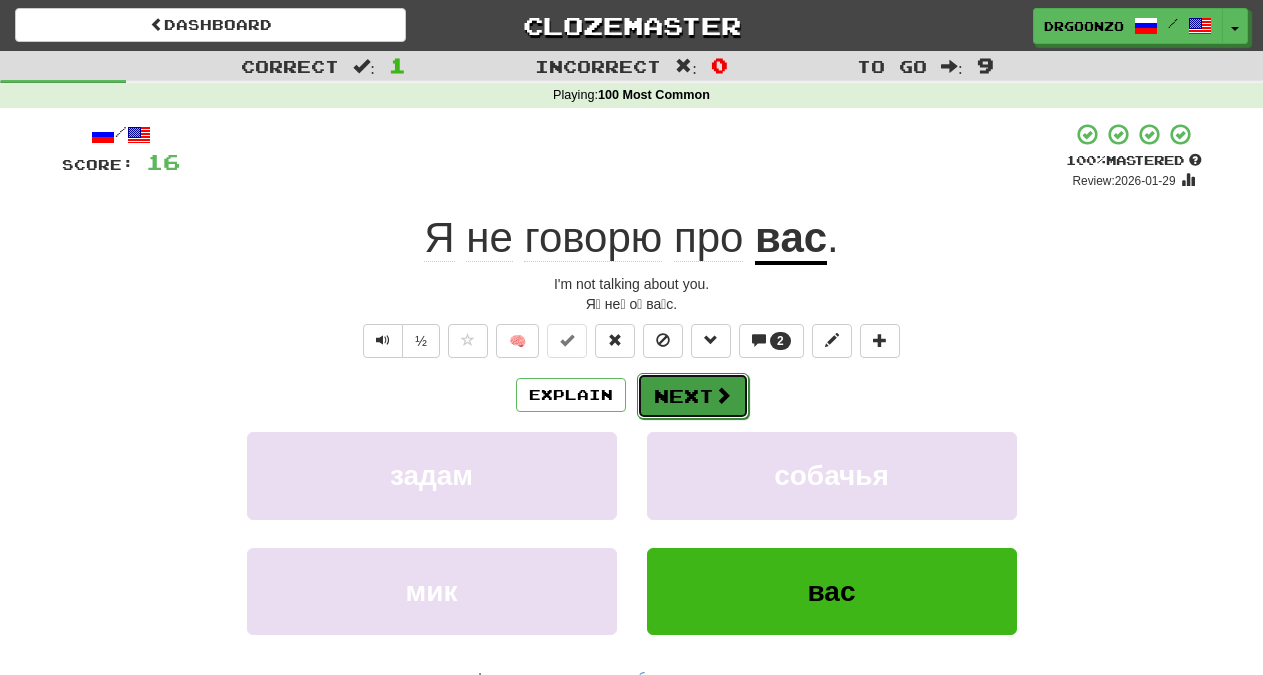 click on "Next" at bounding box center [693, 396] 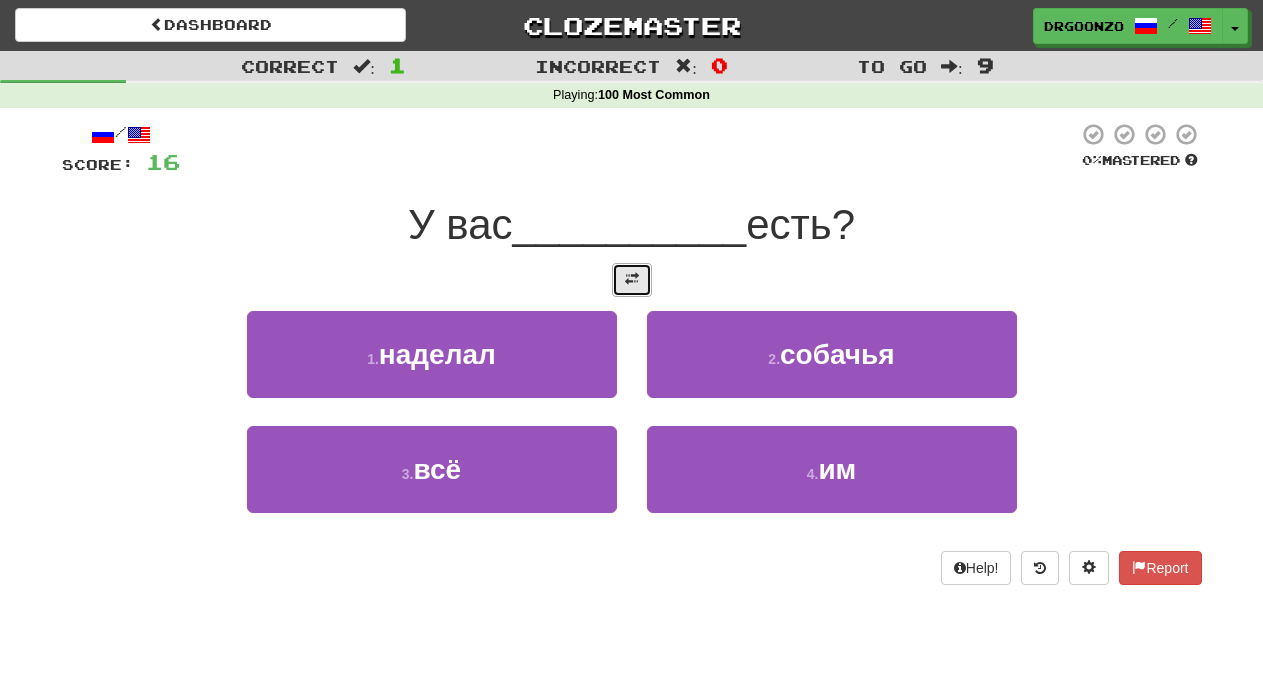 click at bounding box center [632, 279] 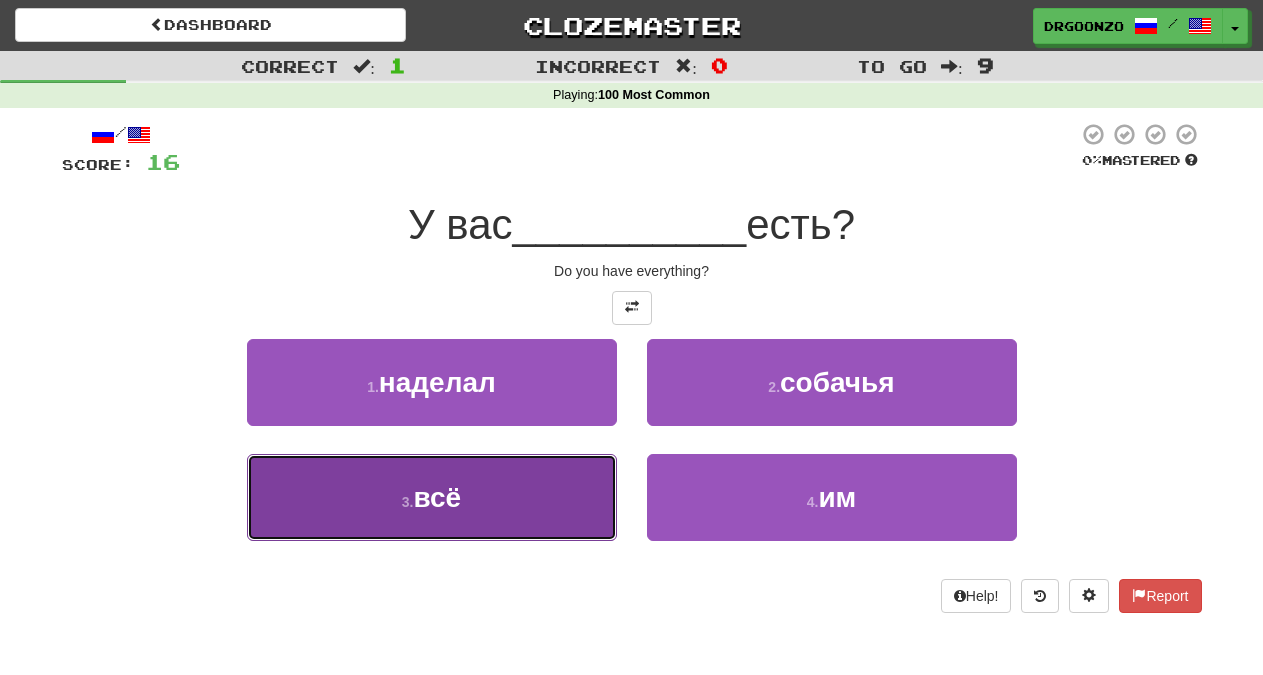 click on "3 .  всё" at bounding box center (432, 497) 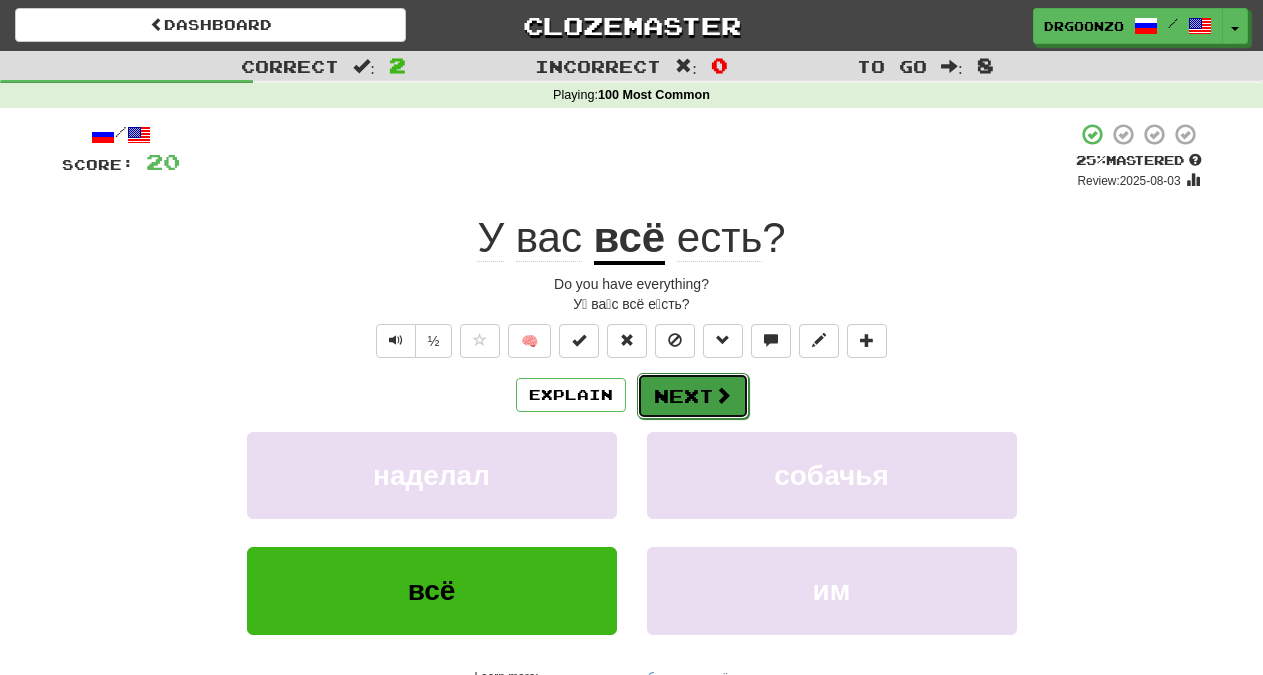 click on "Next" at bounding box center [693, 396] 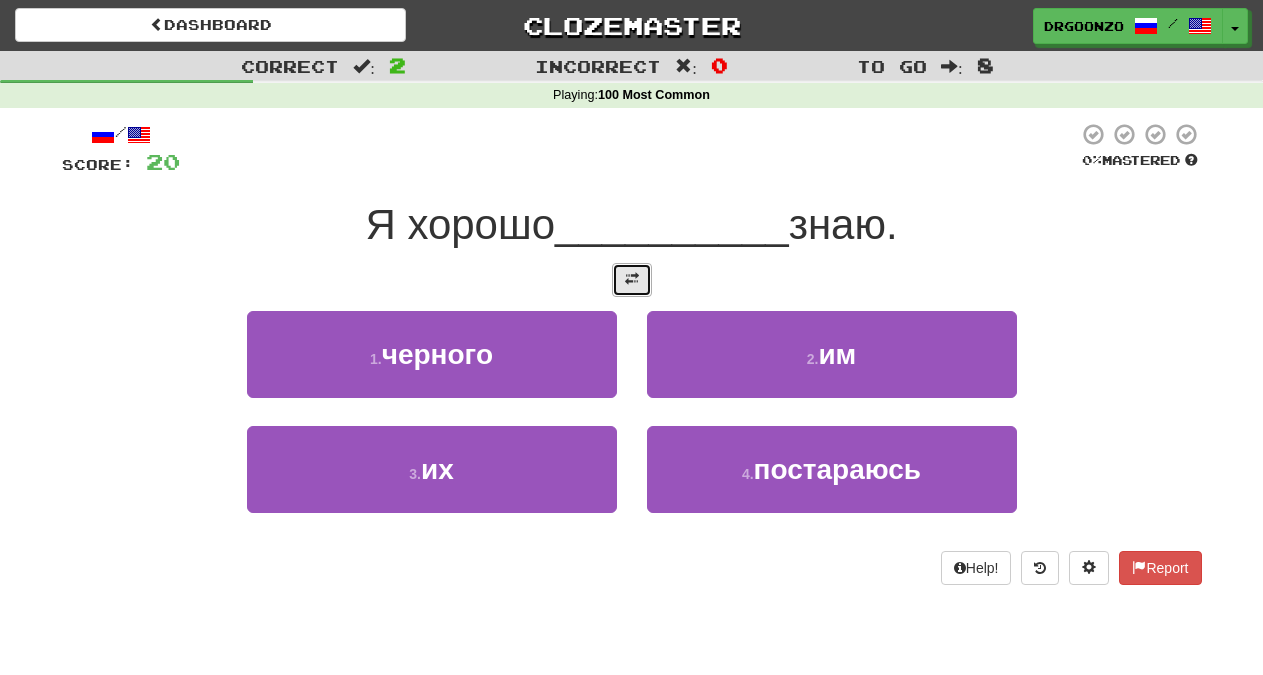 click at bounding box center [632, 279] 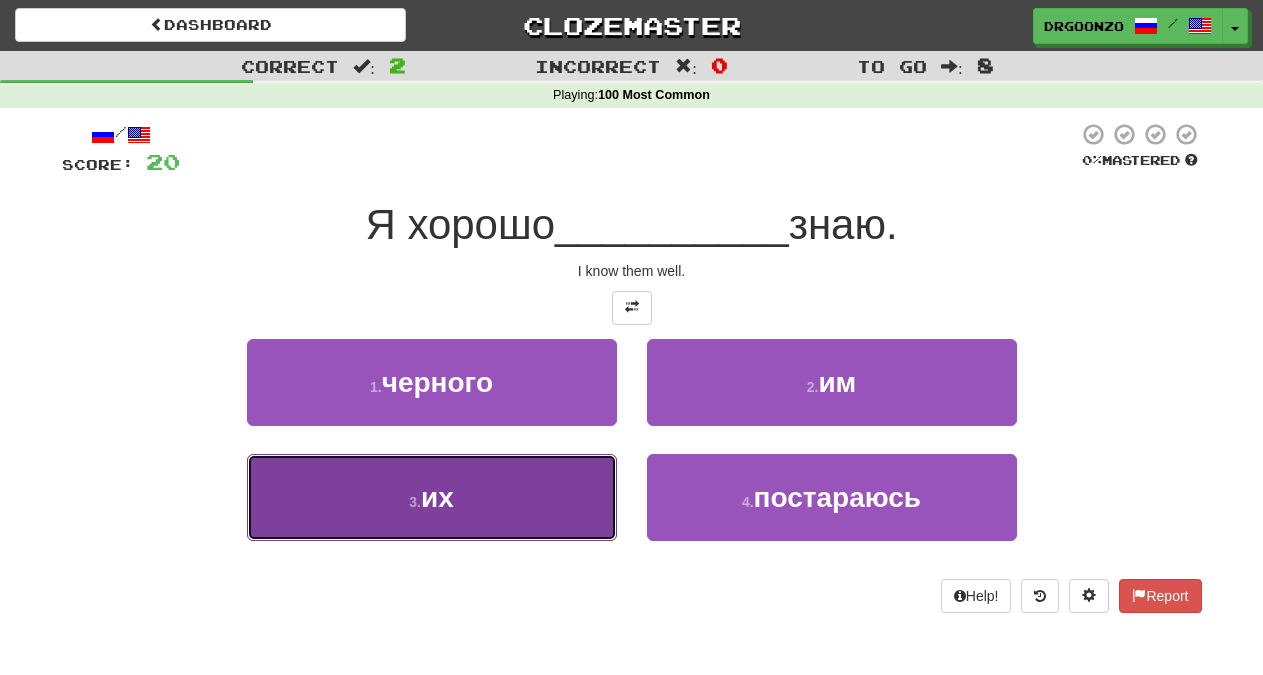 click on "3 .  их" at bounding box center (432, 497) 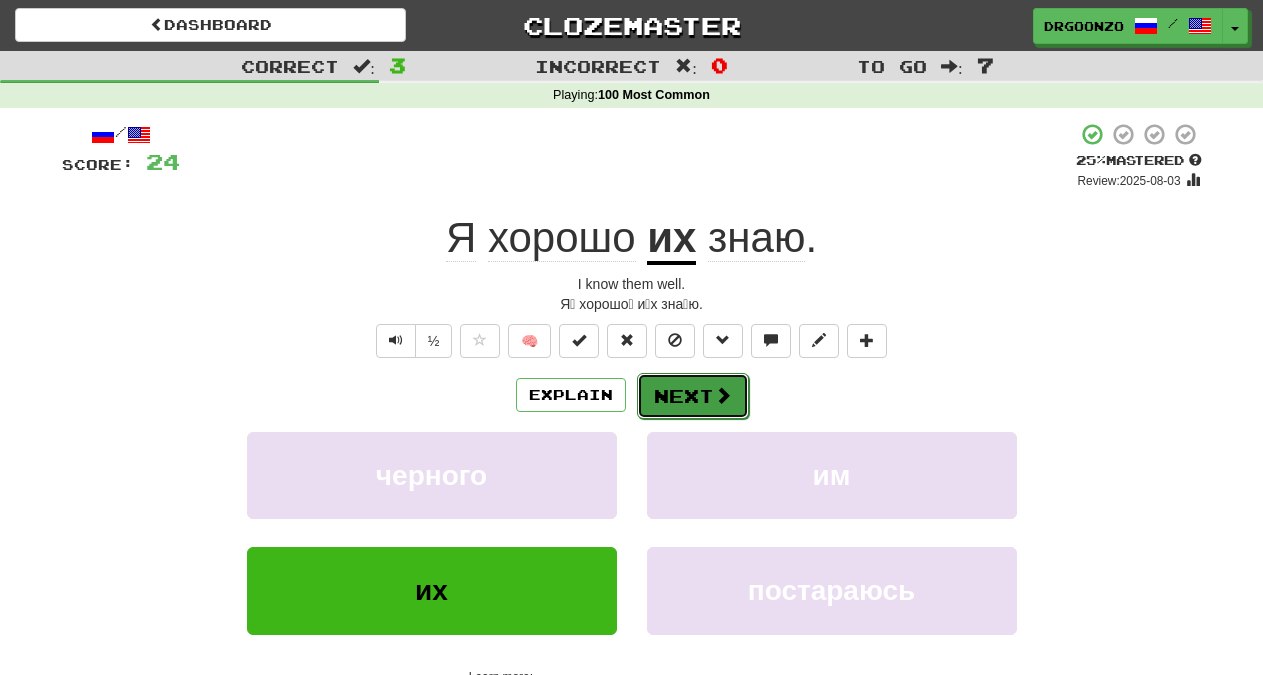 click on "Next" at bounding box center [693, 396] 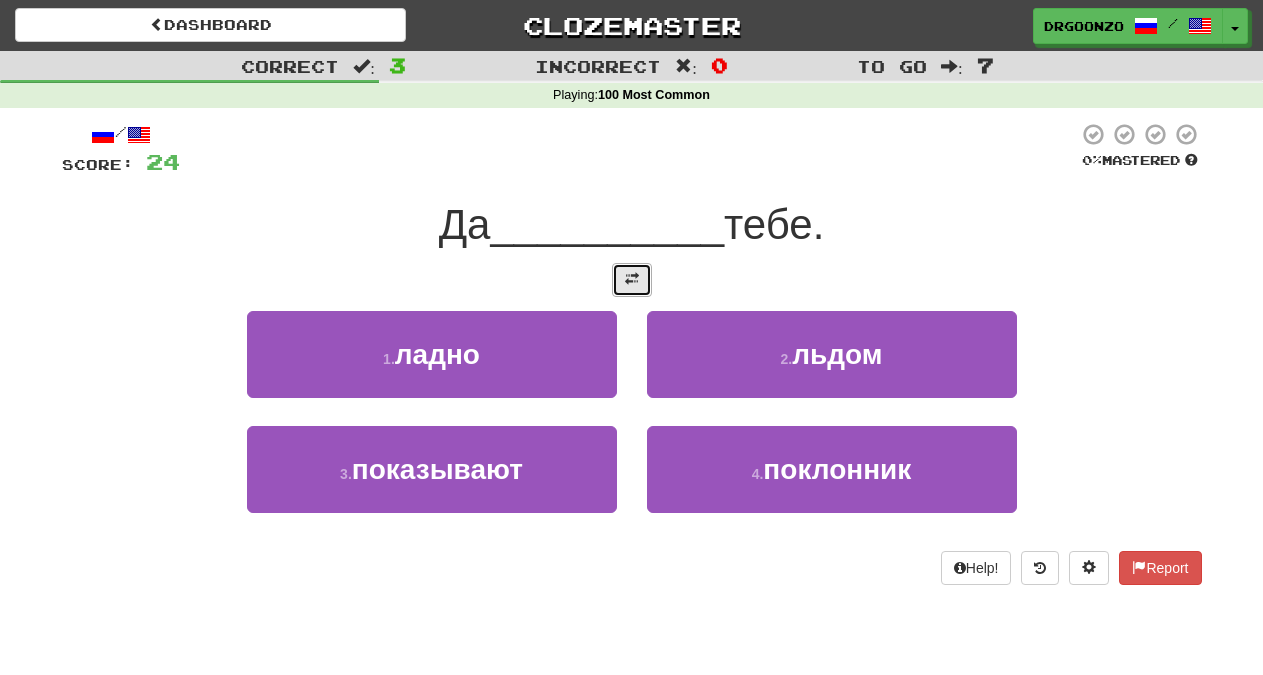 click at bounding box center (632, 280) 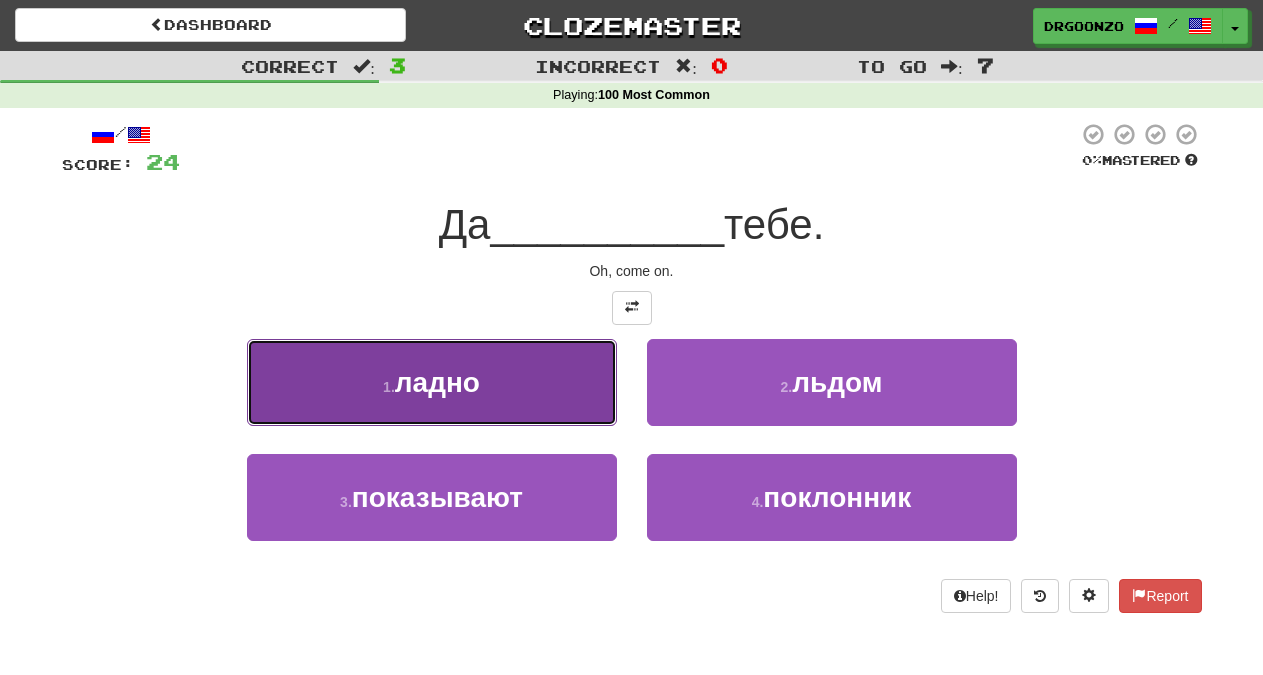 click on "ладно" at bounding box center [437, 382] 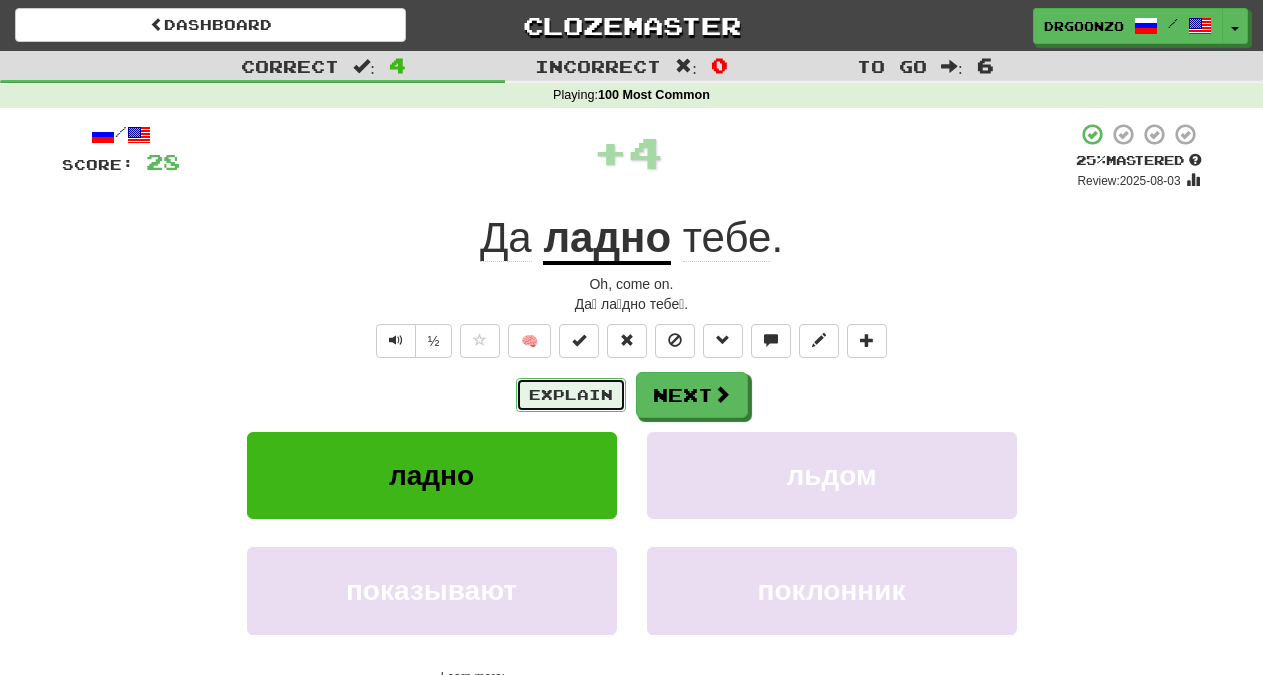 click on "Explain" at bounding box center [571, 395] 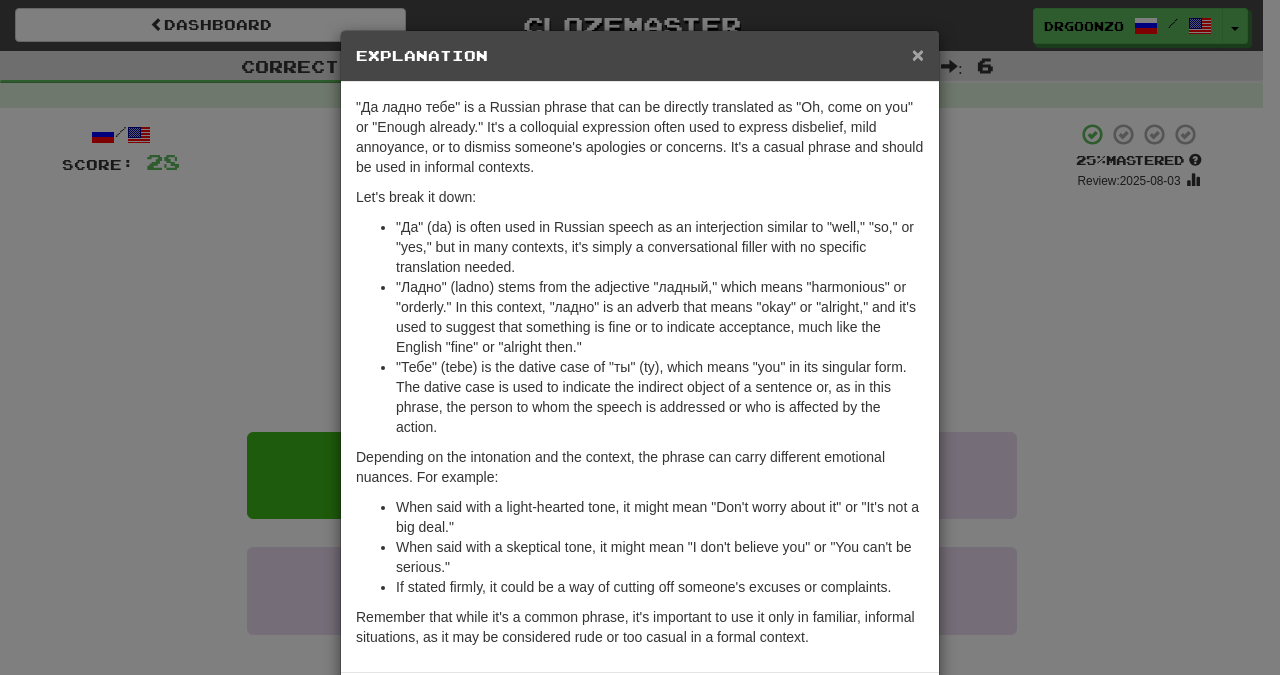 click on "×" at bounding box center (918, 54) 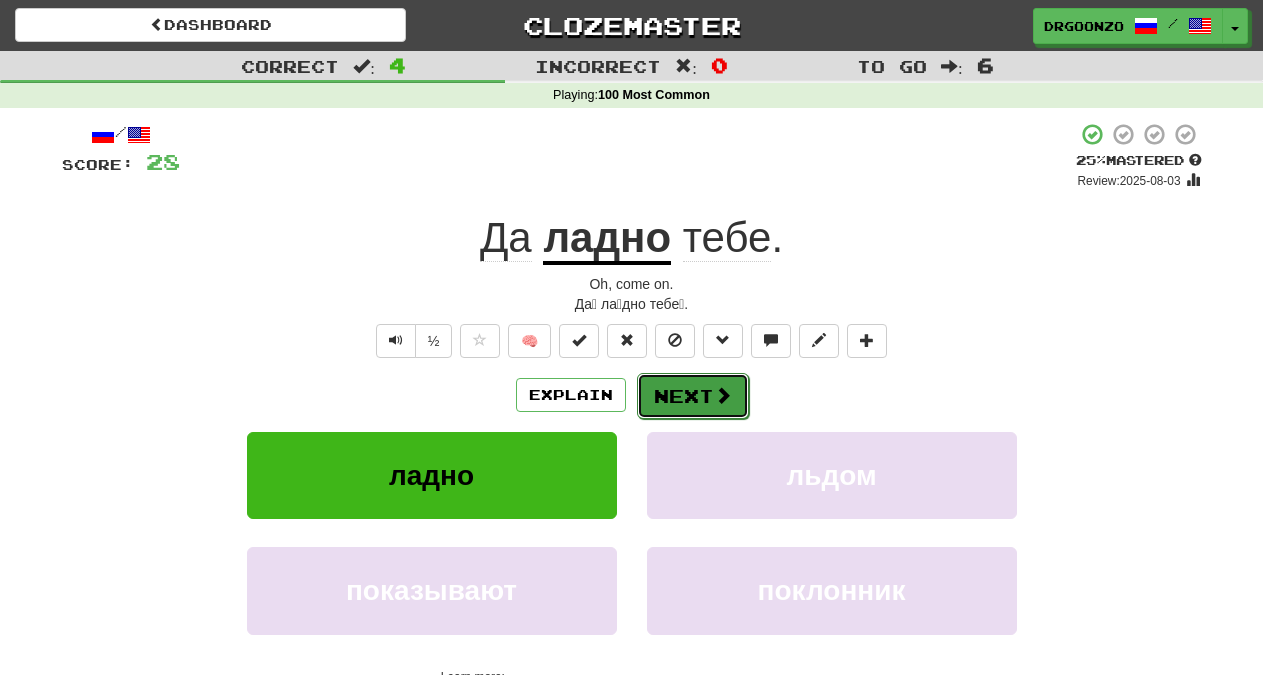 click at bounding box center [723, 395] 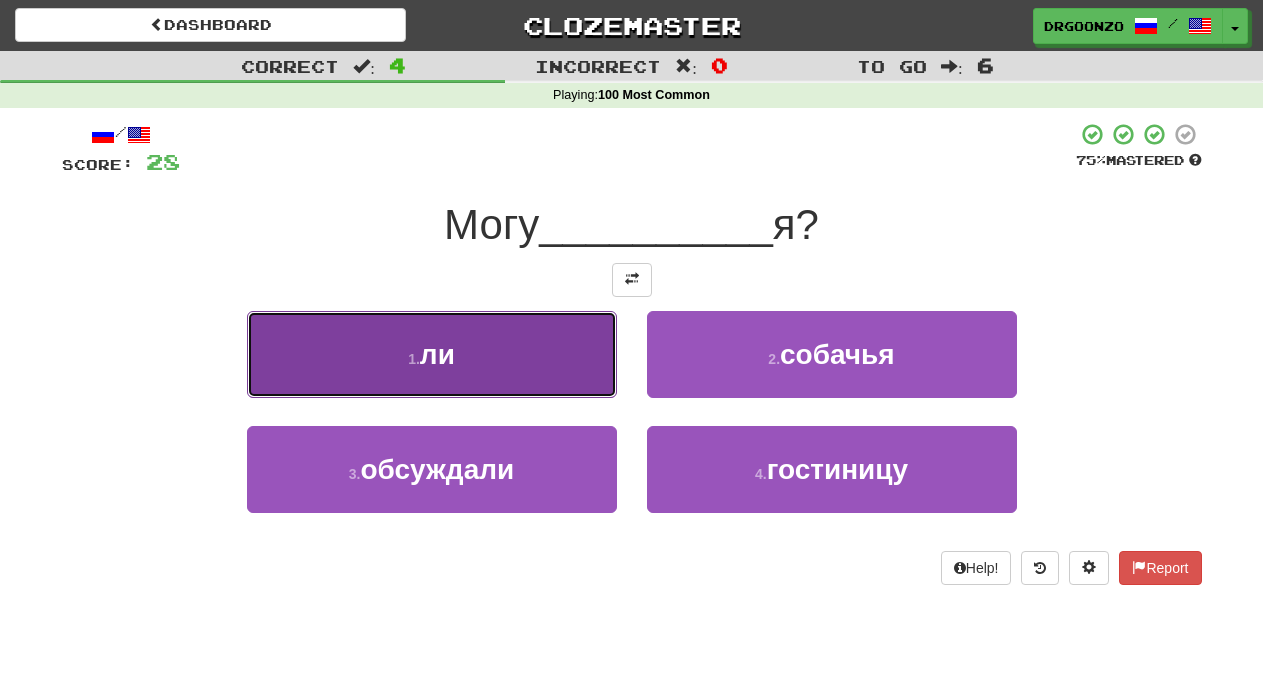 click on "1 .  ли" at bounding box center [432, 354] 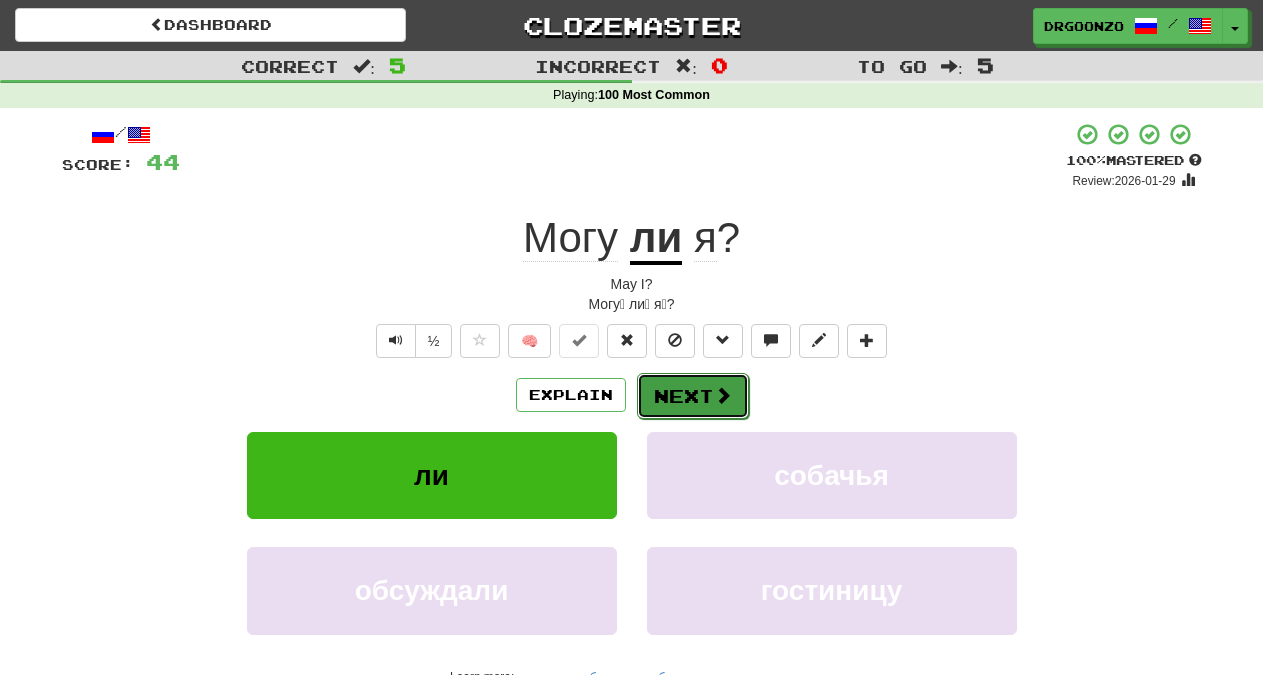 click on "Next" at bounding box center [693, 396] 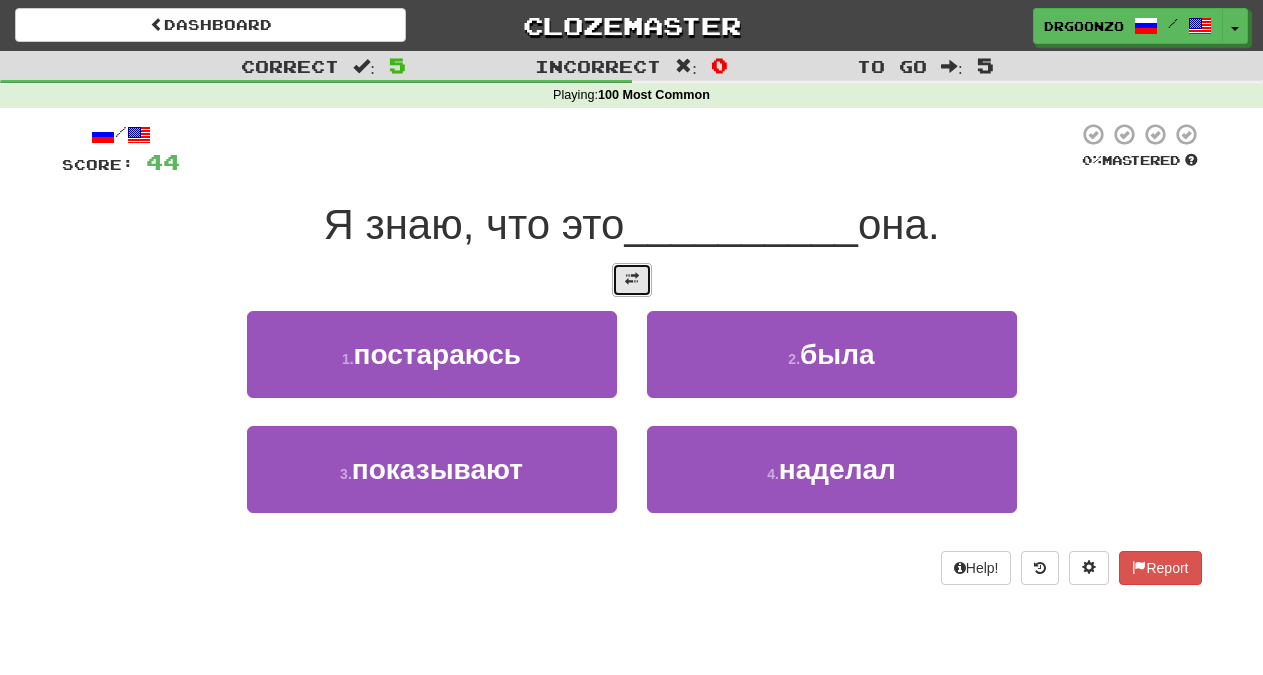 click at bounding box center (632, 280) 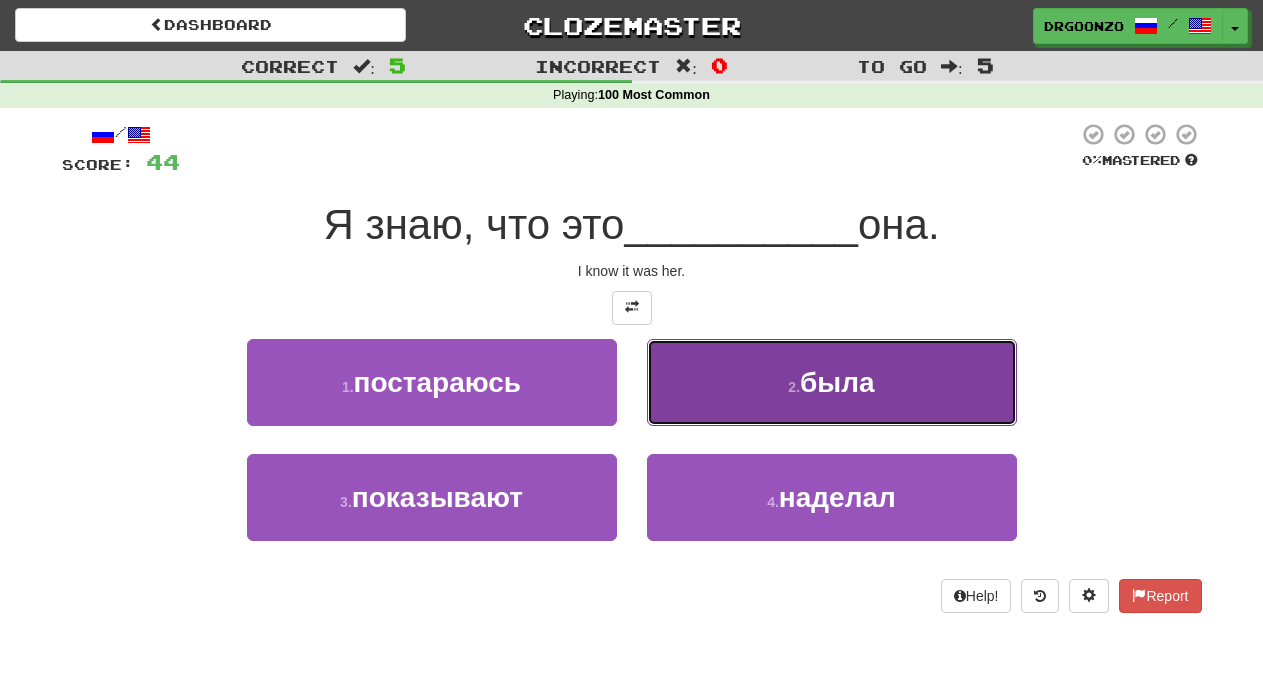 click on "была" at bounding box center (837, 382) 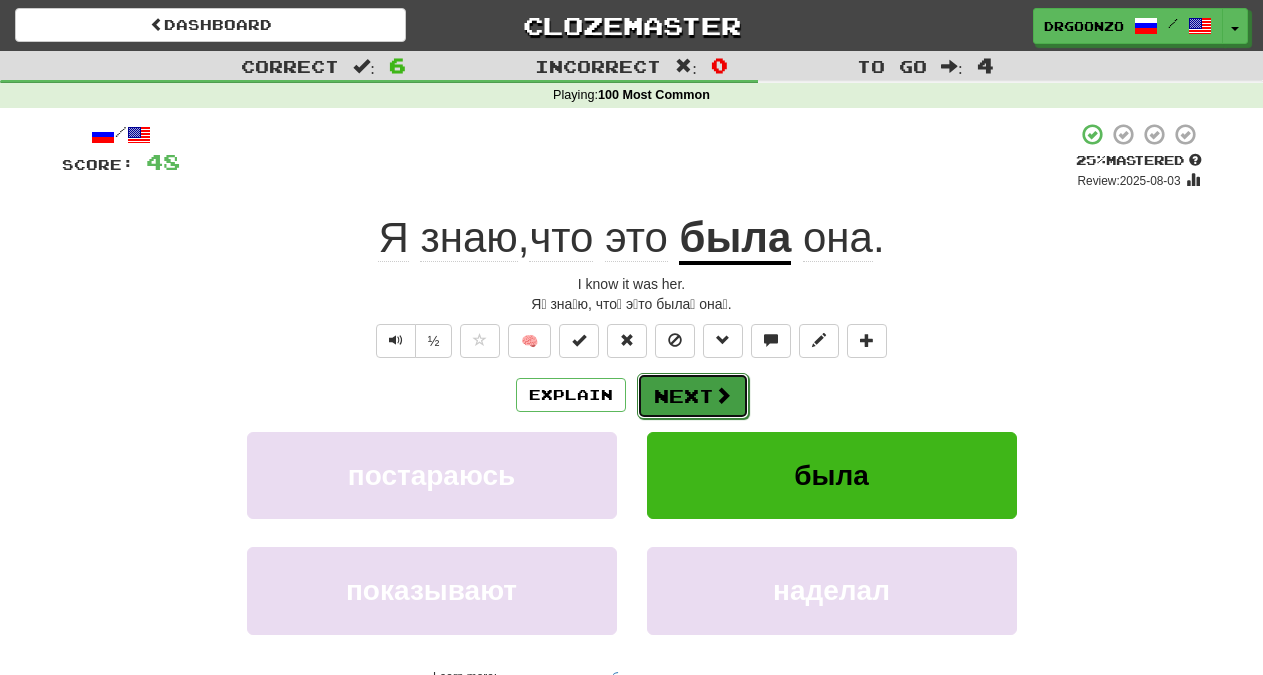 click at bounding box center [723, 395] 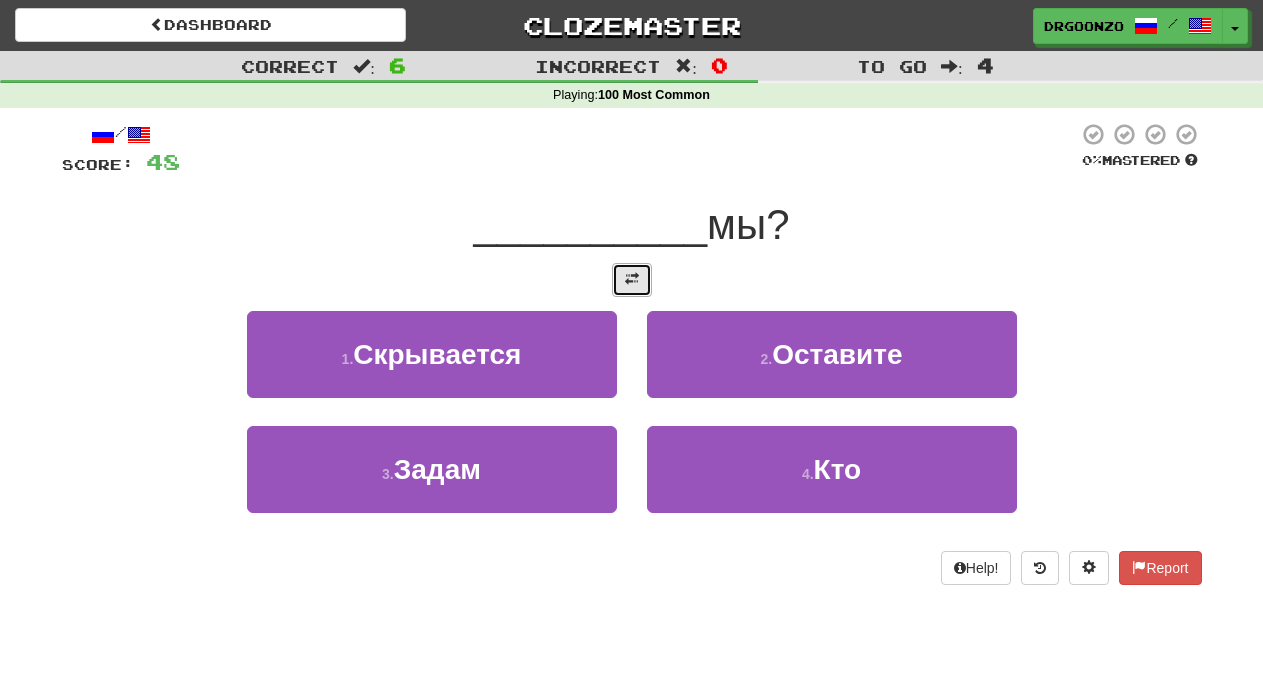 click at bounding box center (632, 280) 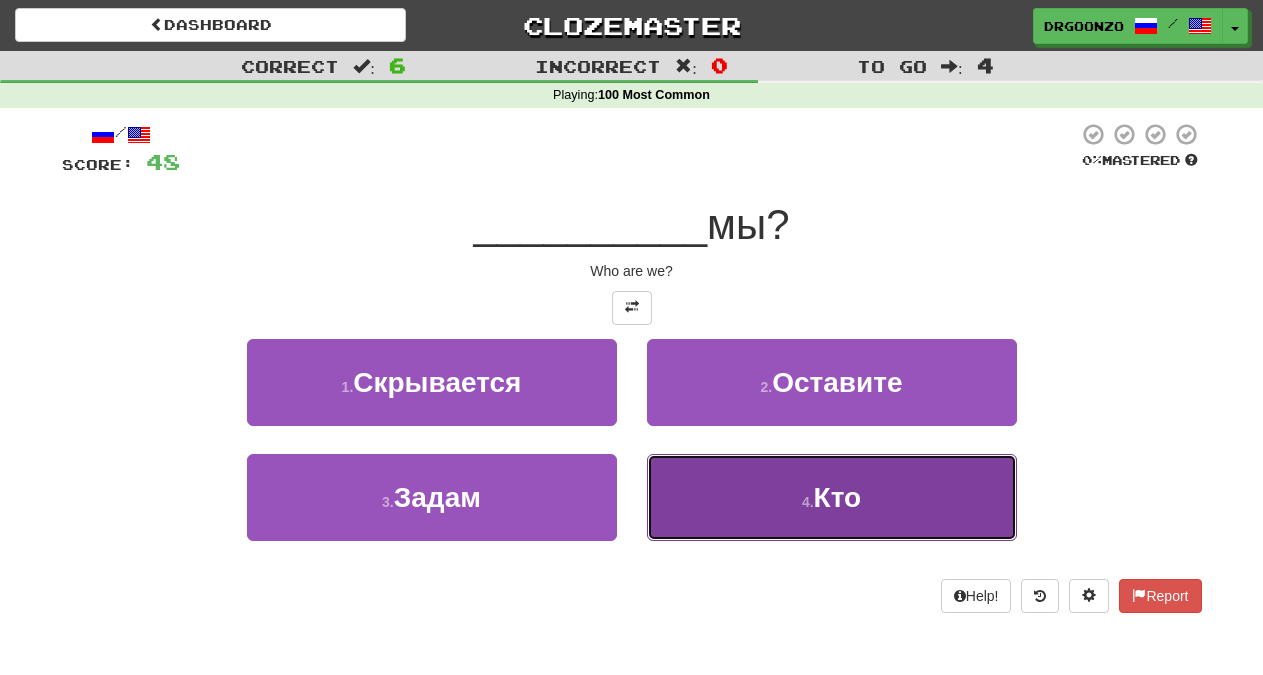 click on "4 ." at bounding box center (808, 502) 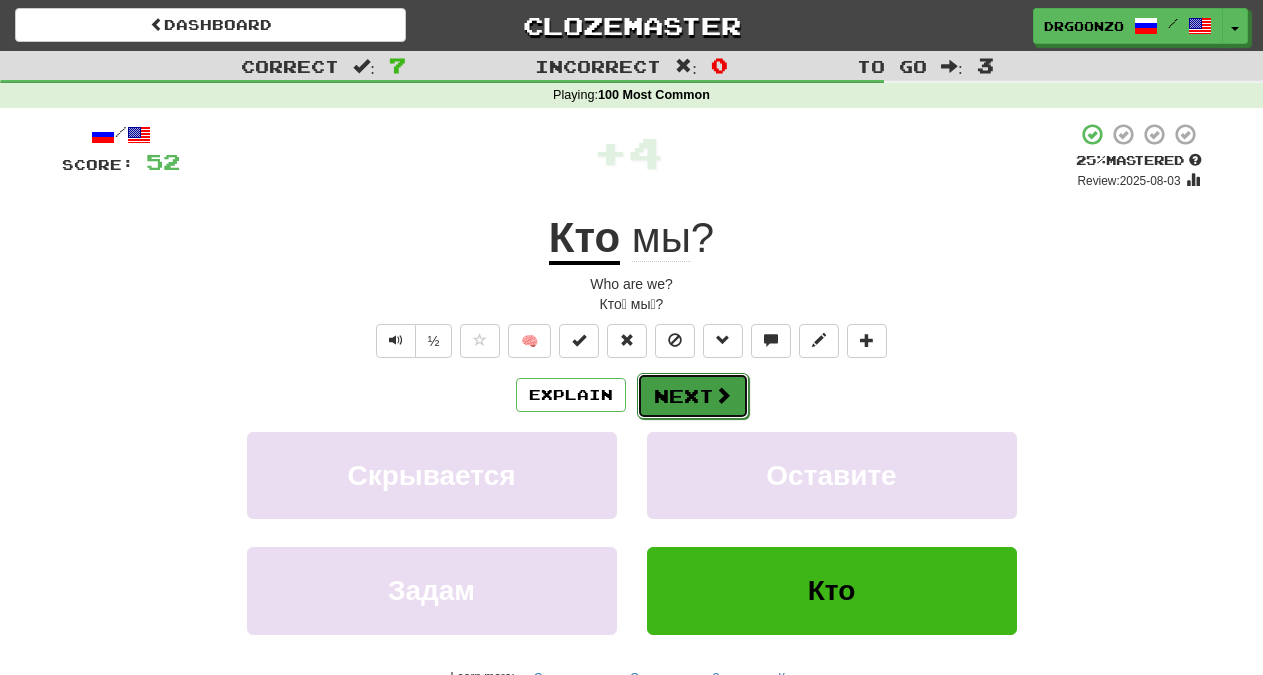 click on "Next" at bounding box center (693, 396) 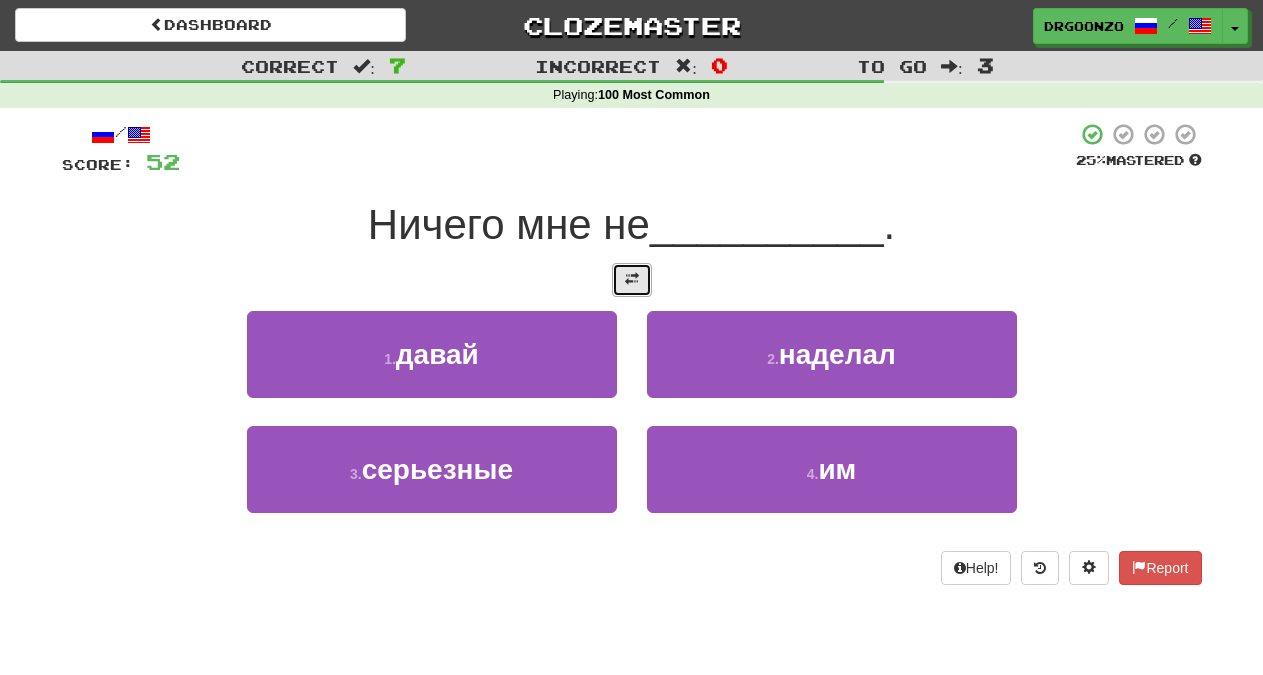 click at bounding box center (632, 280) 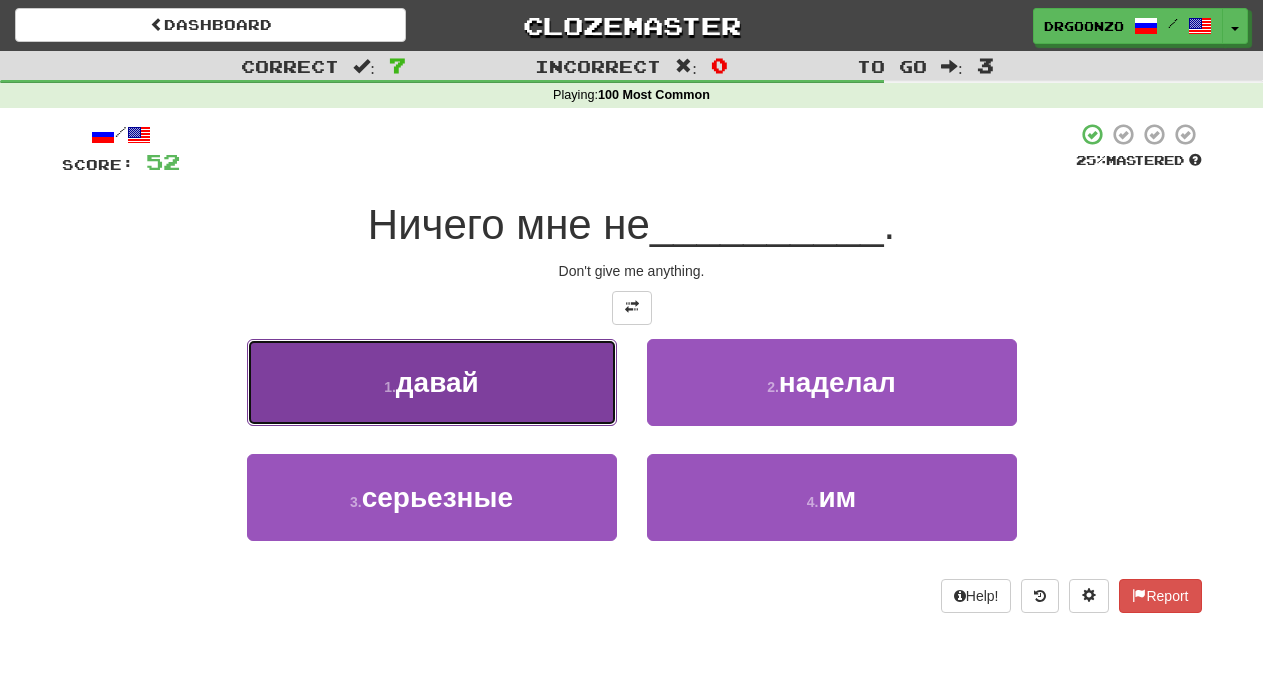 click on "1 .  давай" at bounding box center (432, 382) 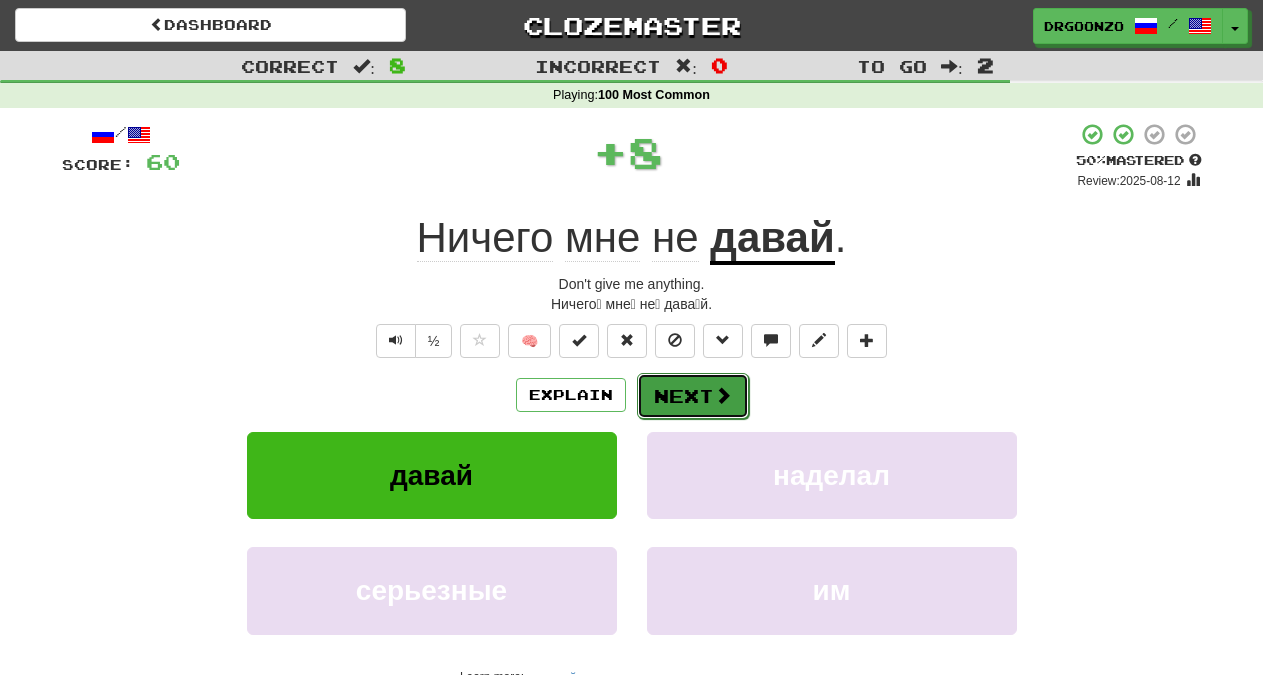 click on "Next" at bounding box center [693, 396] 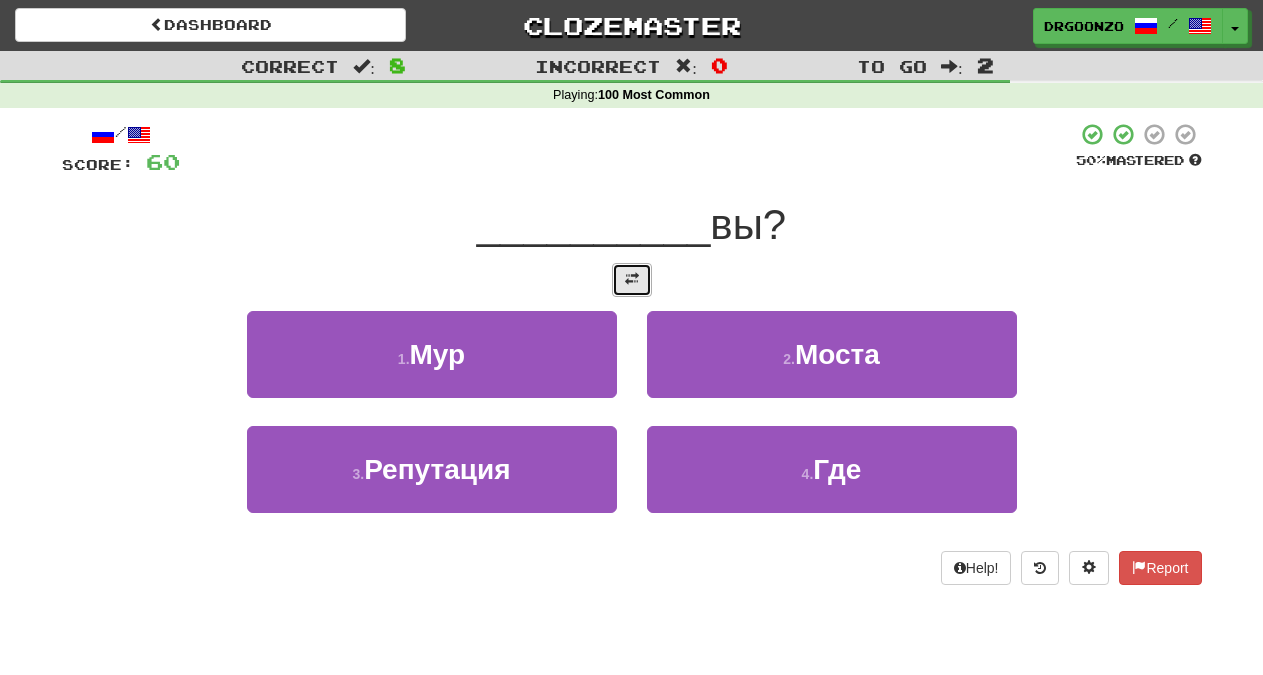 click at bounding box center [632, 280] 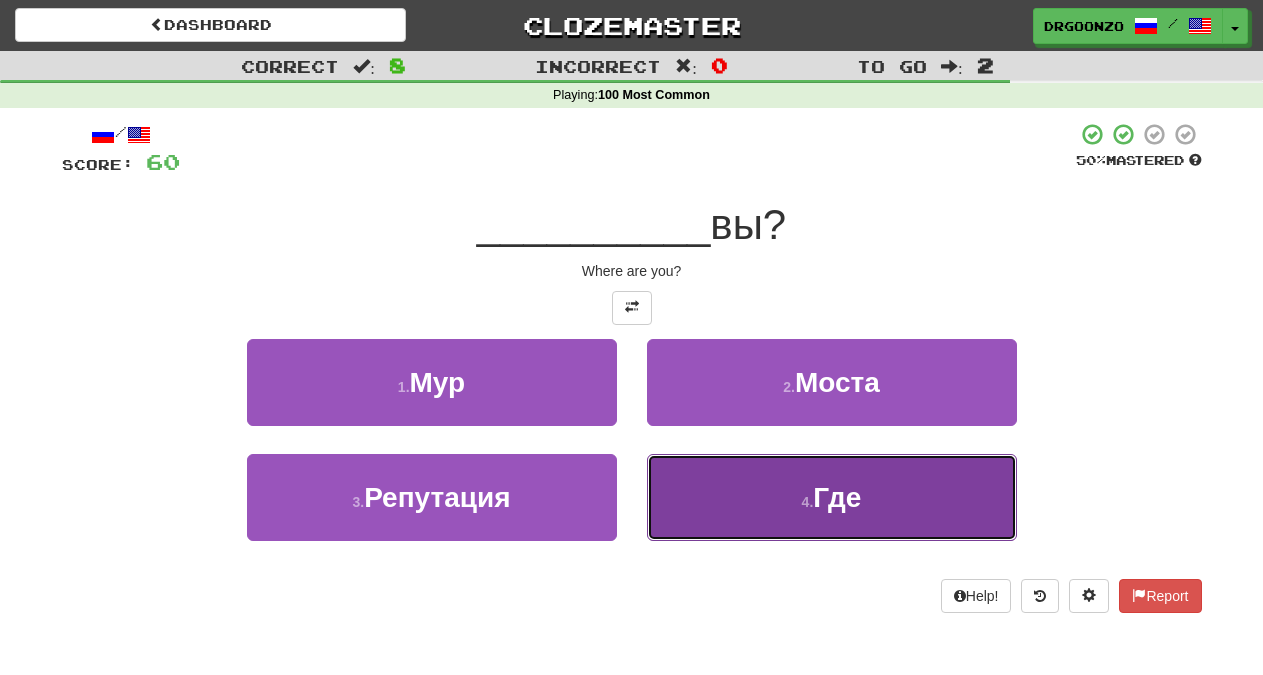 click on "4 .  Где" at bounding box center [832, 497] 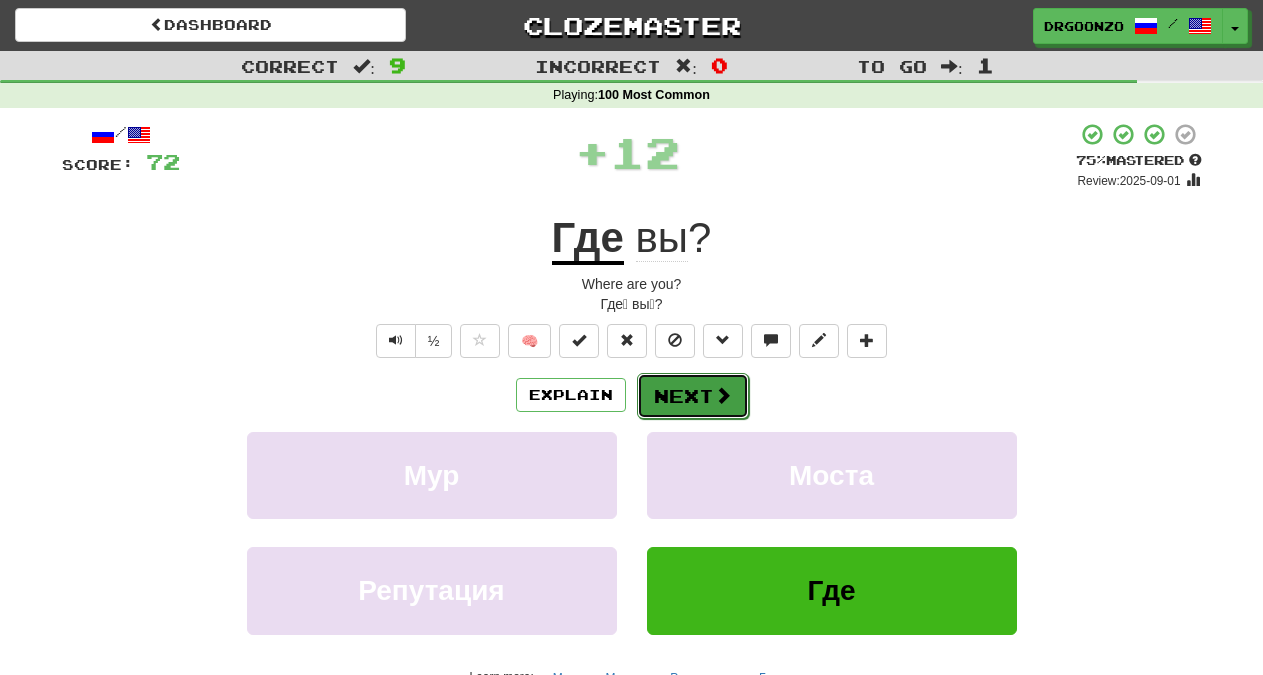 click on "Next" at bounding box center (693, 396) 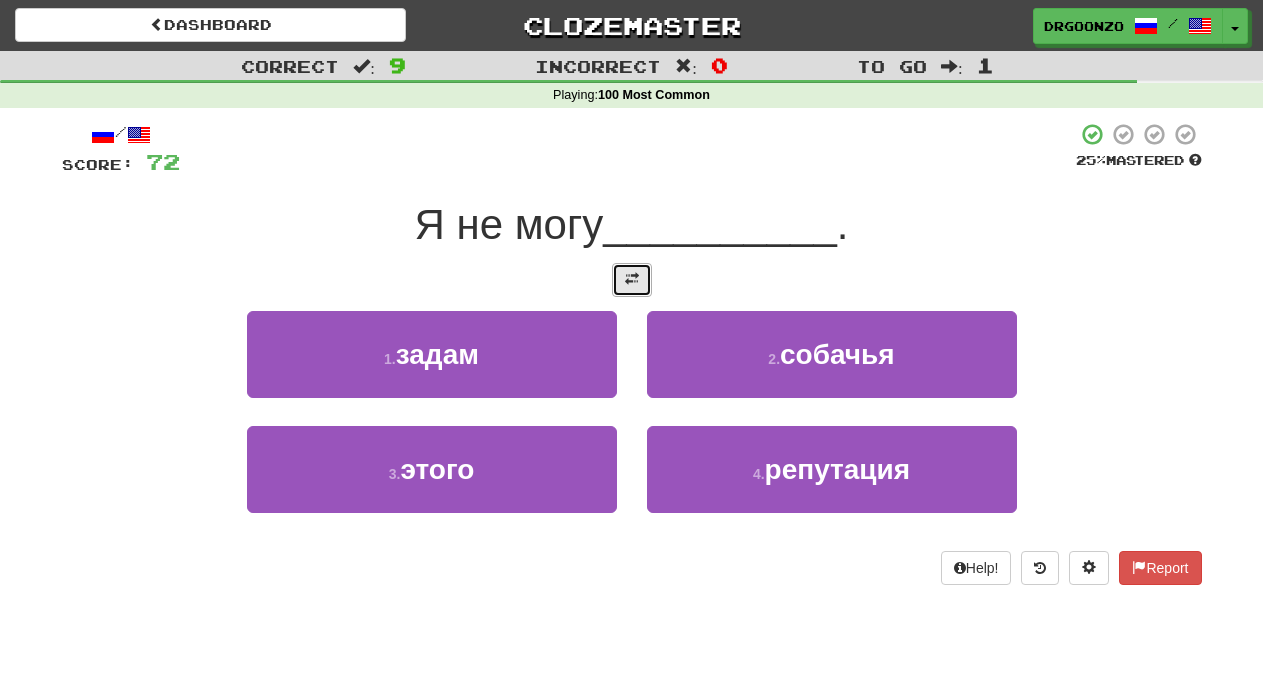 click at bounding box center (632, 279) 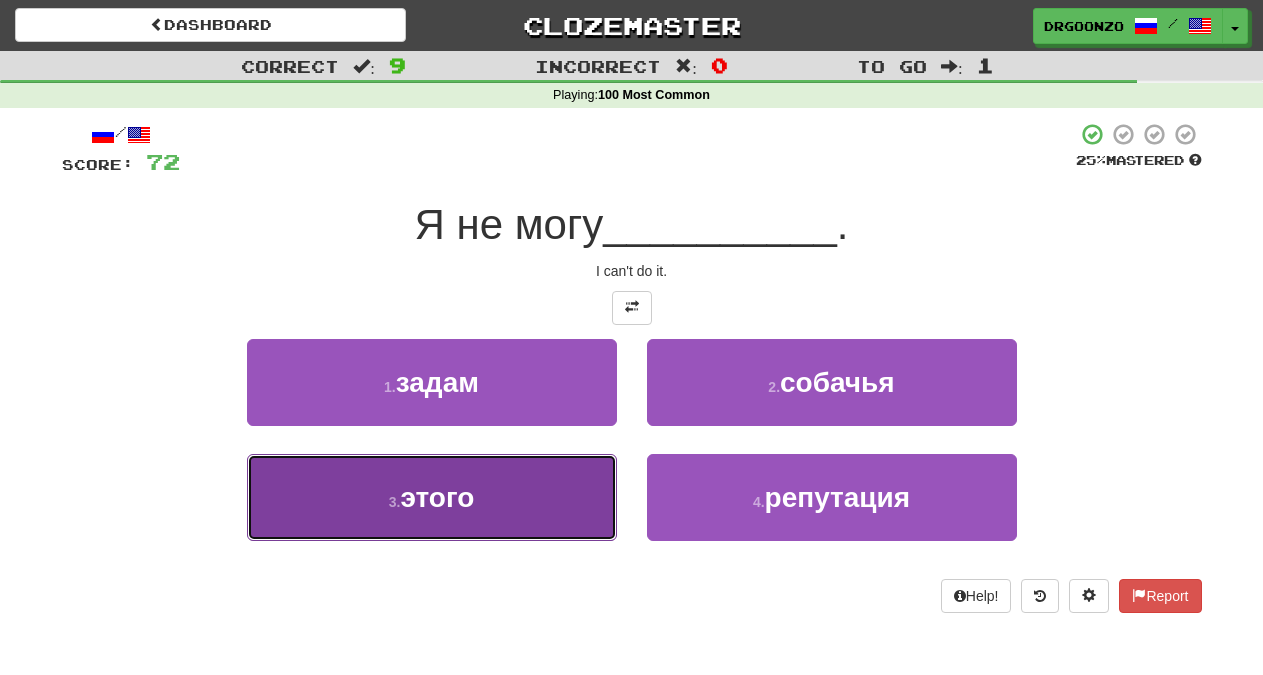 click on "3 .  этого" at bounding box center (432, 497) 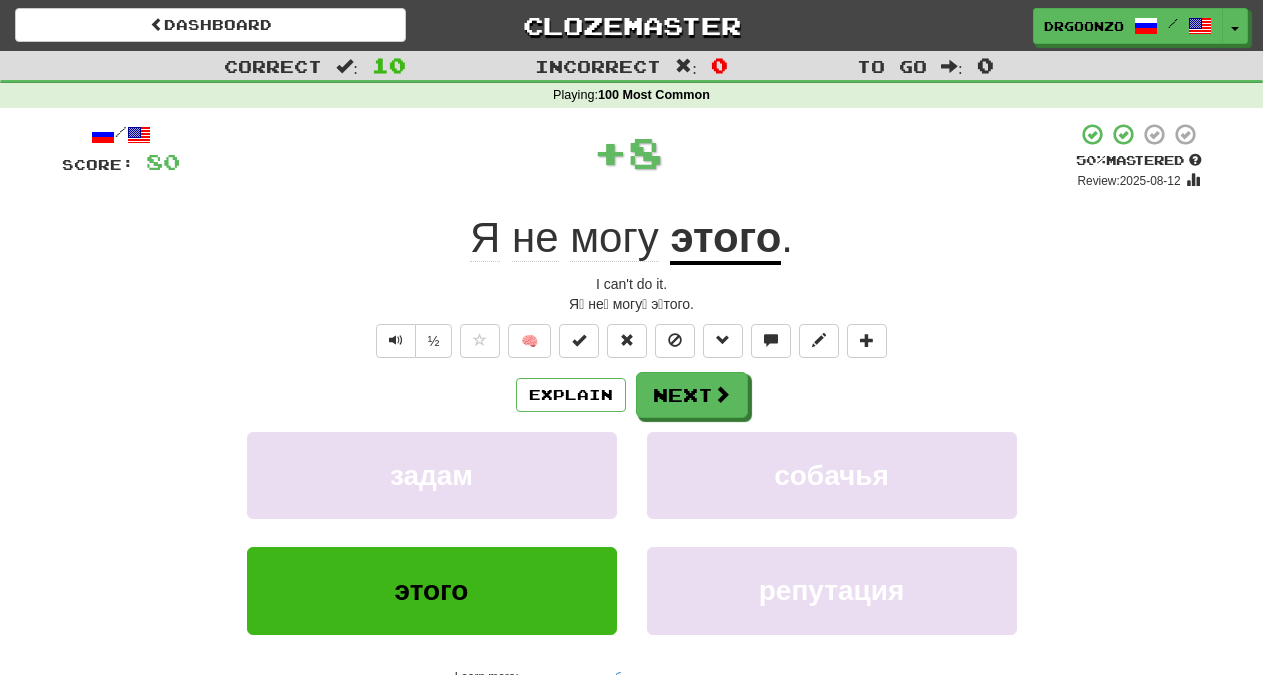 click on "Explain Next" at bounding box center [632, 395] 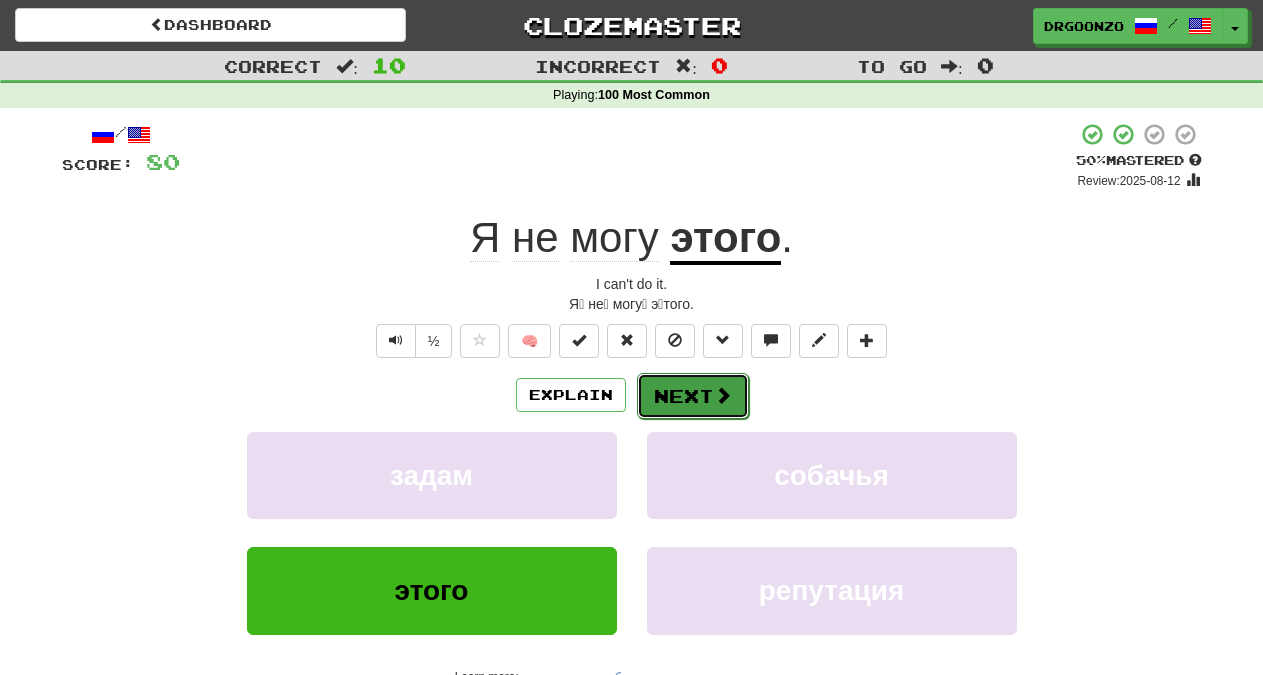 click on "Next" at bounding box center (693, 396) 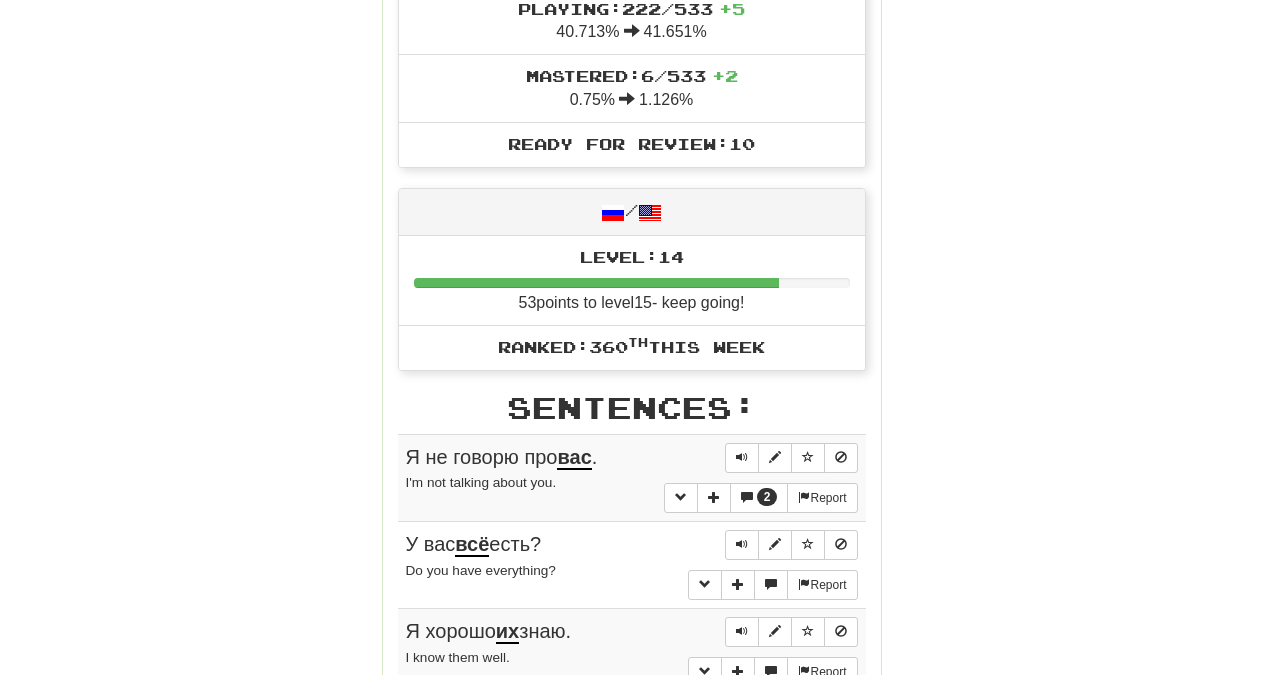 scroll, scrollTop: 816, scrollLeft: 0, axis: vertical 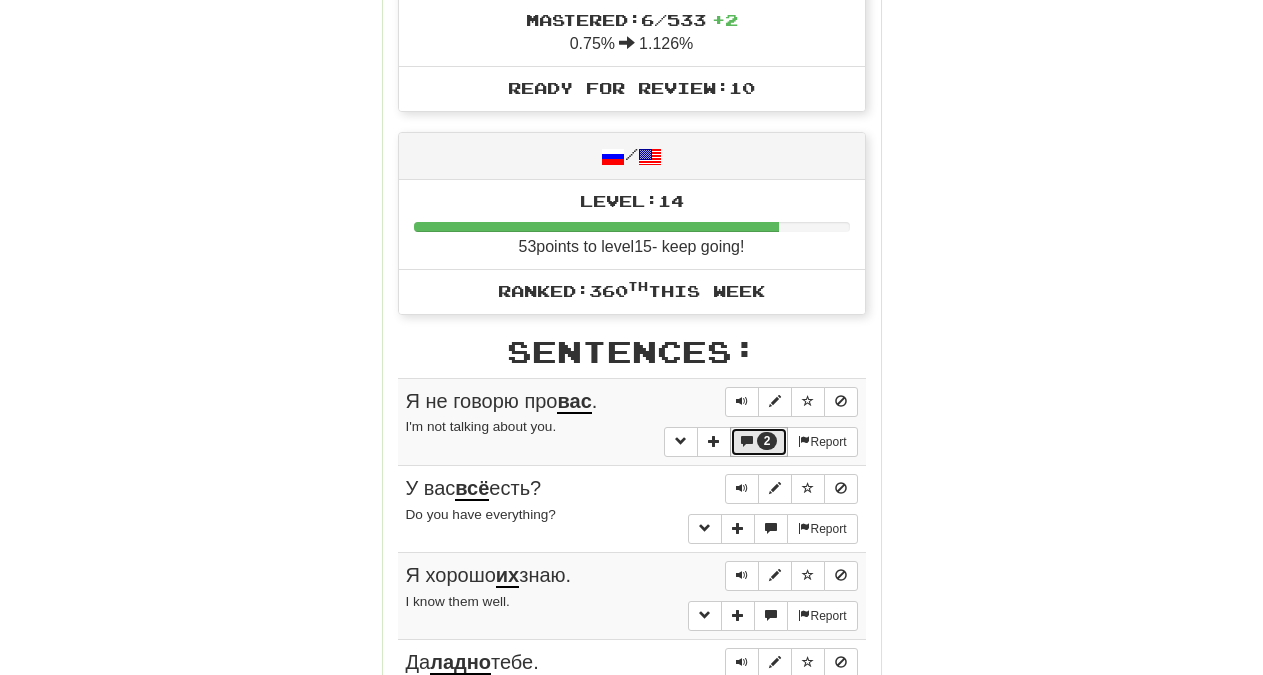 click on "2" at bounding box center (759, 442) 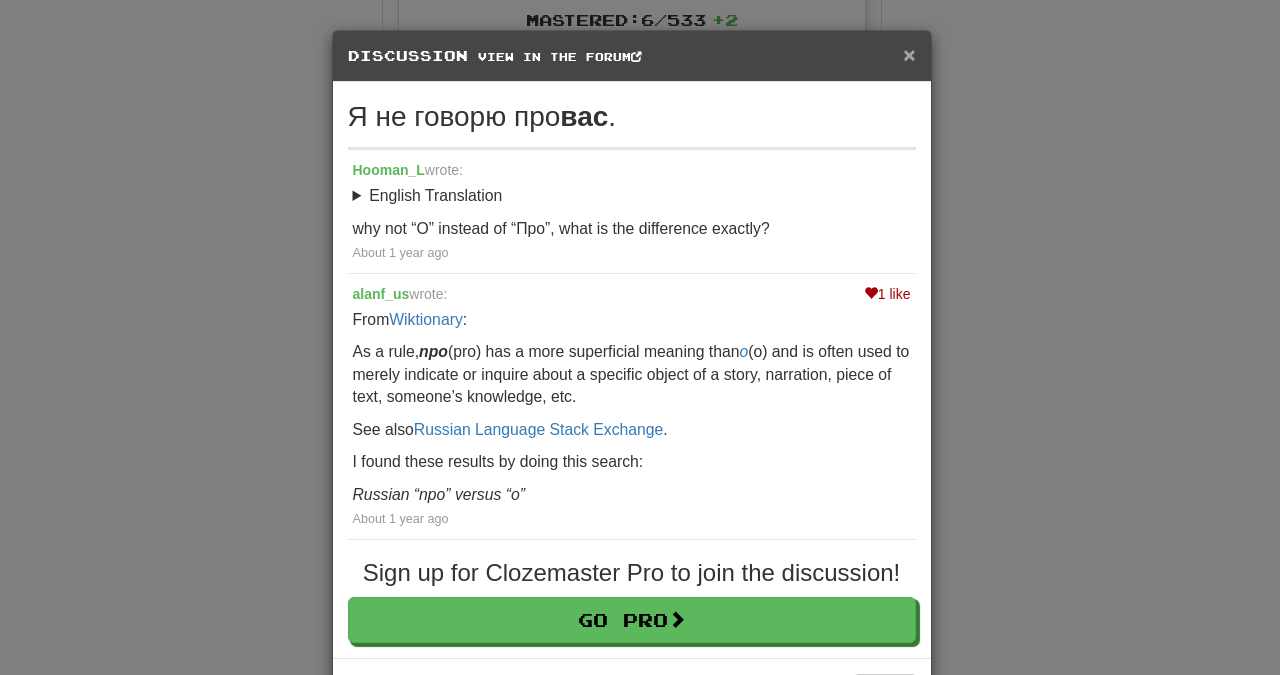 click on "×" at bounding box center (909, 54) 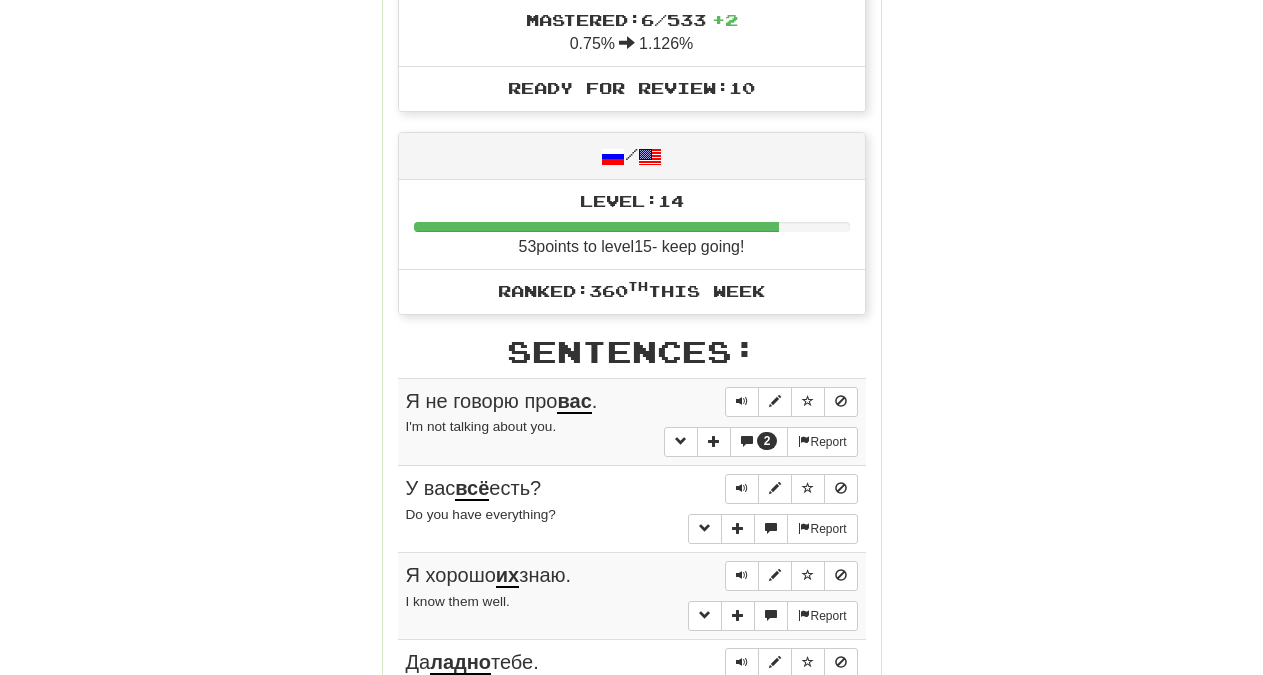 click on "Round Results Stats: Score:   + 80 Time:   2 : 13 New:   5 Review:   5 Correct:   10 Incorrect:   0 Get fluent faster. Get  Clozemaster Pro   Progress: 100 Most Common Playing:  222  /  533 + 5 40.713% 41.651% Mastered:  6  /  533 + 2 0.75% 1.126% Ready for Review:  10  /  Level:  14 53  points to level  15  - keep going! Ranked:  360 th  this week Sentences: 2  Report Я не говорю про  вас . I'm not talking about you.  Report У вас  всё  есть? Do you have everything?  Report Я хорошо  их  знаю. I know them well.  Report Да  ладно  тебе. Oh, come on.  Report Могу  ли  я? May I?  Report Я знаю, что это  была  она. I know it was her.  Report Кто  мы? Who are we?  Report Ничего мне не  давай . Don't give me anything.  Report Где  вы? Where are you?  Report Я не могу  этого . I can't do it." at bounding box center [632, 358] 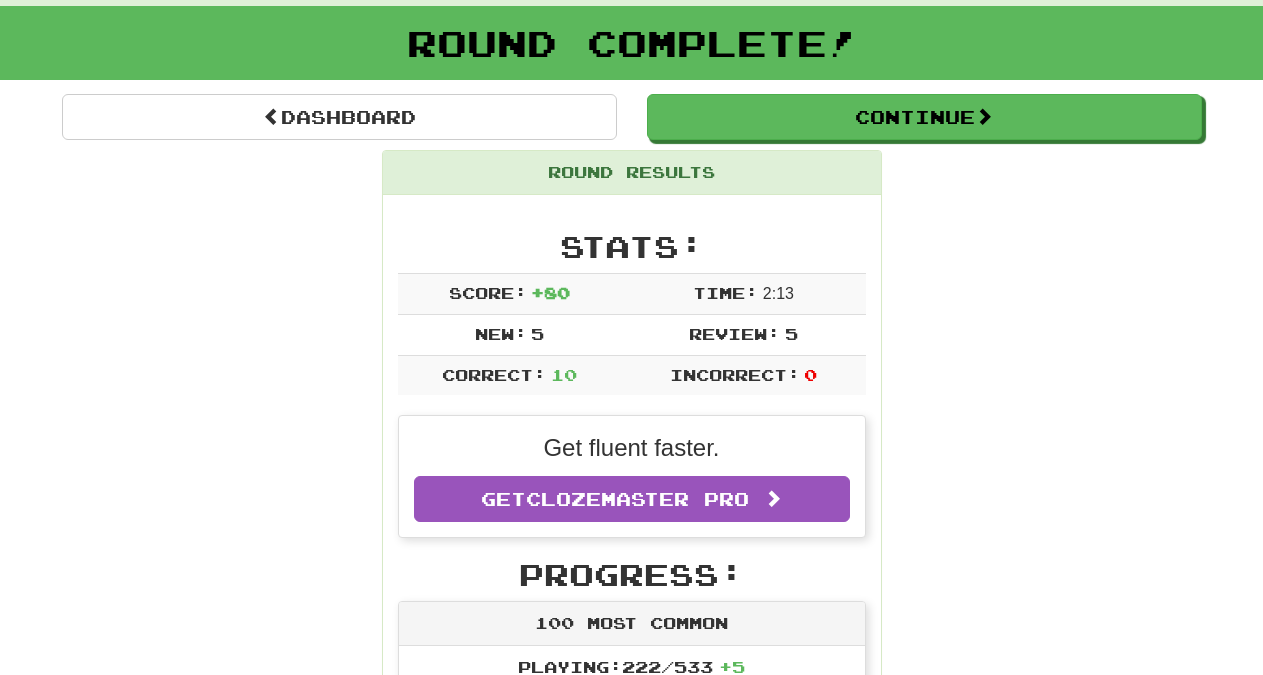 scroll, scrollTop: 0, scrollLeft: 0, axis: both 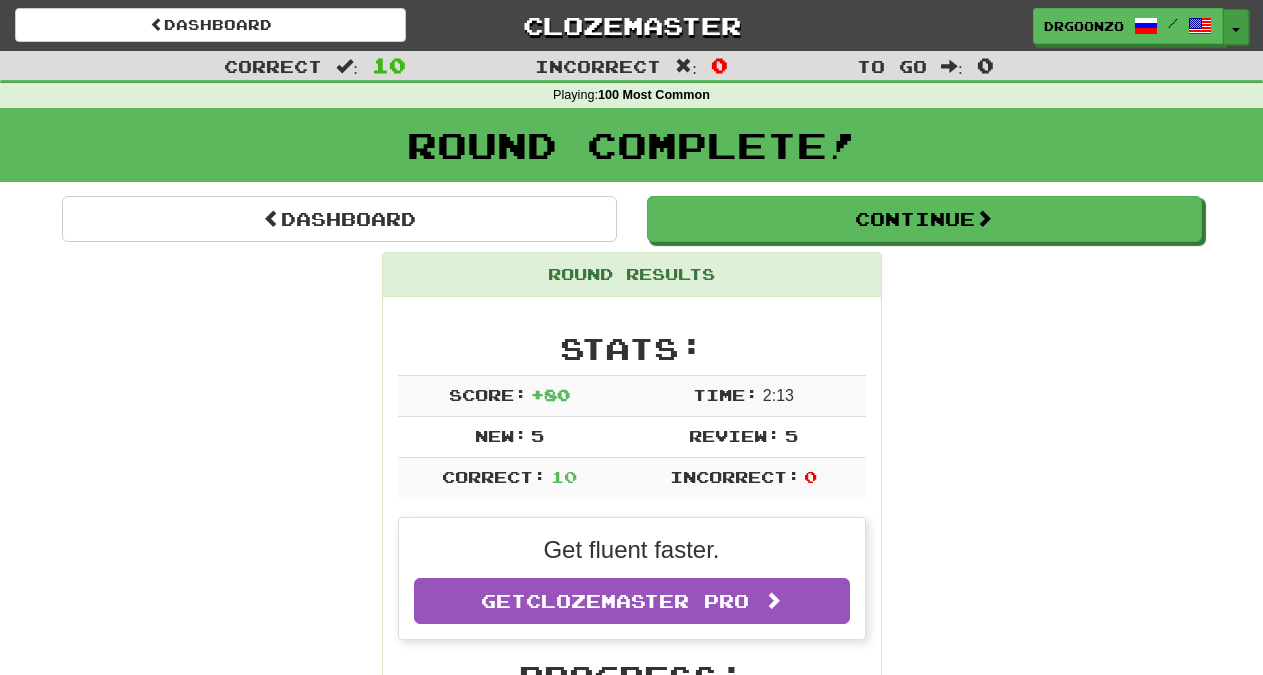 click at bounding box center (1236, 30) 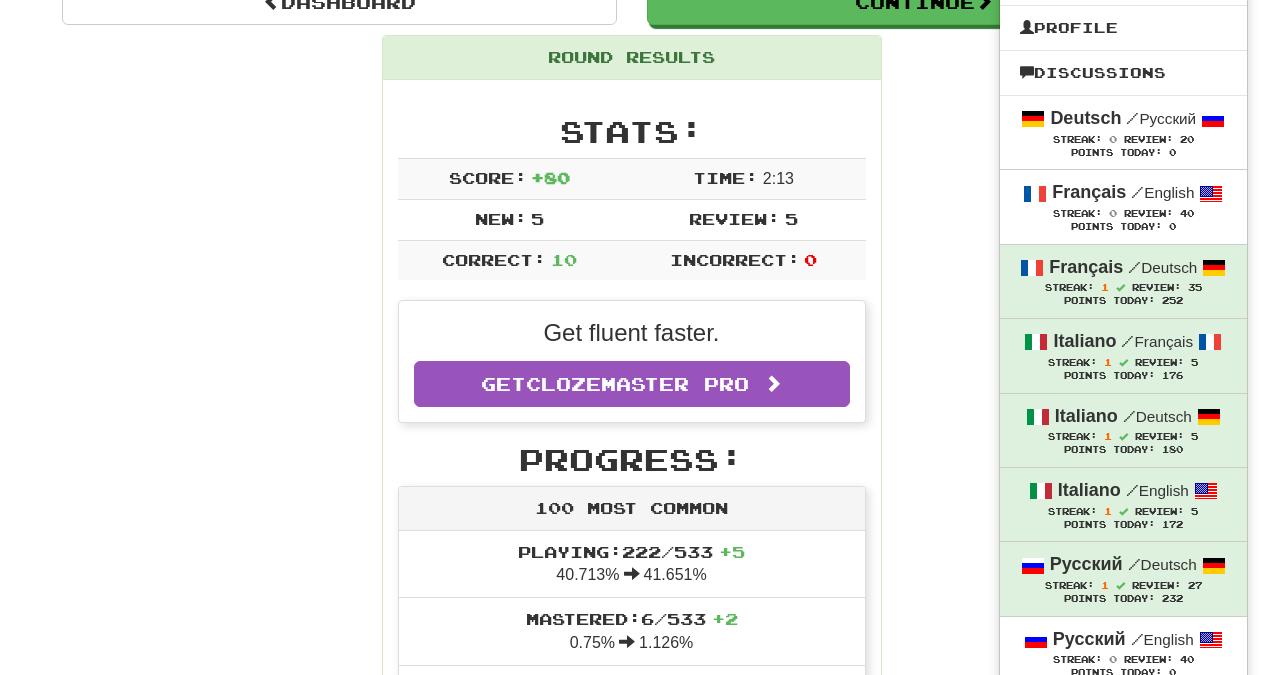 scroll, scrollTop: 306, scrollLeft: 0, axis: vertical 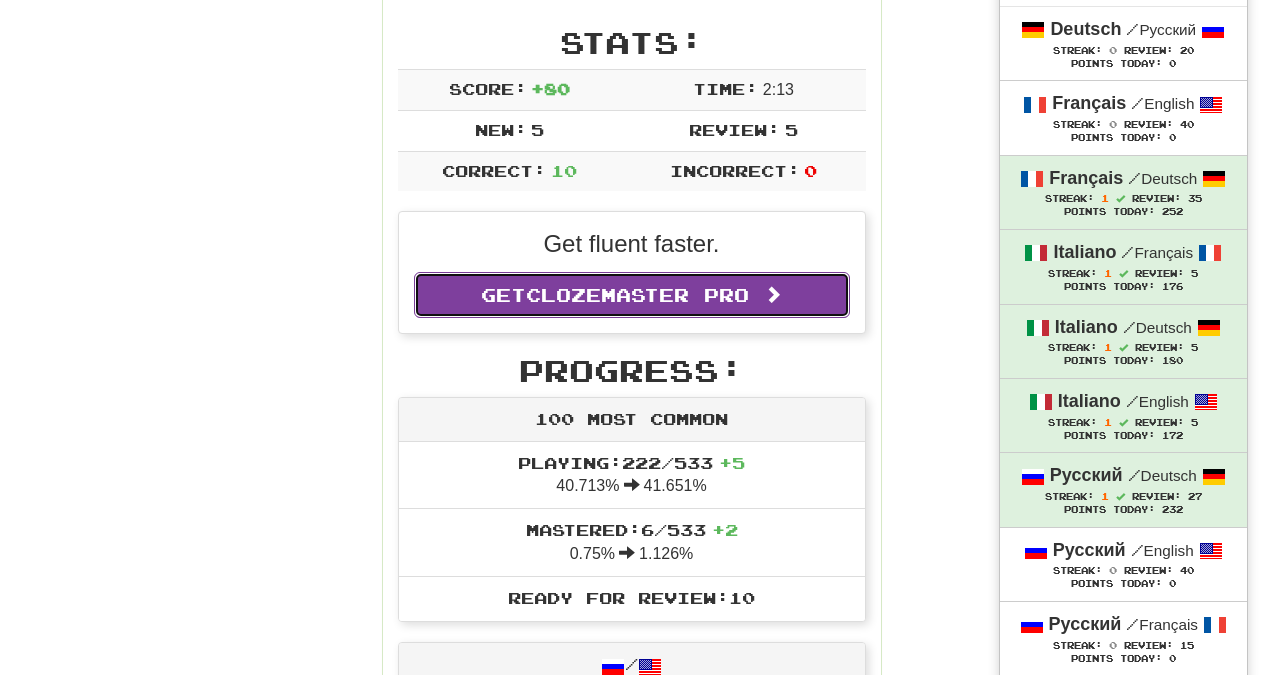 click on "Clozemaster Pro" at bounding box center (637, 295) 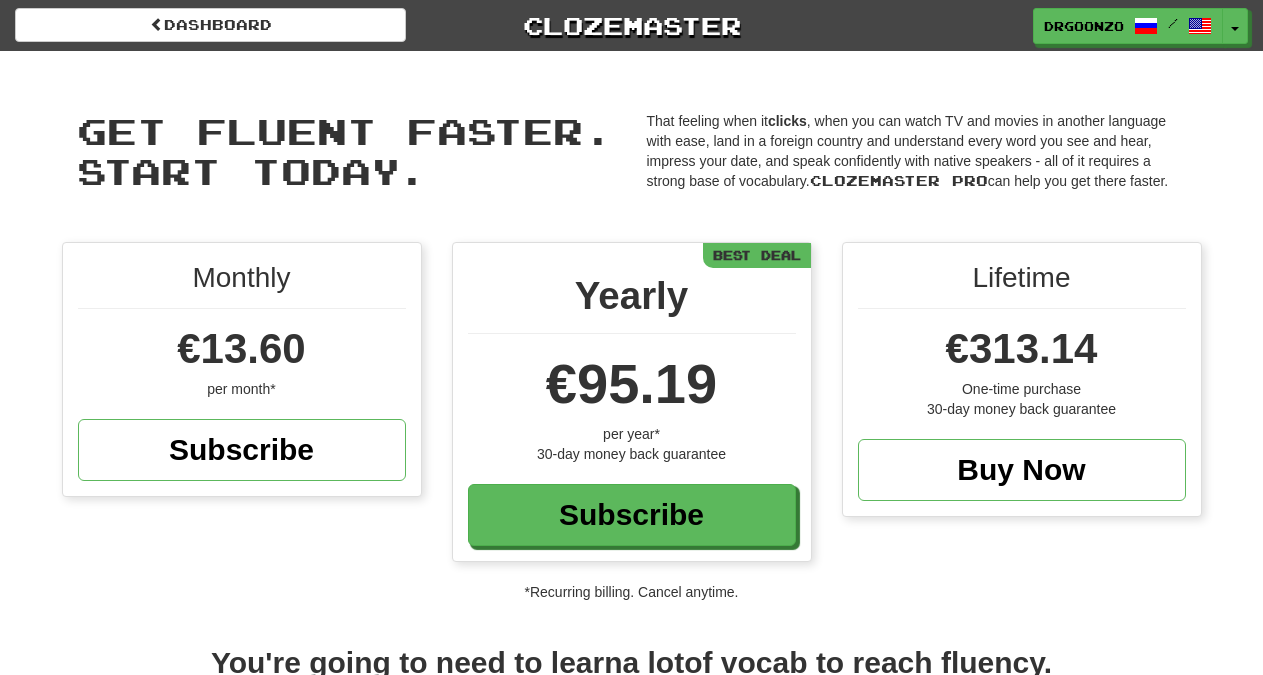 scroll, scrollTop: 0, scrollLeft: 0, axis: both 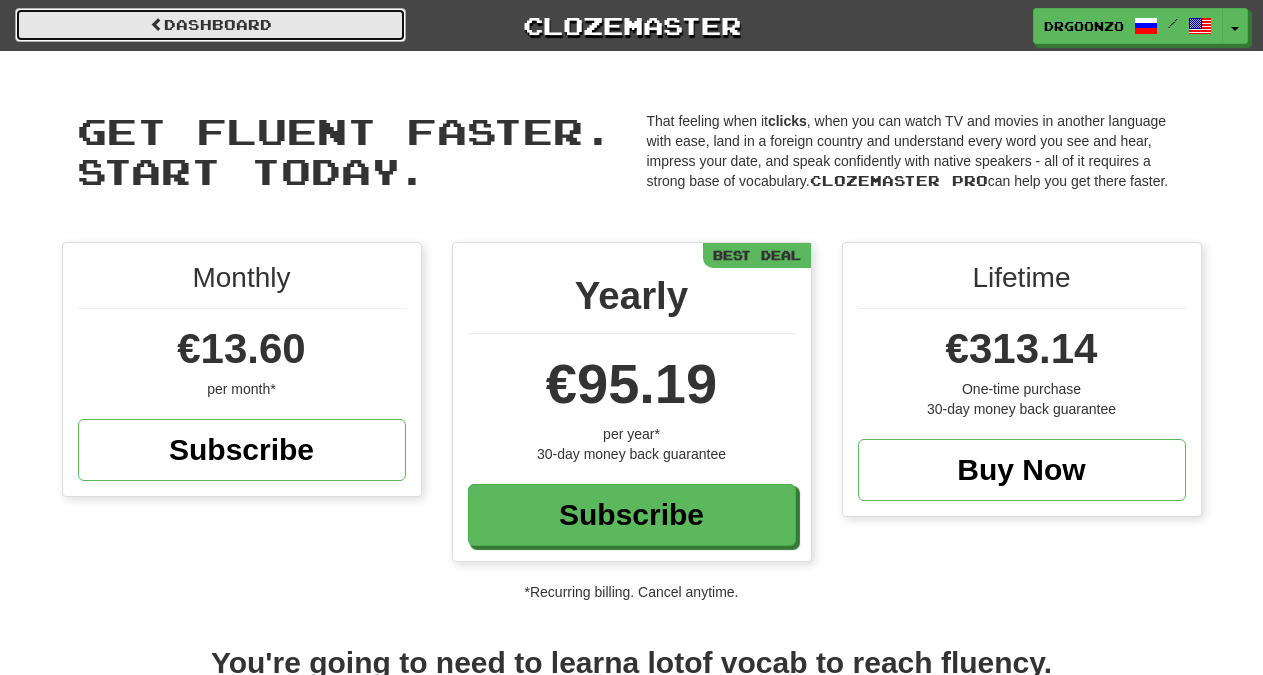 click on "Dashboard" at bounding box center (210, 25) 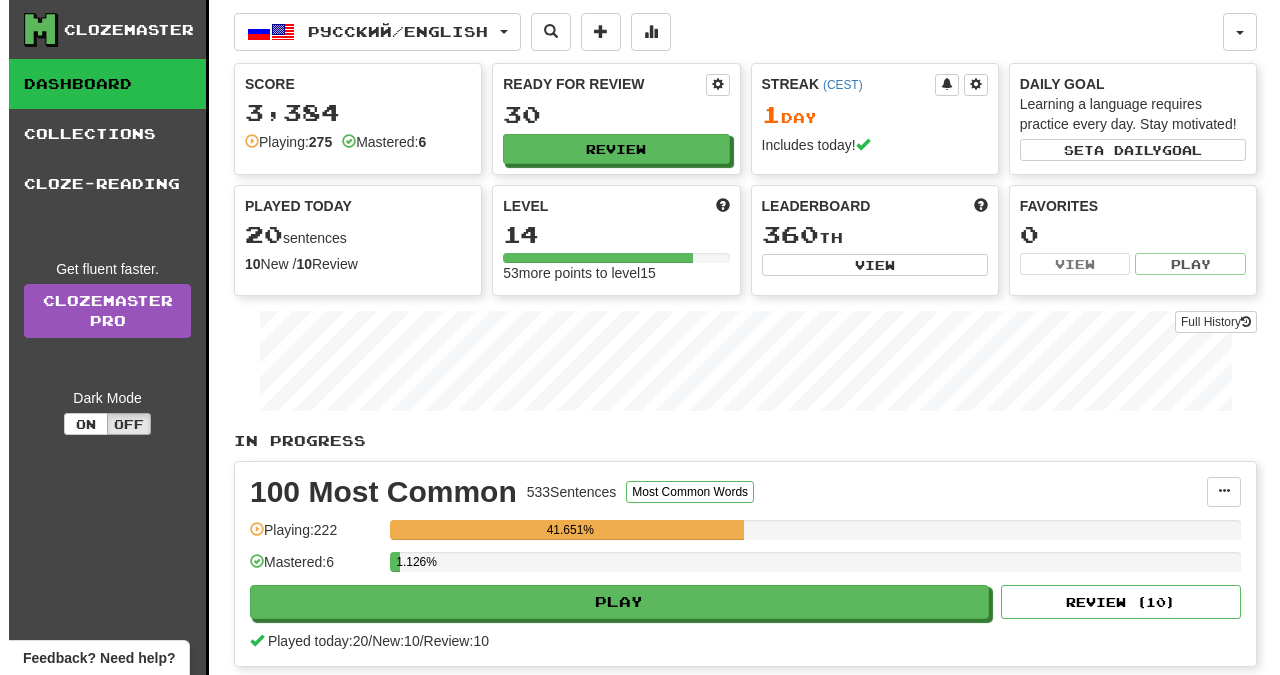 scroll, scrollTop: 0, scrollLeft: 0, axis: both 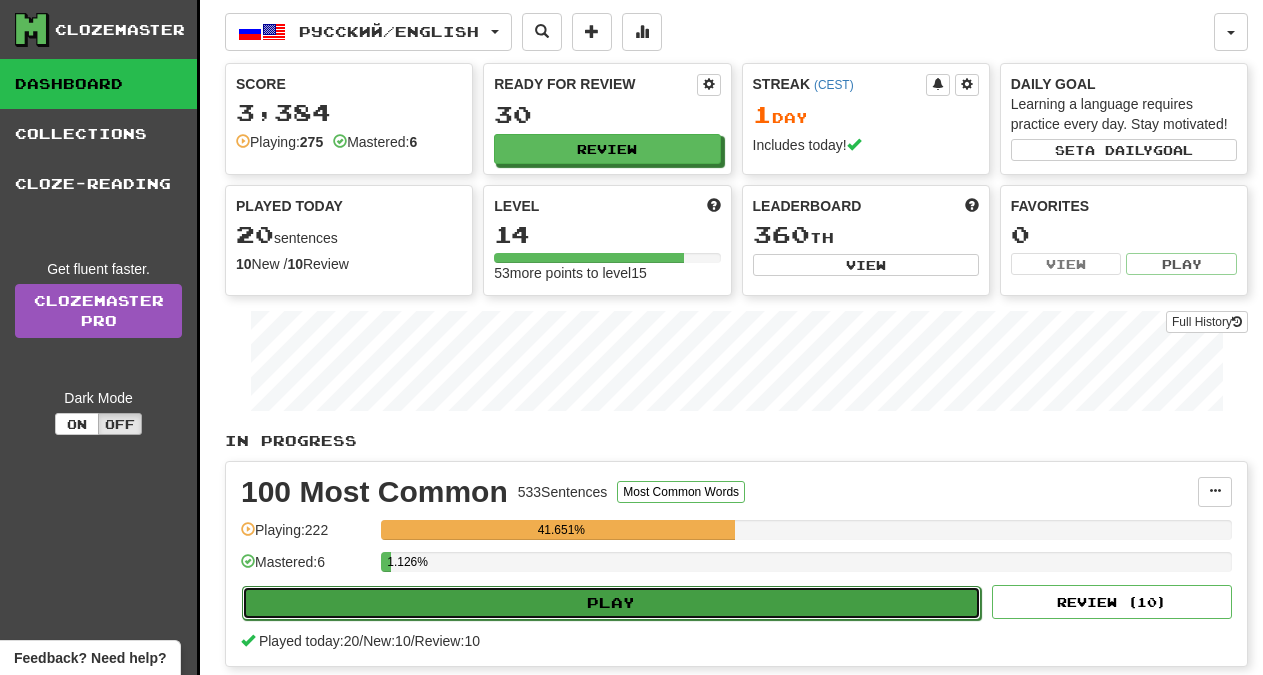 click on "Play" at bounding box center [611, 603] 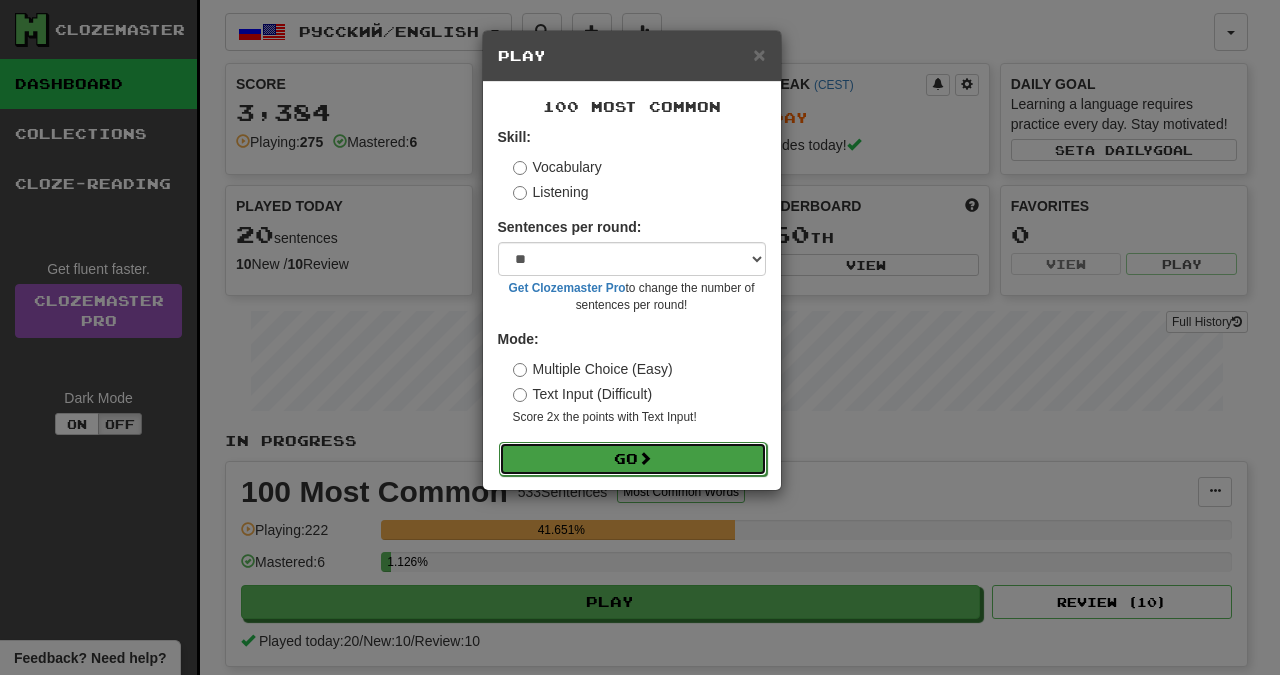 click on "Go" at bounding box center (633, 459) 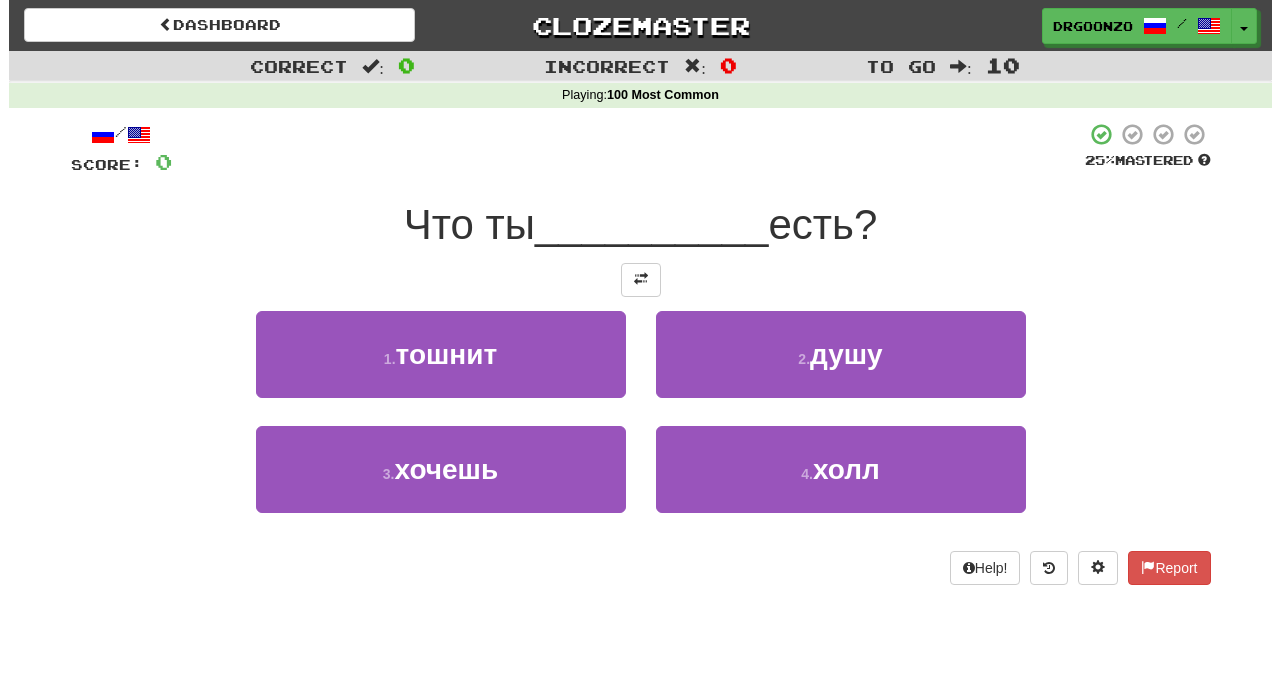 scroll, scrollTop: 0, scrollLeft: 0, axis: both 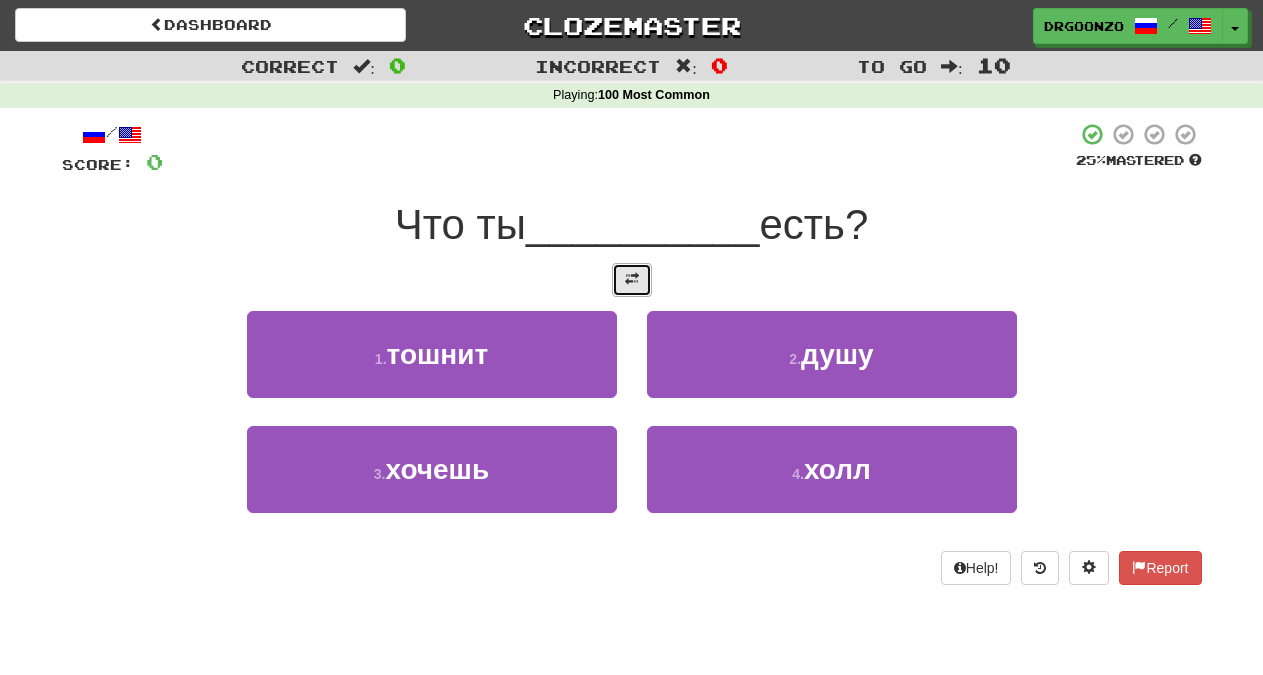 click at bounding box center [632, 280] 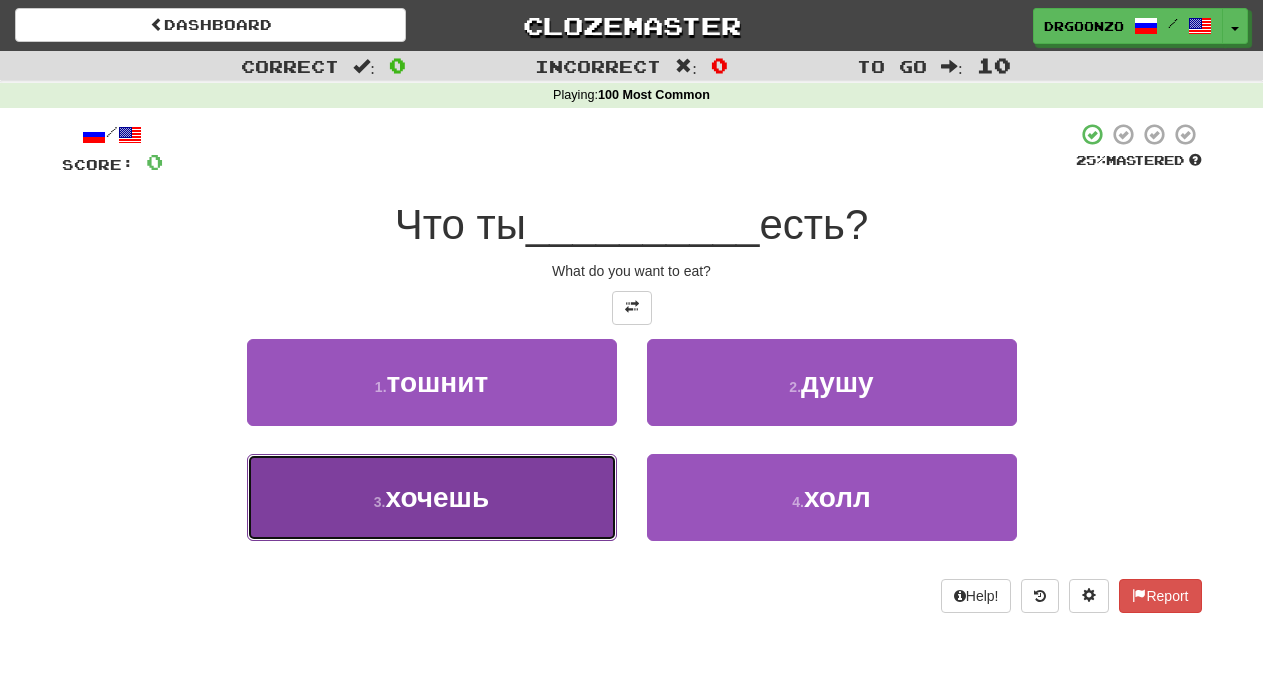 click on "хочешь" at bounding box center [438, 497] 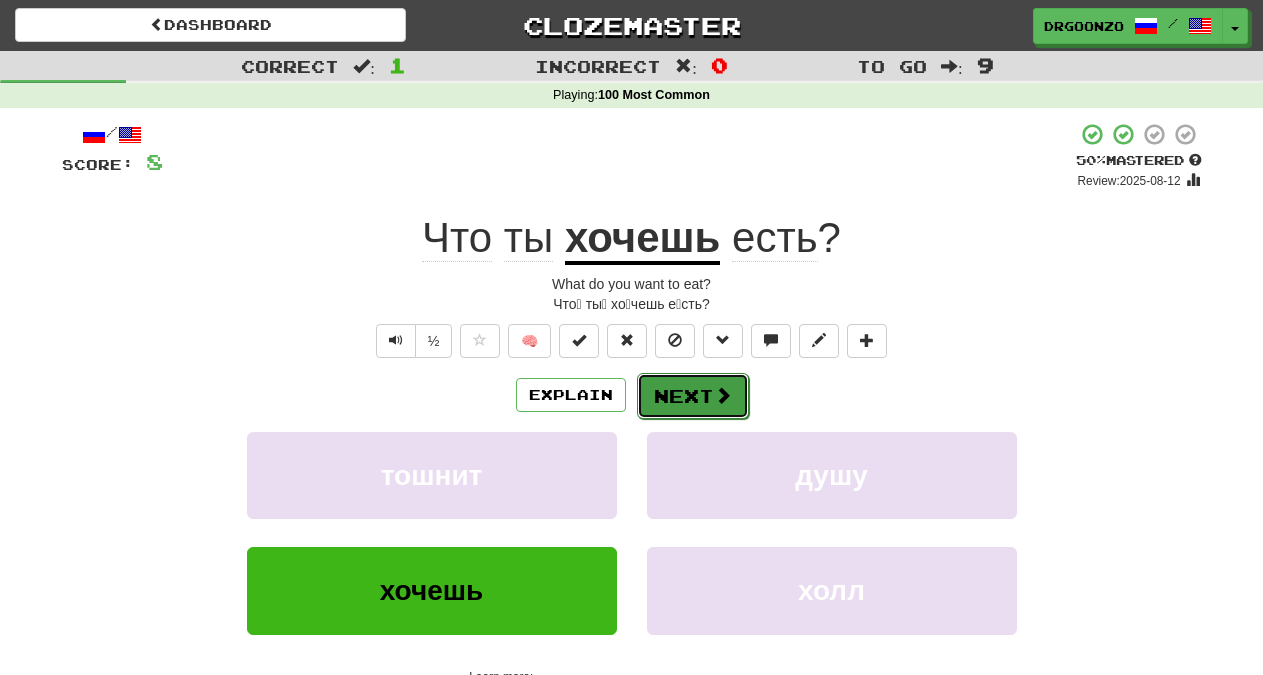 click on "Next" at bounding box center (693, 396) 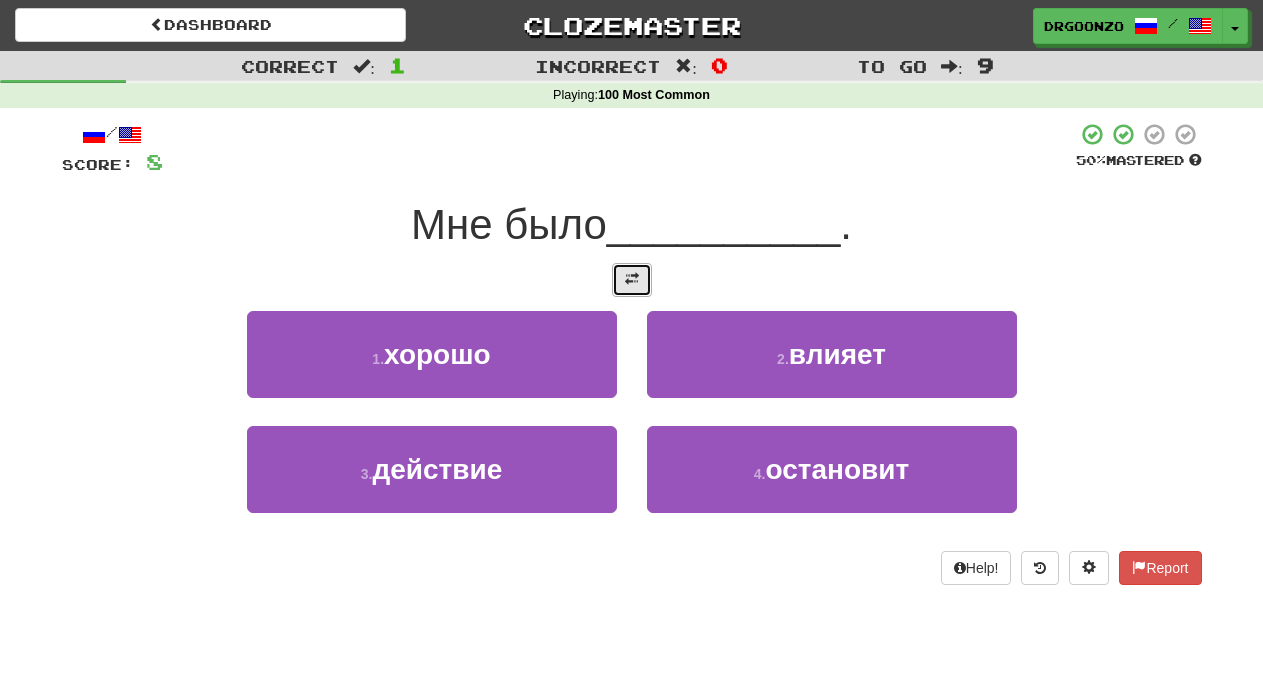 click at bounding box center (632, 280) 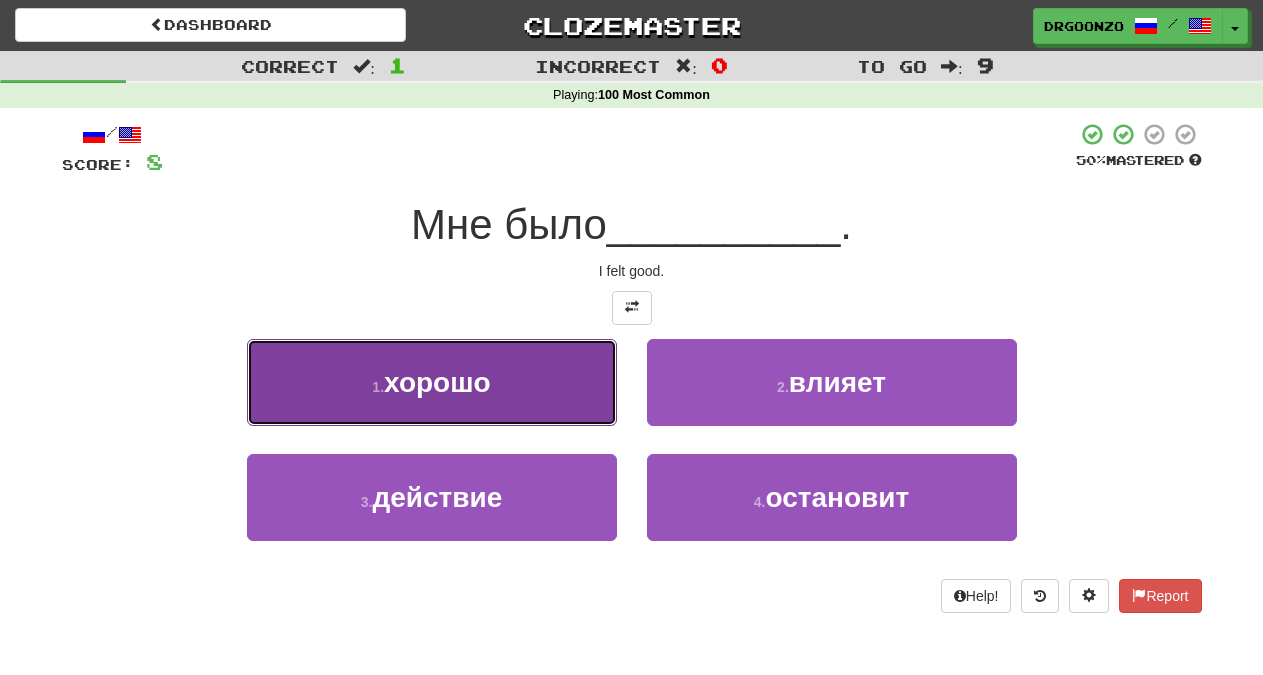 click on "хорошо" at bounding box center (437, 382) 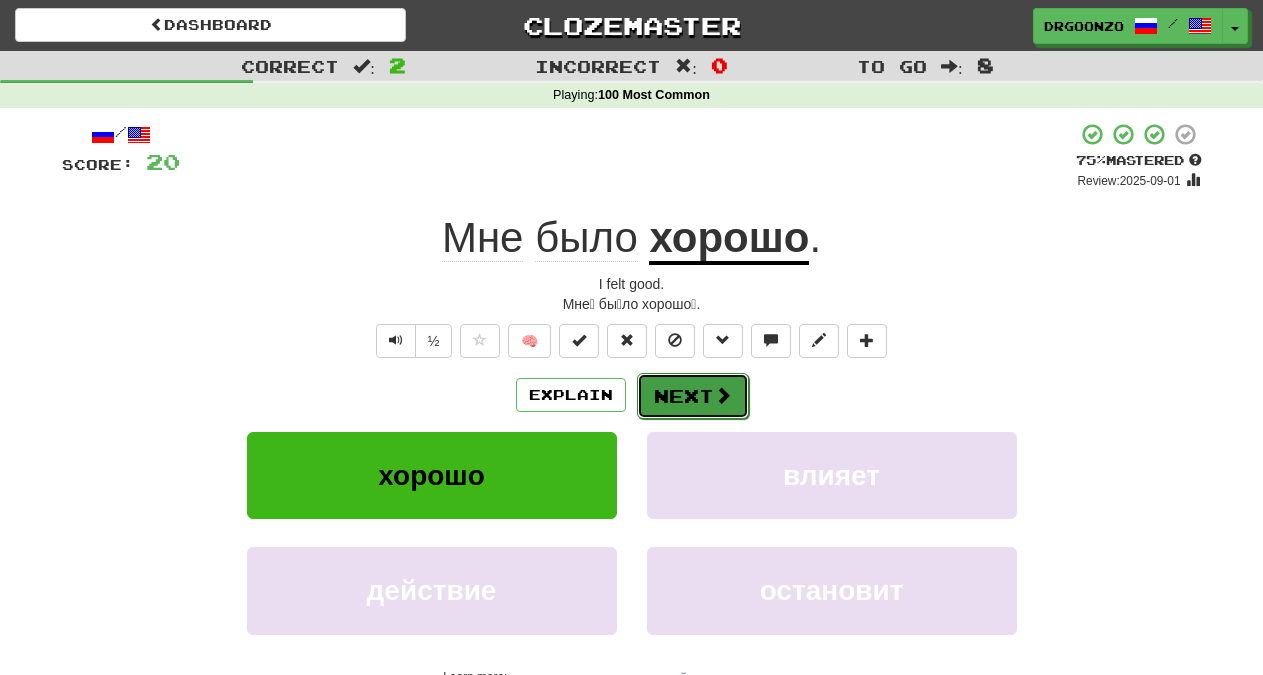 click on "Next" at bounding box center [693, 396] 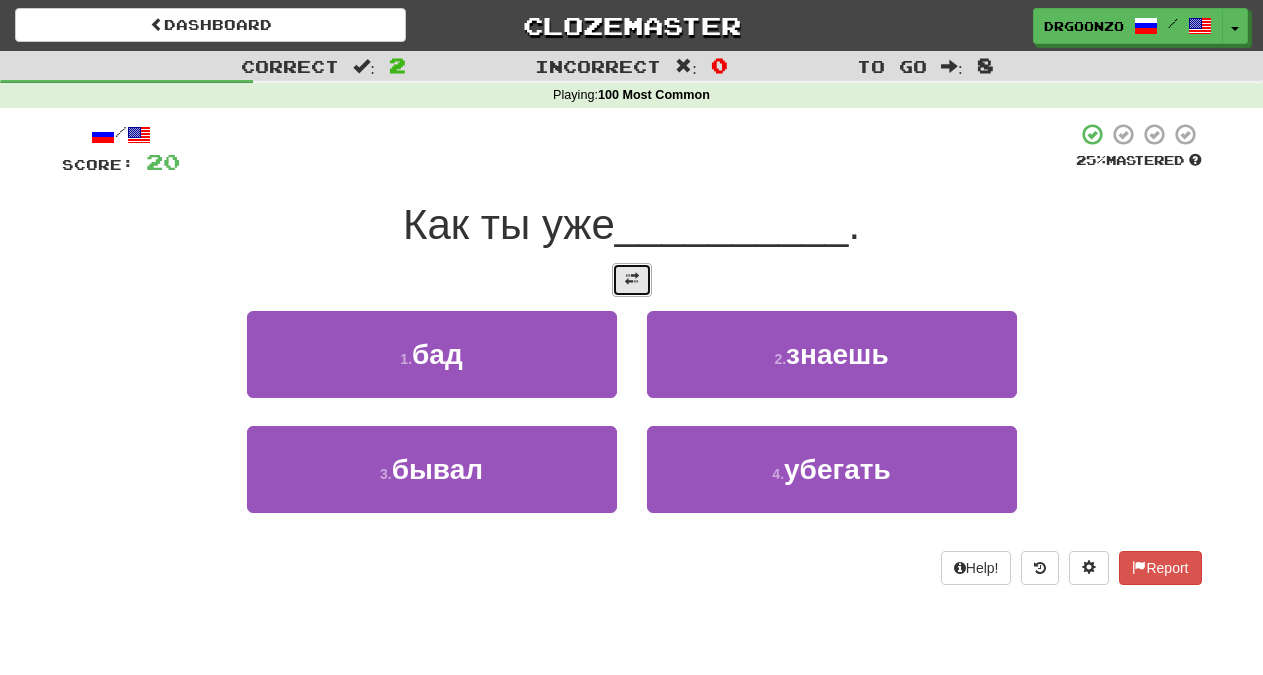 click at bounding box center [632, 280] 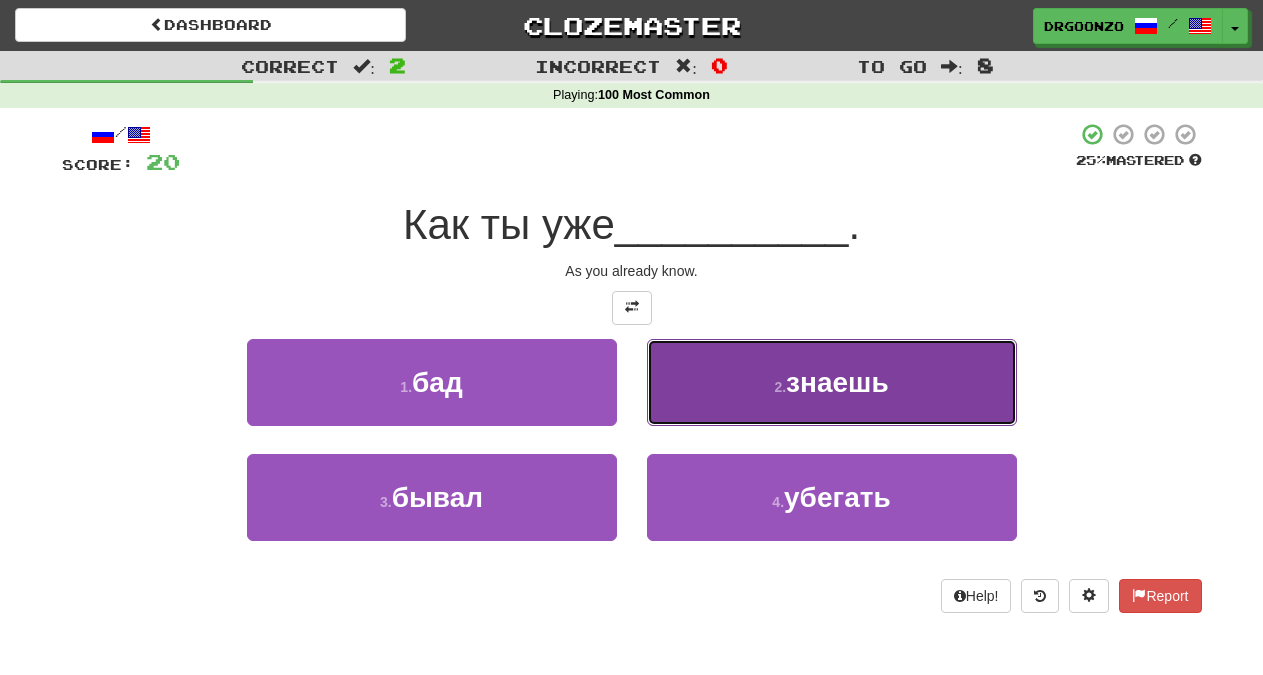 click on "знаешь" at bounding box center [837, 382] 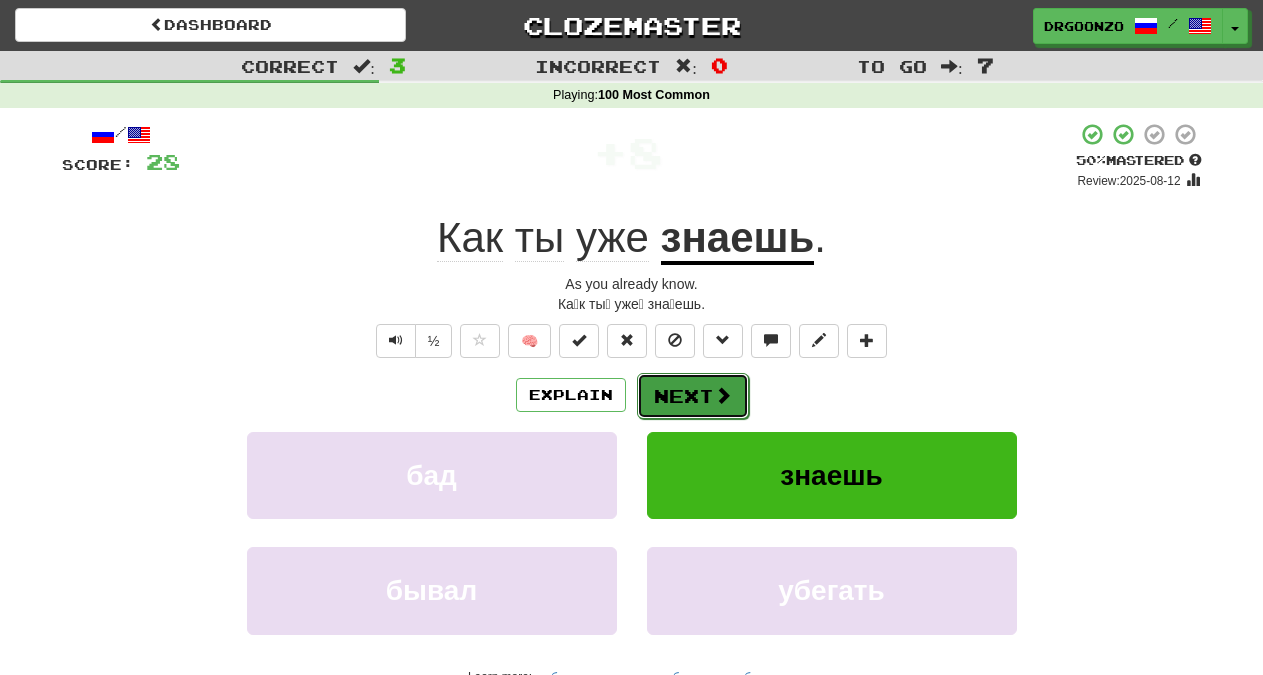 click on "Next" at bounding box center [693, 396] 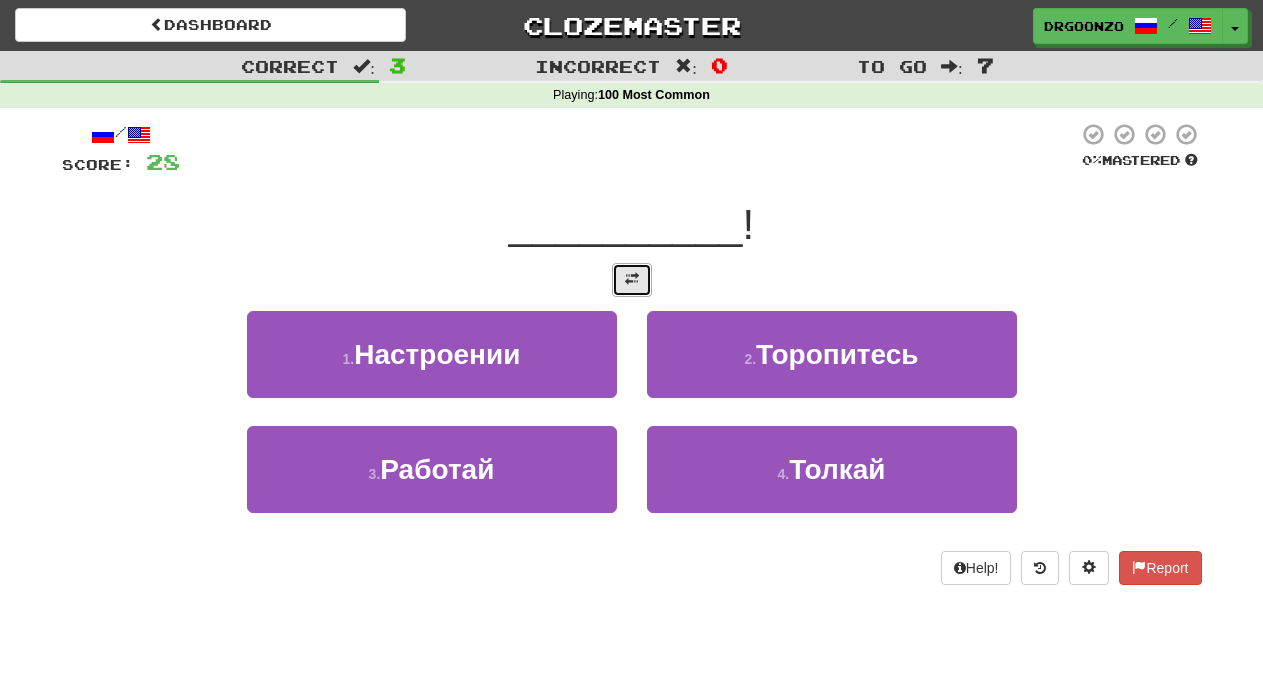 click at bounding box center [632, 279] 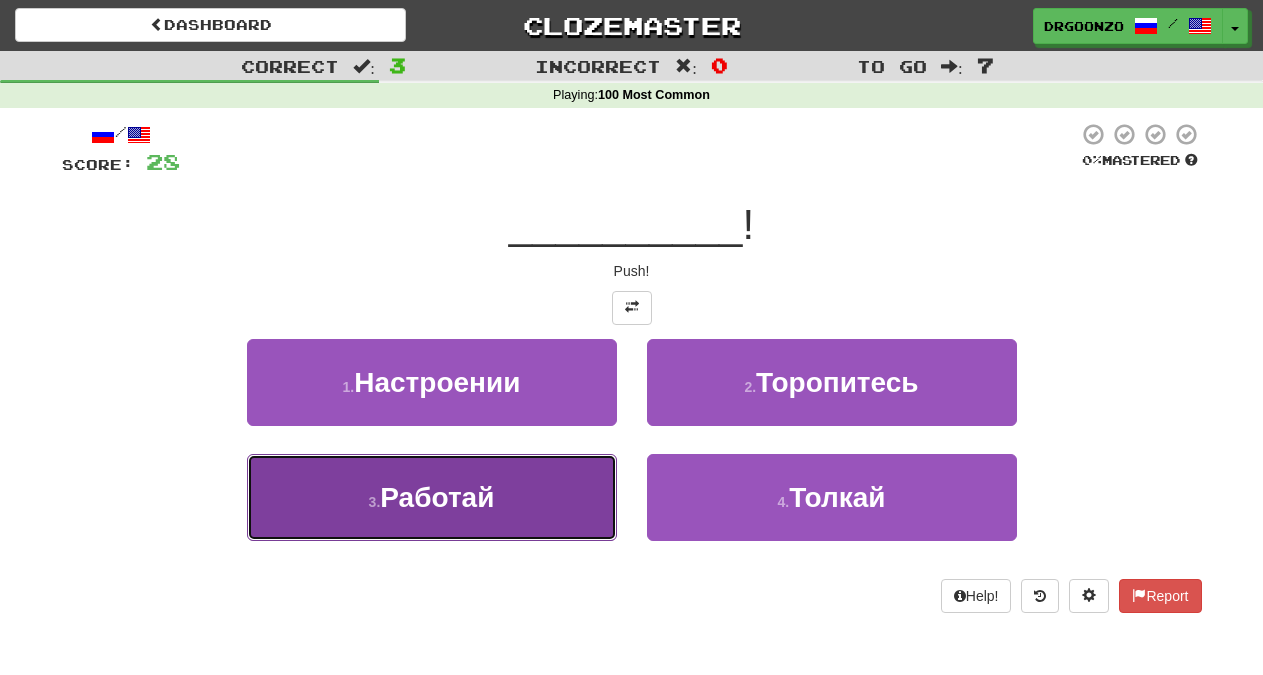 click on "3 .  Работай" at bounding box center (432, 497) 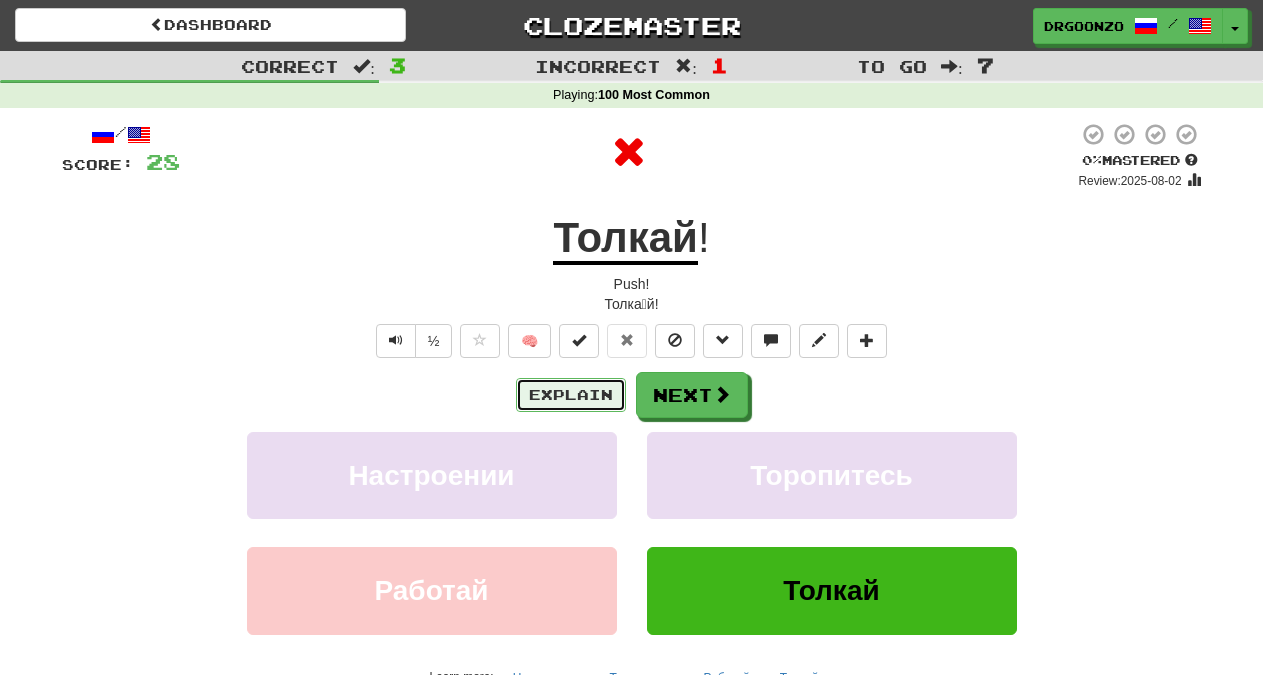 click on "Explain" at bounding box center [571, 395] 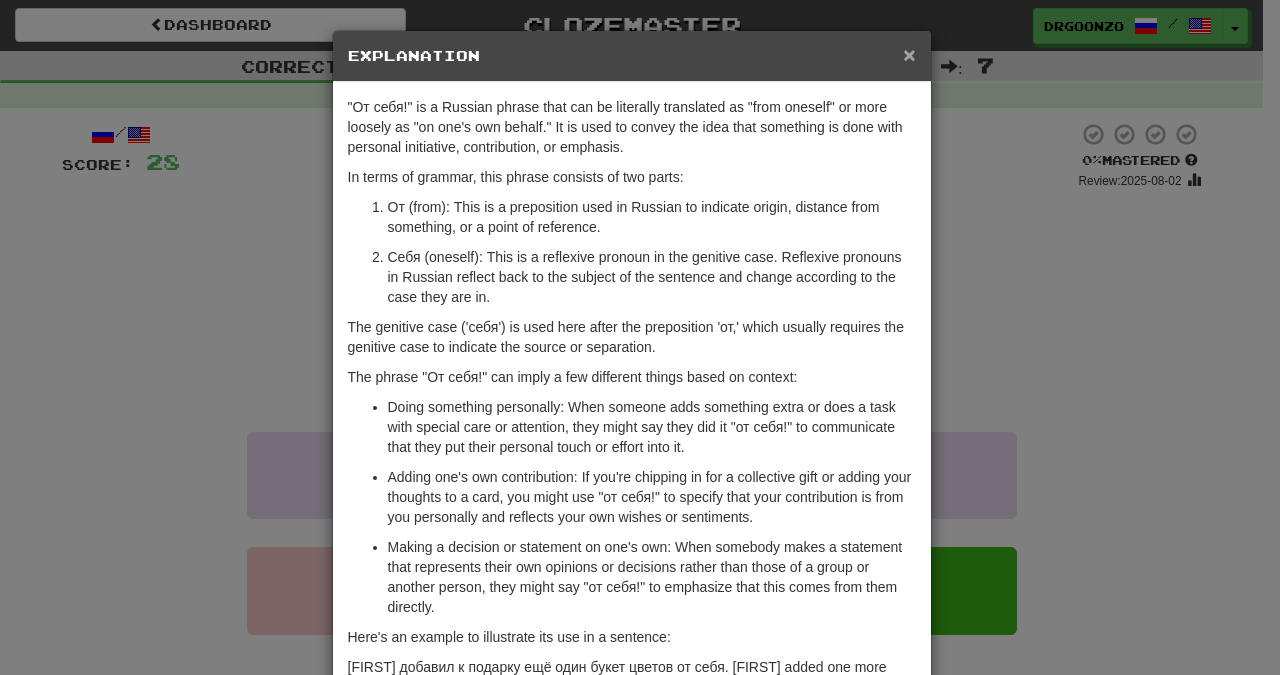 click on "×" at bounding box center [909, 54] 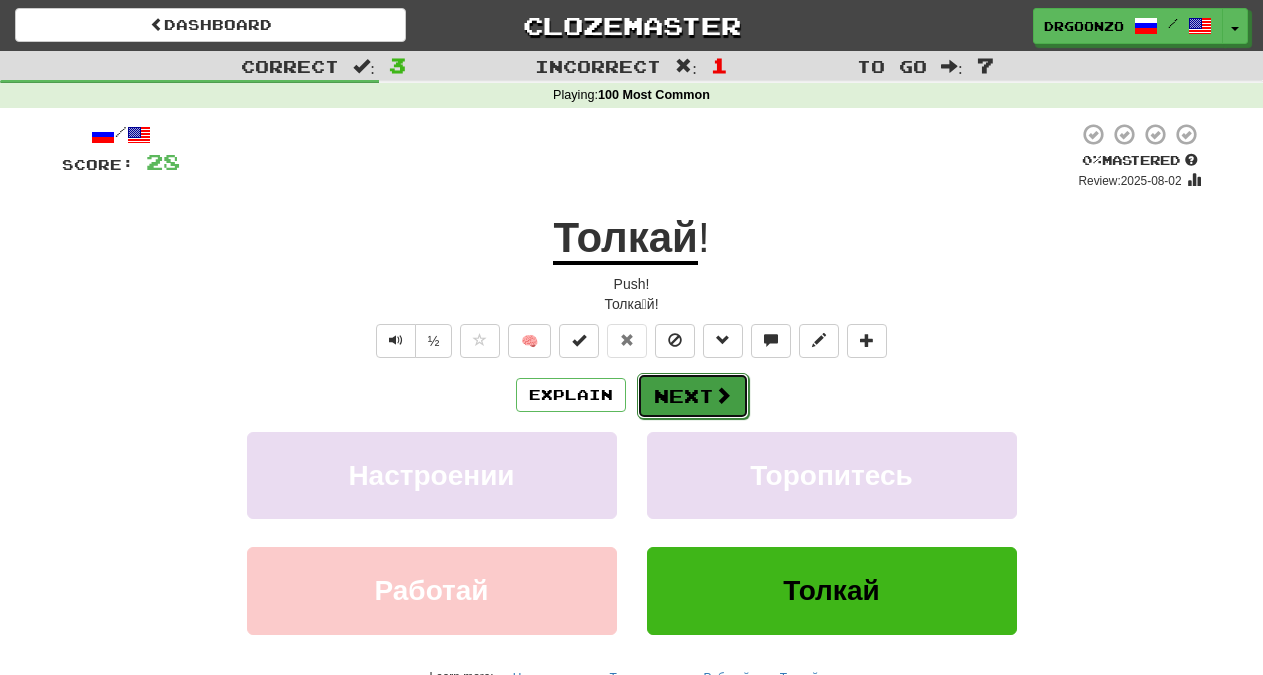 click on "Next" at bounding box center [693, 396] 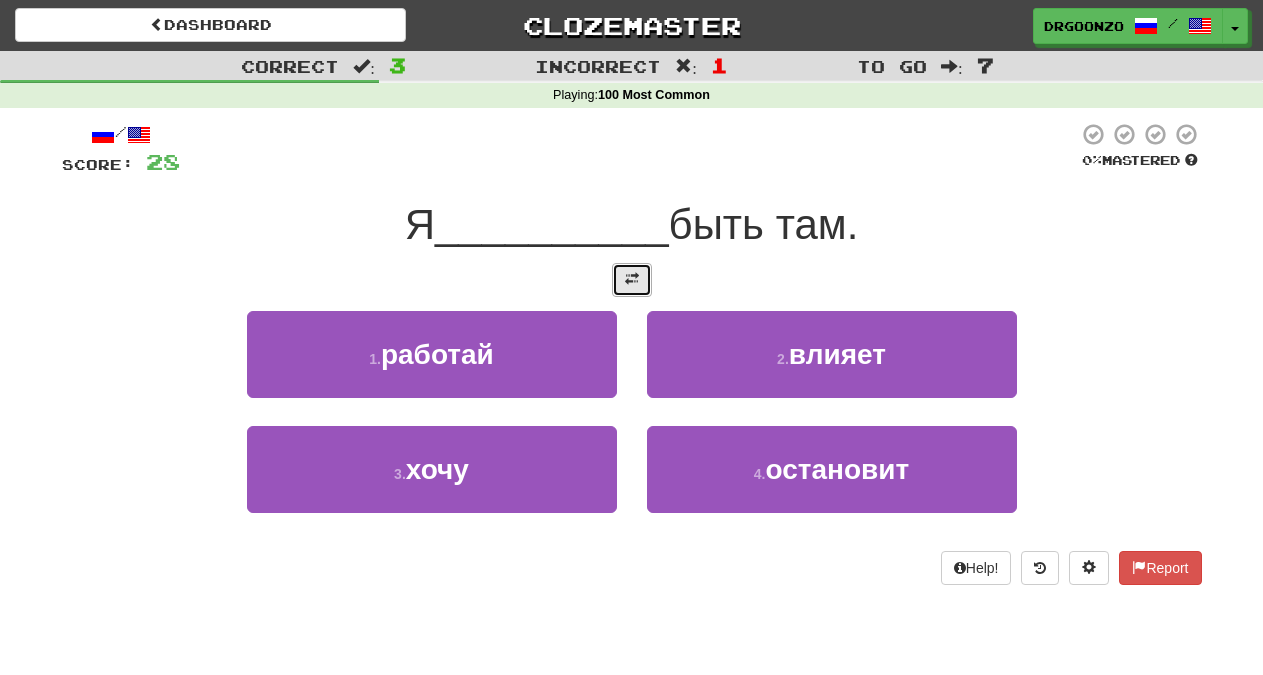 click at bounding box center (632, 279) 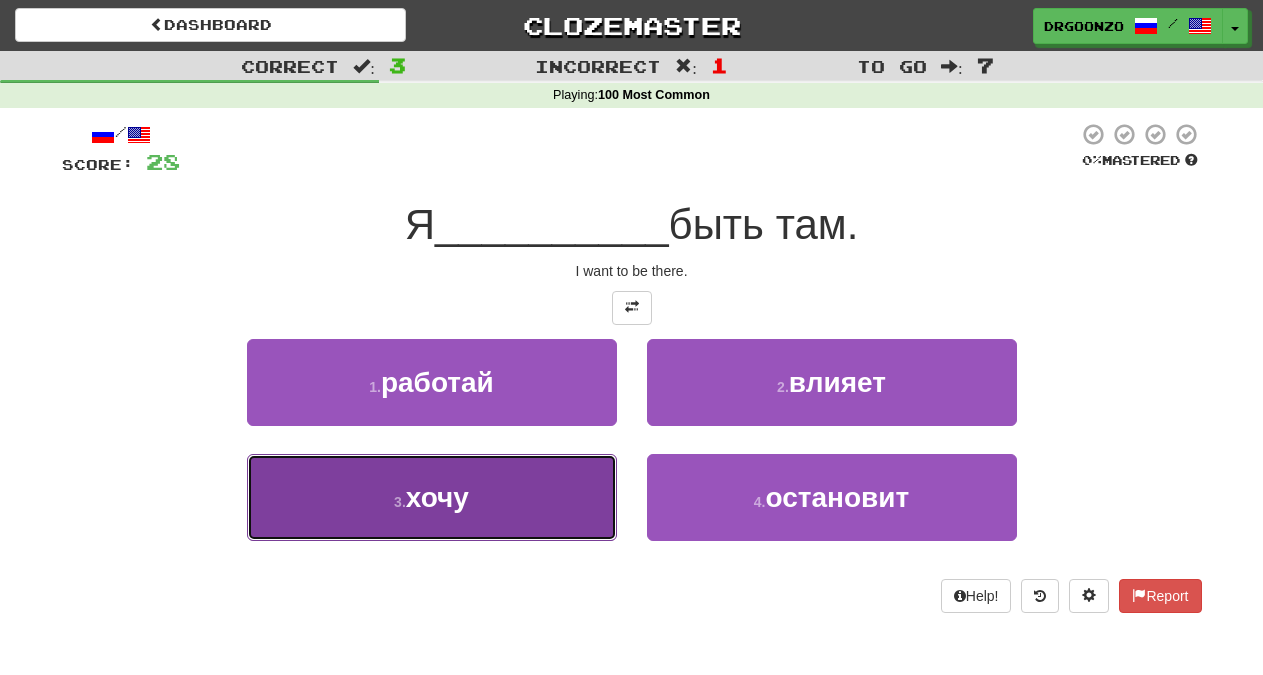click on "хочу" at bounding box center (437, 497) 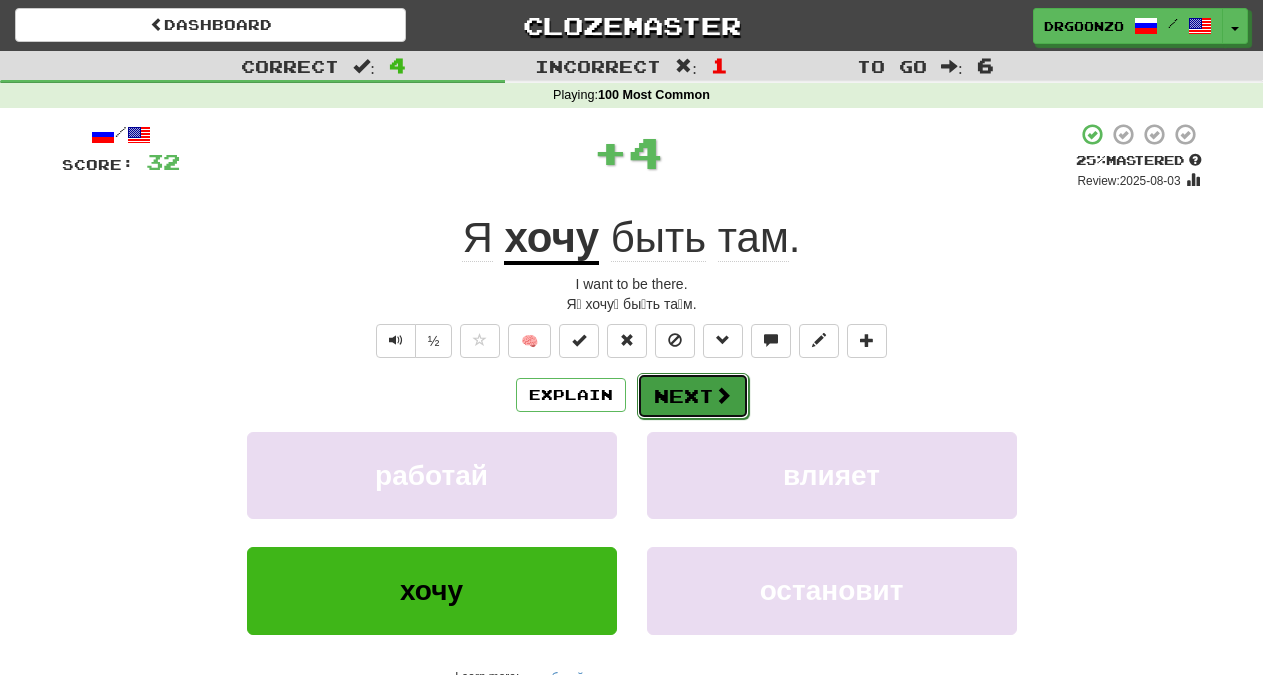 click on "Next" at bounding box center (693, 396) 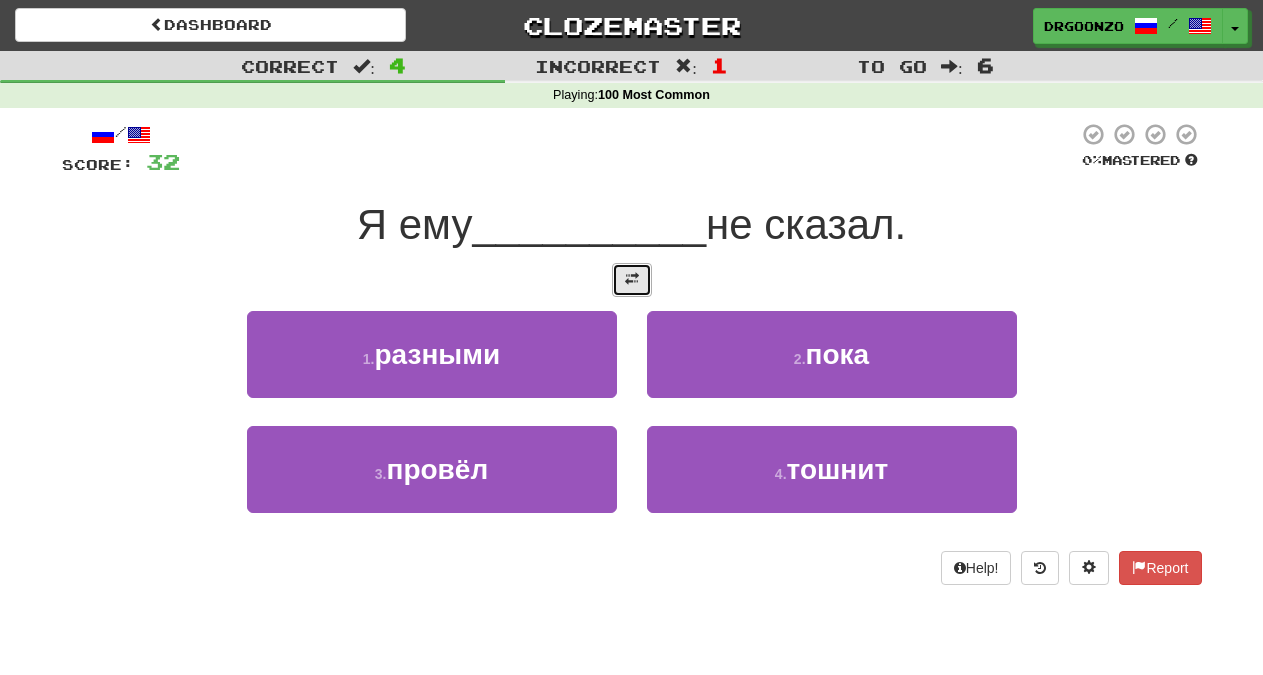 click at bounding box center [632, 280] 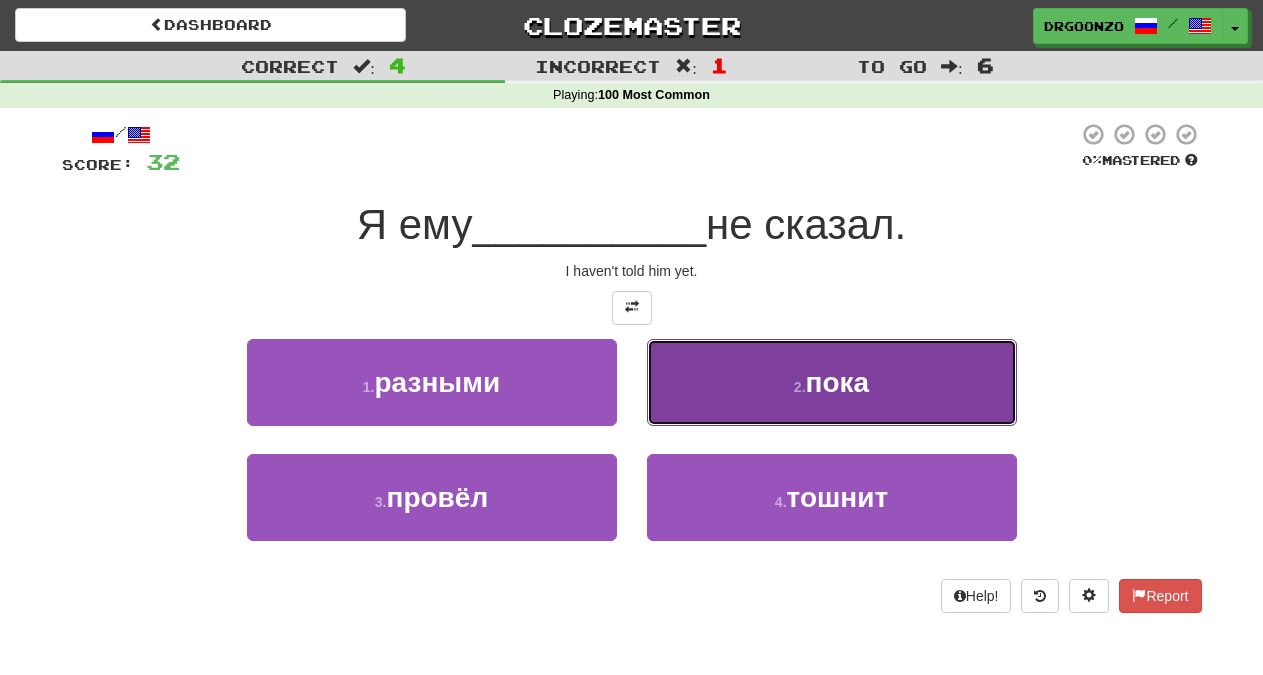 click on "2 .  пока" at bounding box center [832, 382] 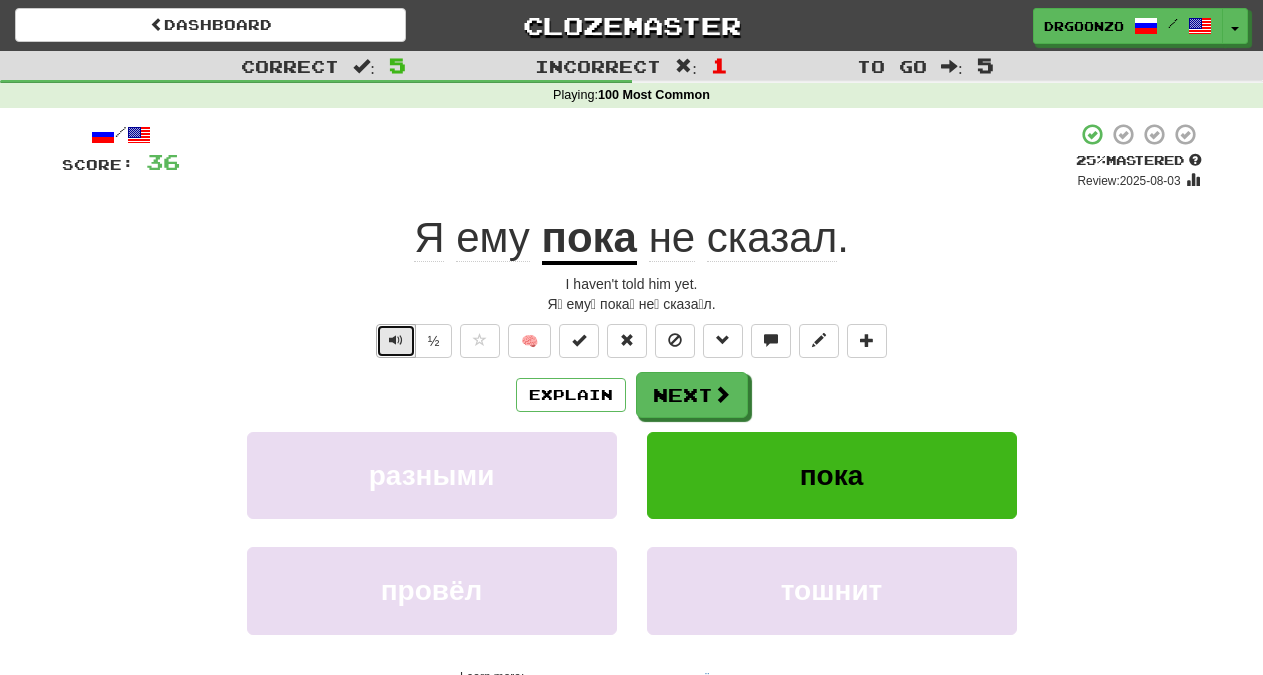 click at bounding box center [396, 340] 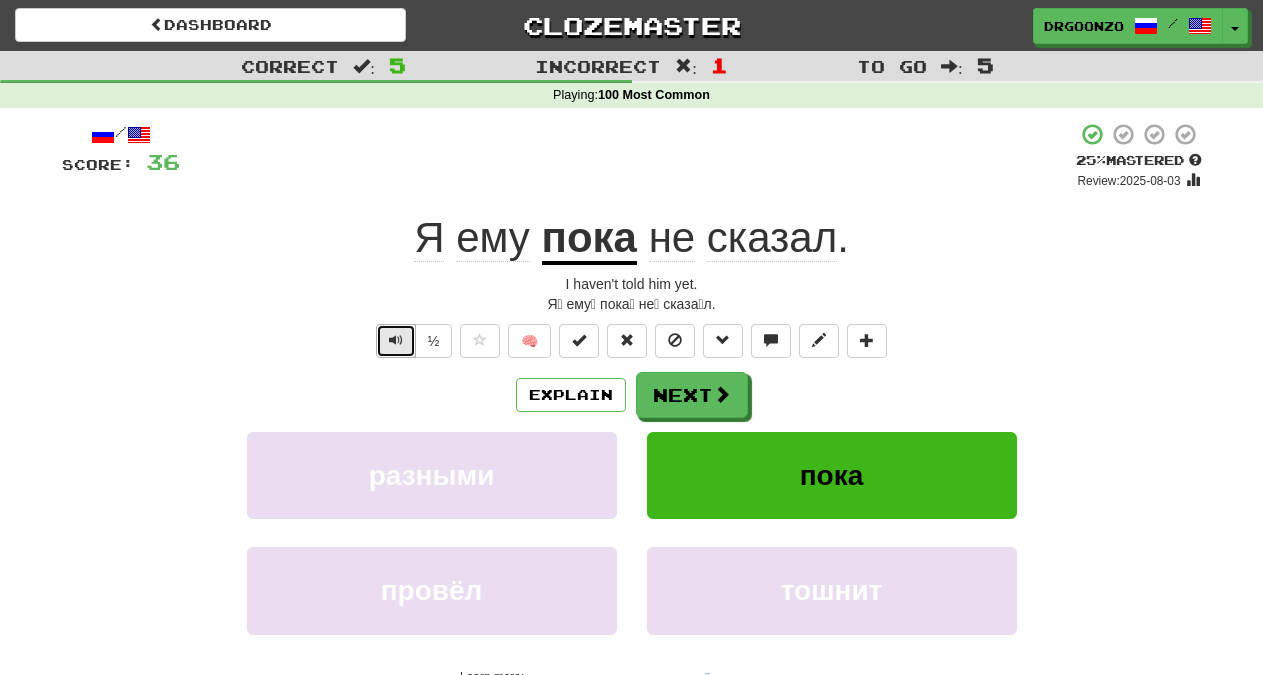 click at bounding box center [396, 340] 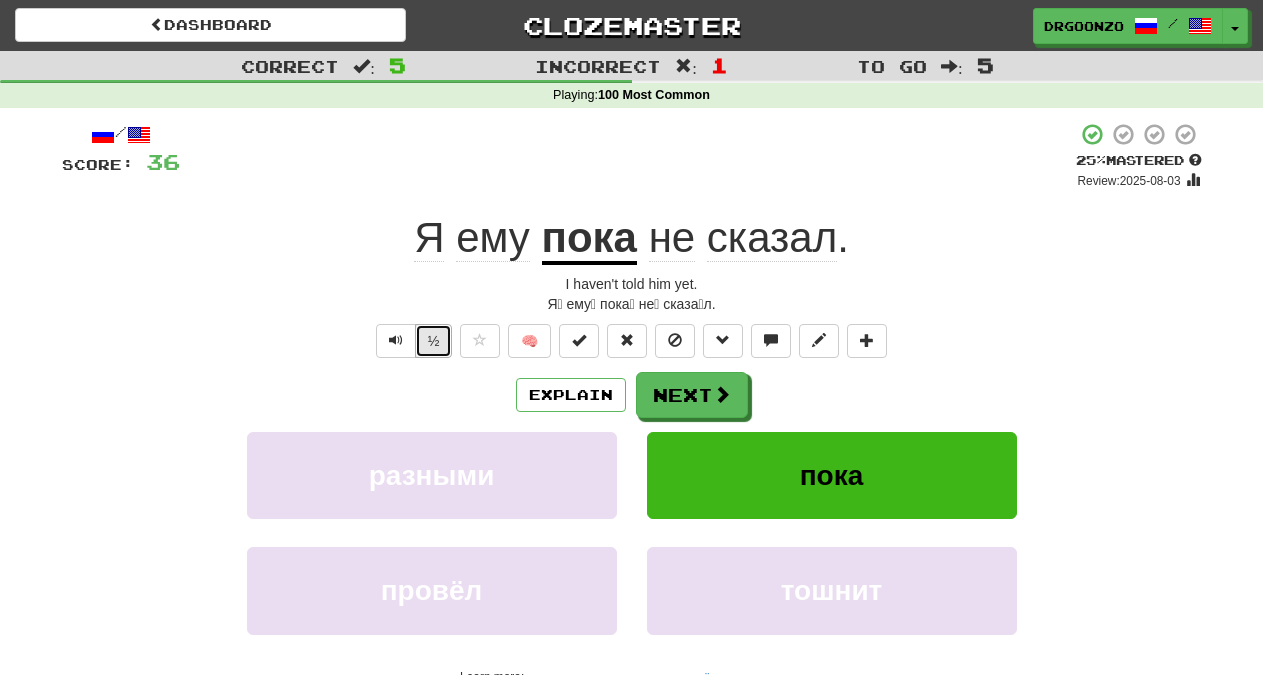 click on "½" at bounding box center (434, 341) 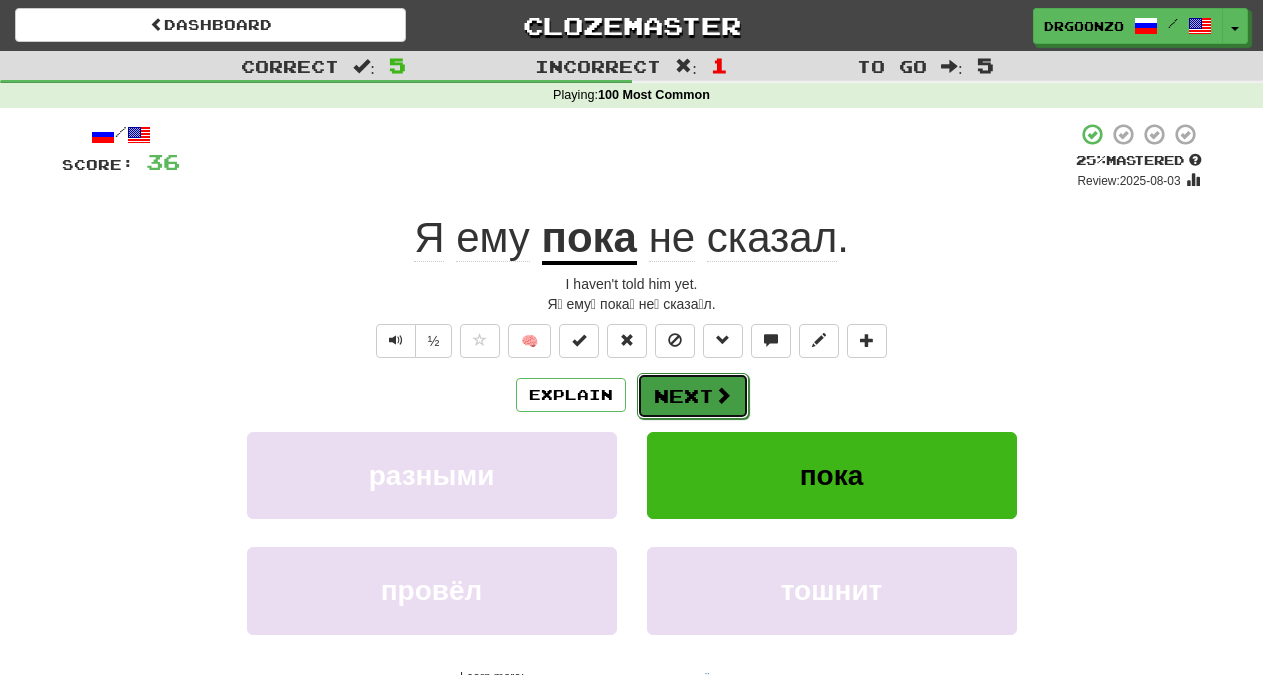 click on "Next" at bounding box center [693, 396] 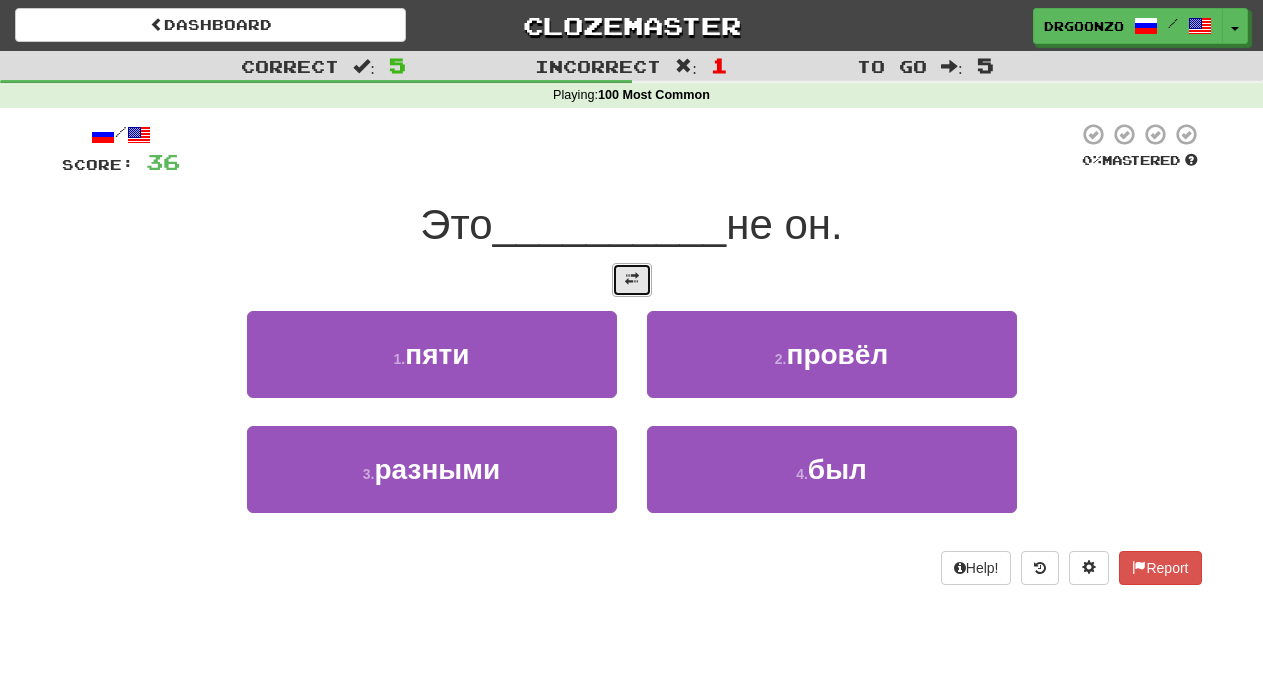 click at bounding box center [632, 280] 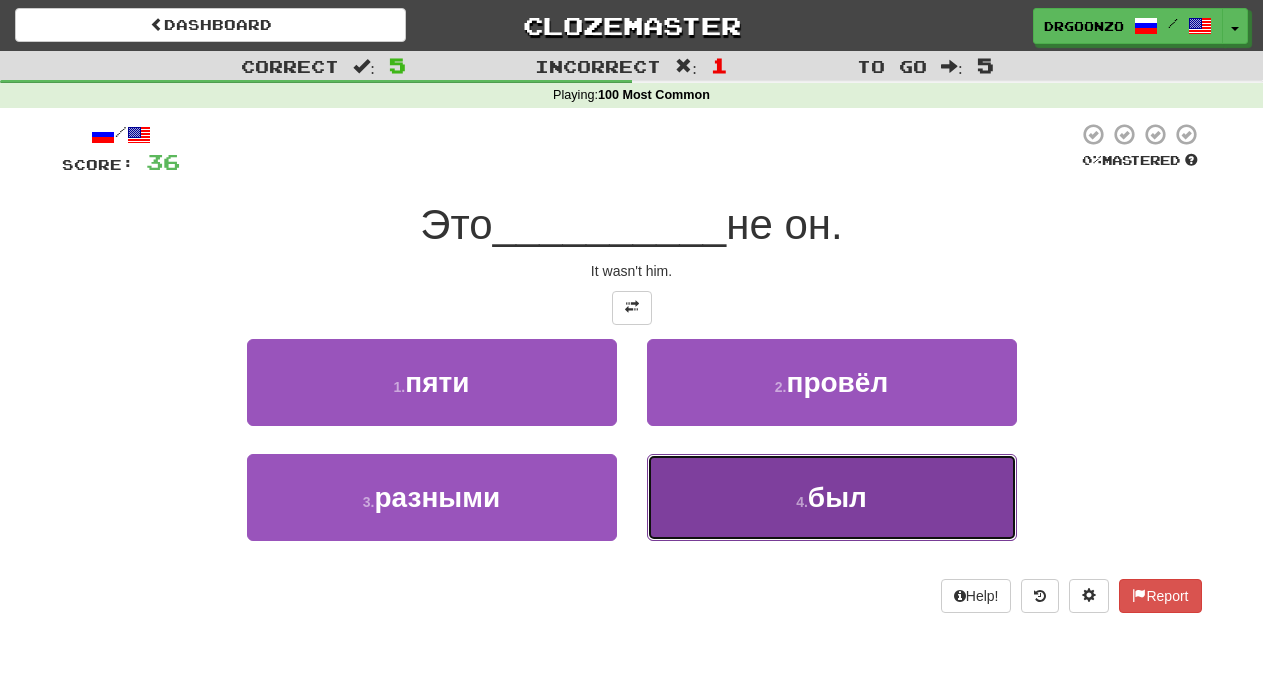 click on "4 .  был" at bounding box center [832, 497] 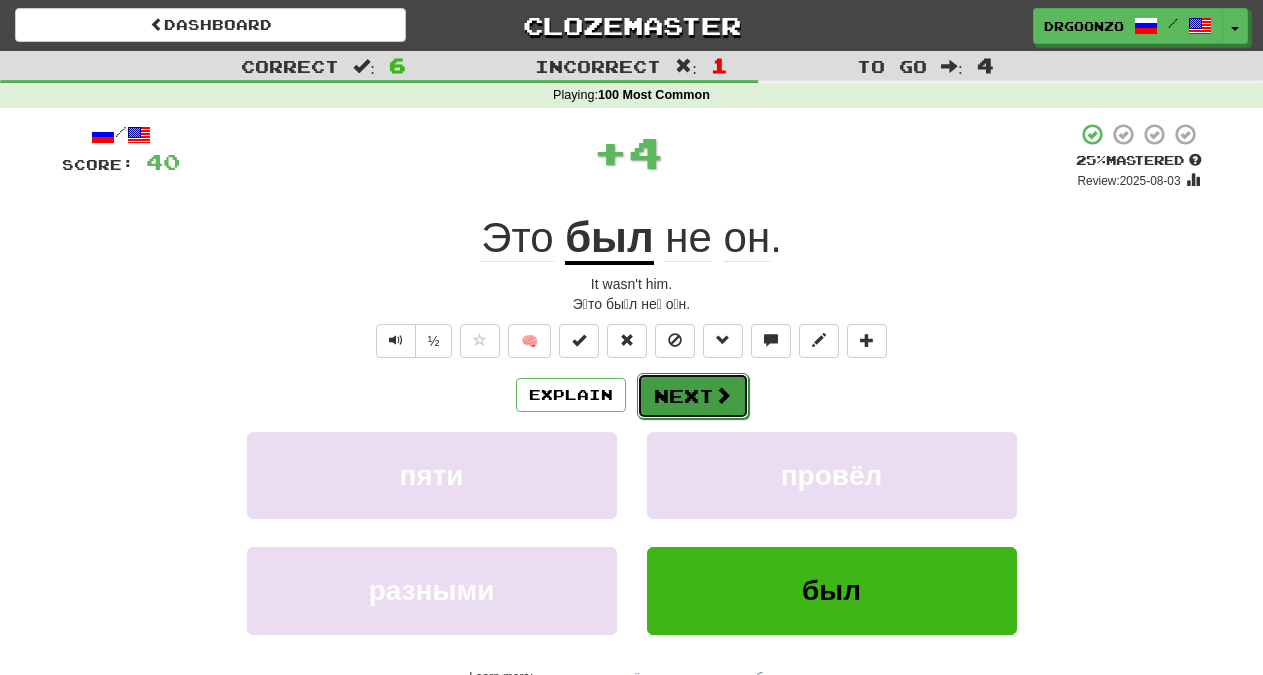 click on "Next" at bounding box center [693, 396] 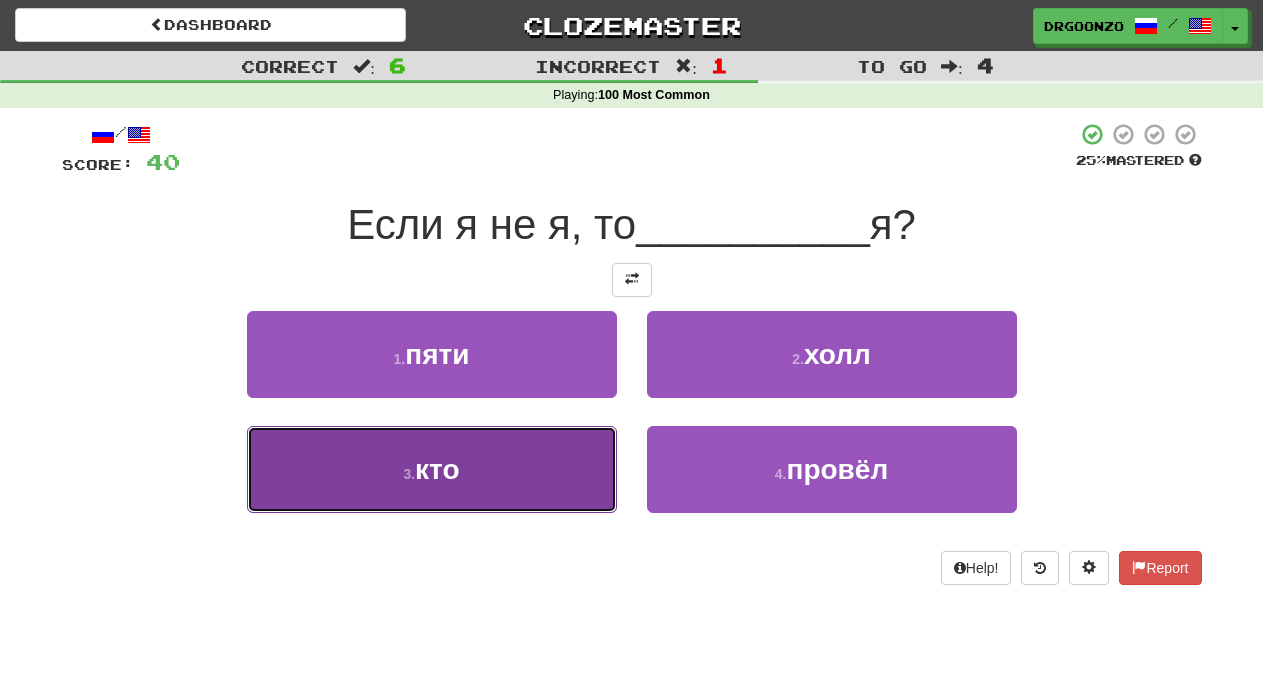 click on "3 .  кто" at bounding box center [432, 469] 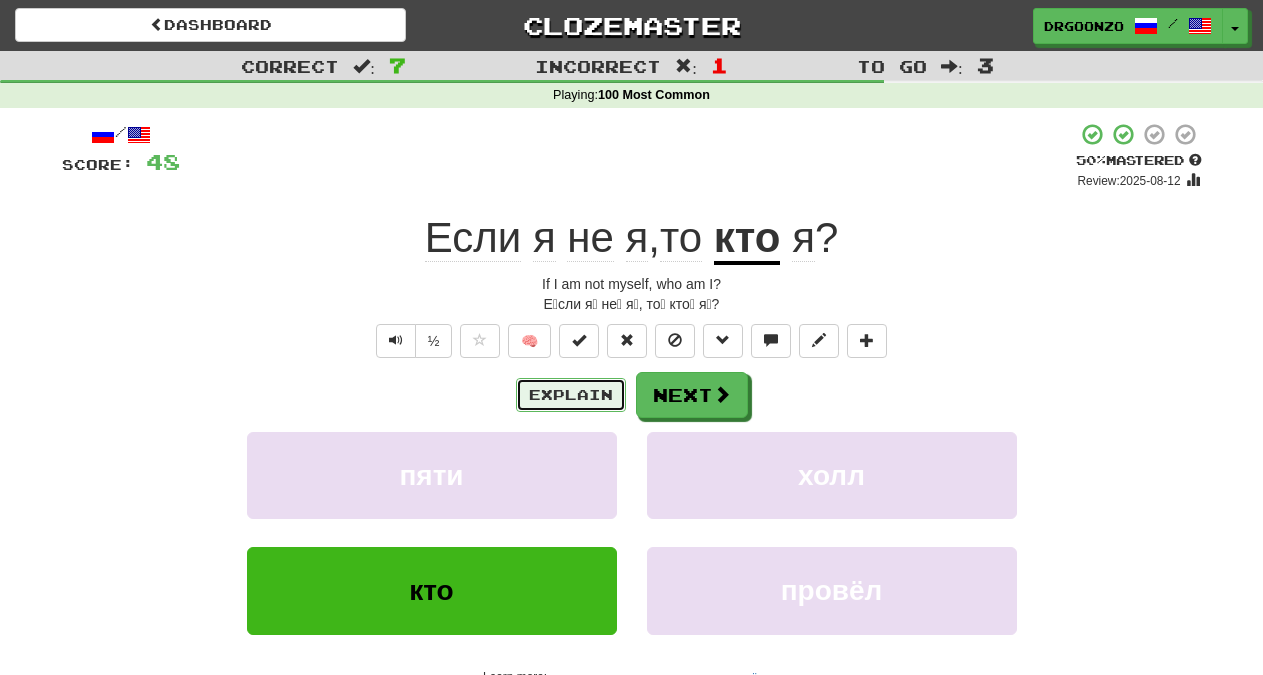 click on "Explain" at bounding box center (571, 395) 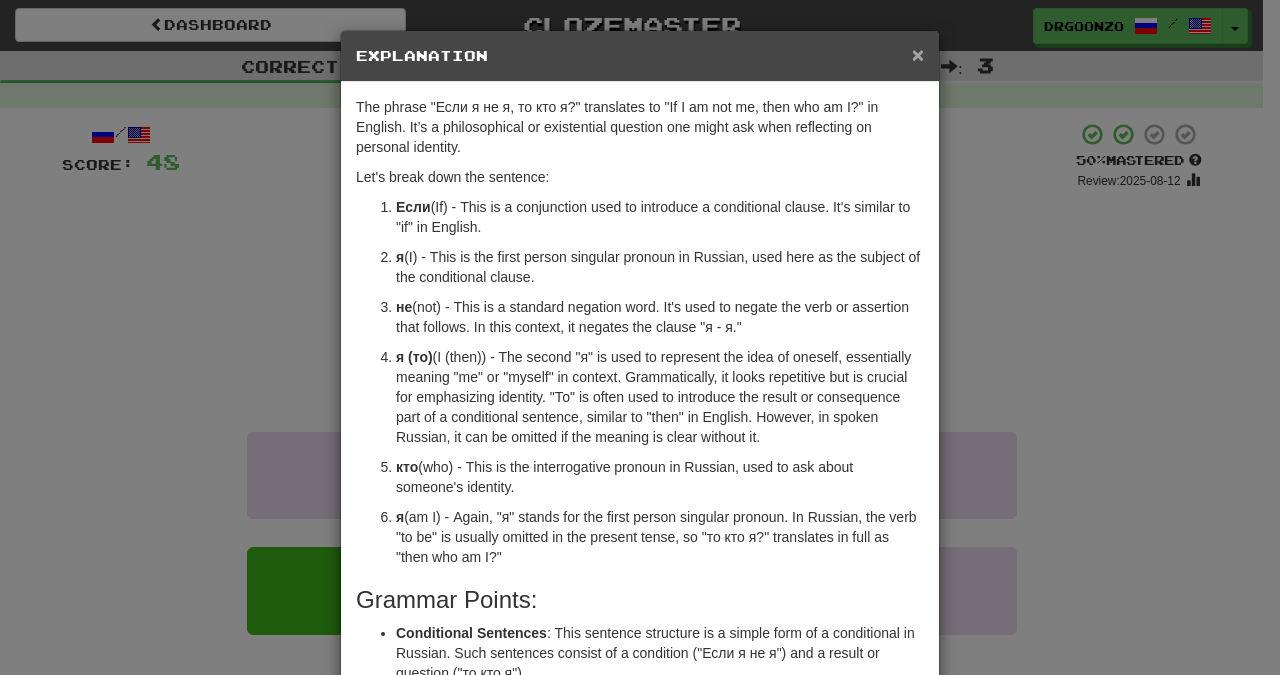 click on "×" at bounding box center [918, 54] 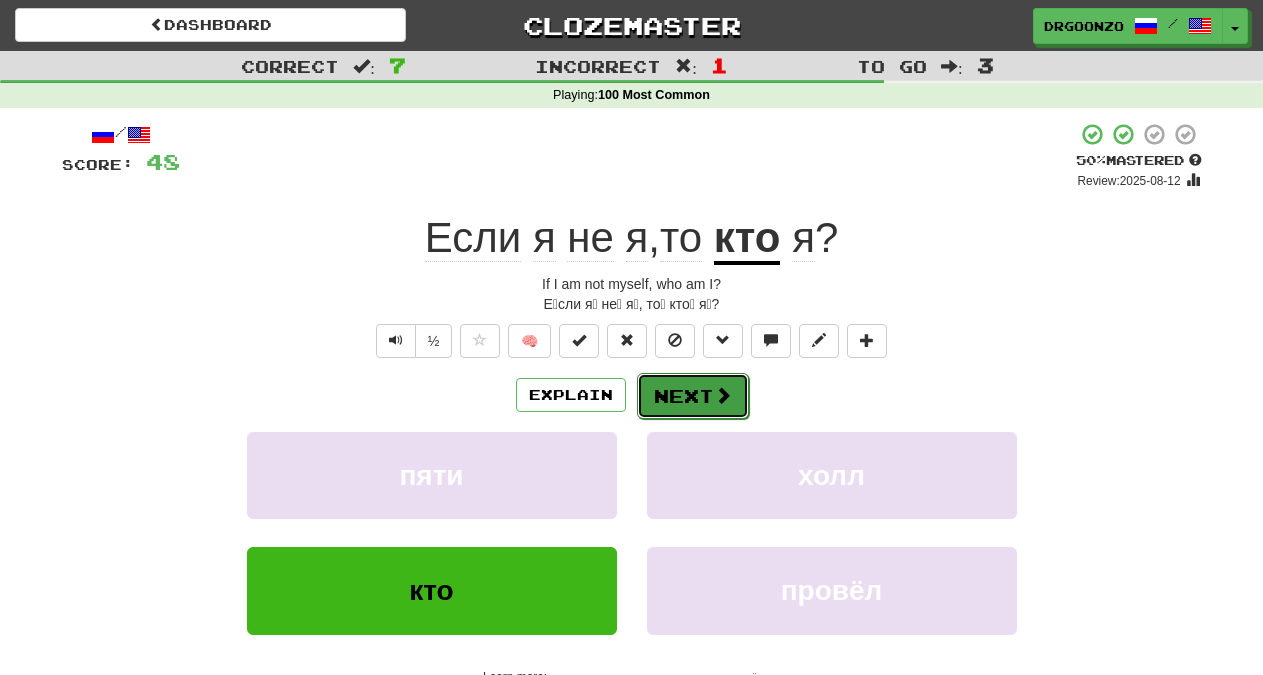 click on "Next" at bounding box center [693, 396] 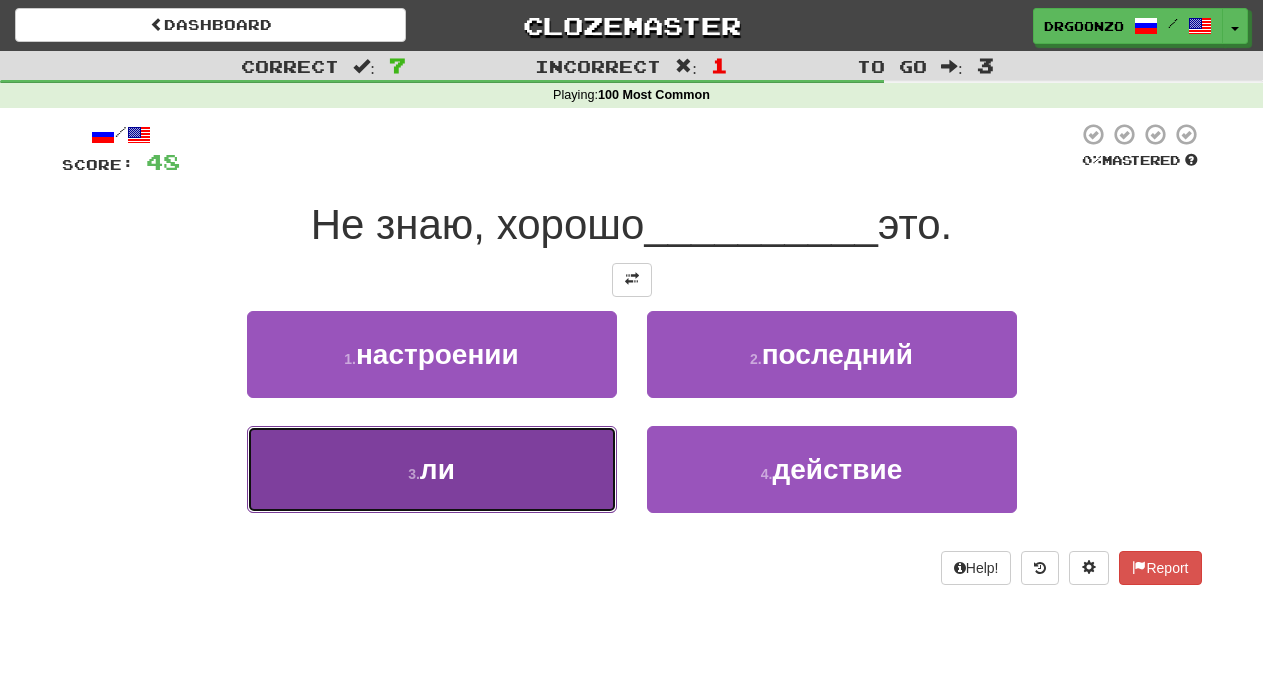 click on "3 .  ли" at bounding box center (432, 469) 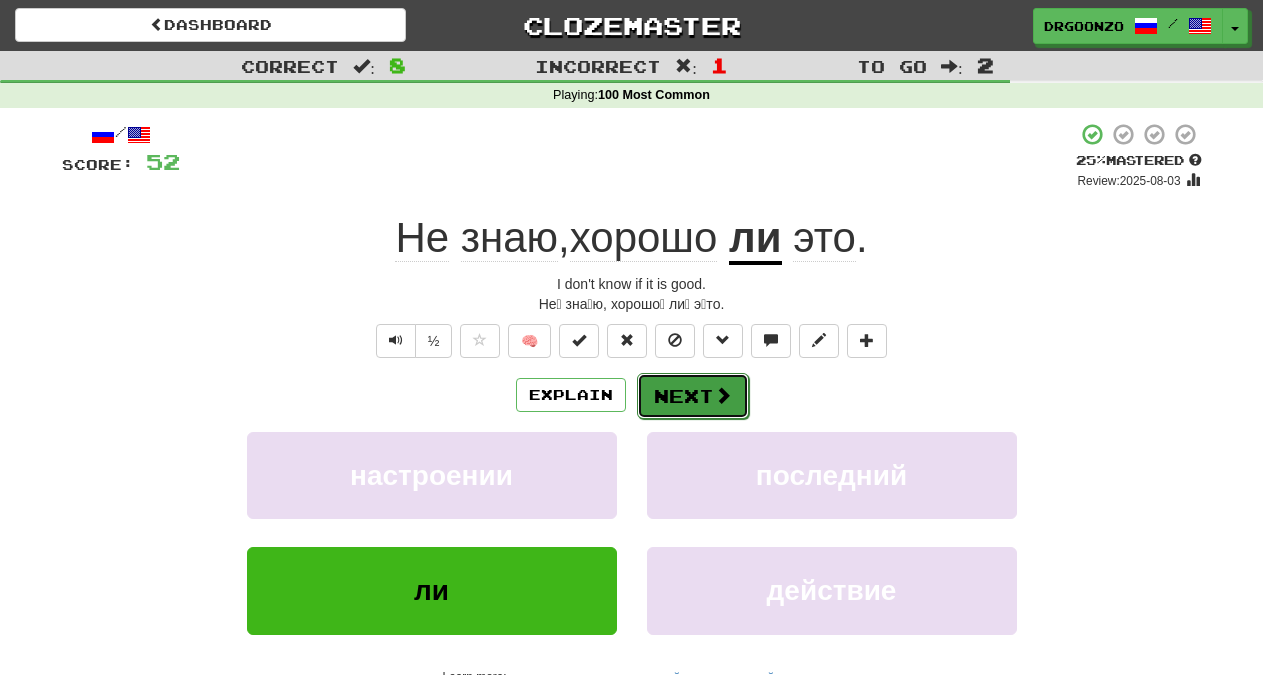 click on "Next" at bounding box center [693, 396] 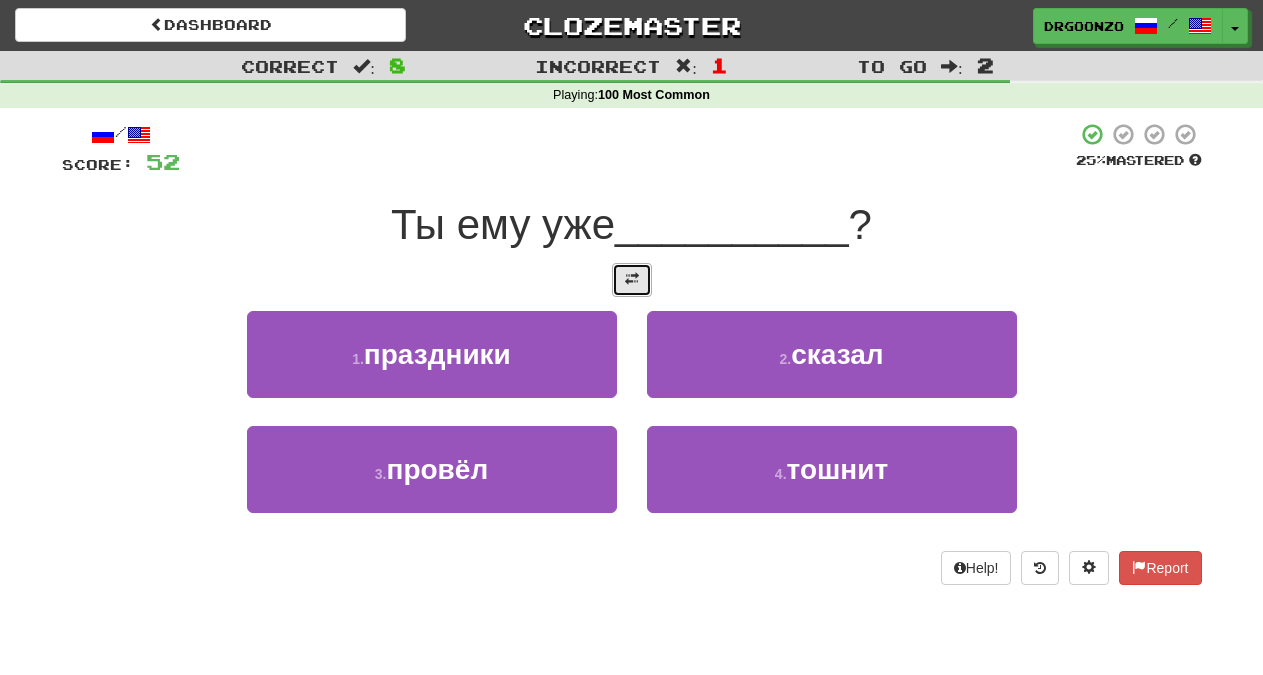 click at bounding box center (632, 280) 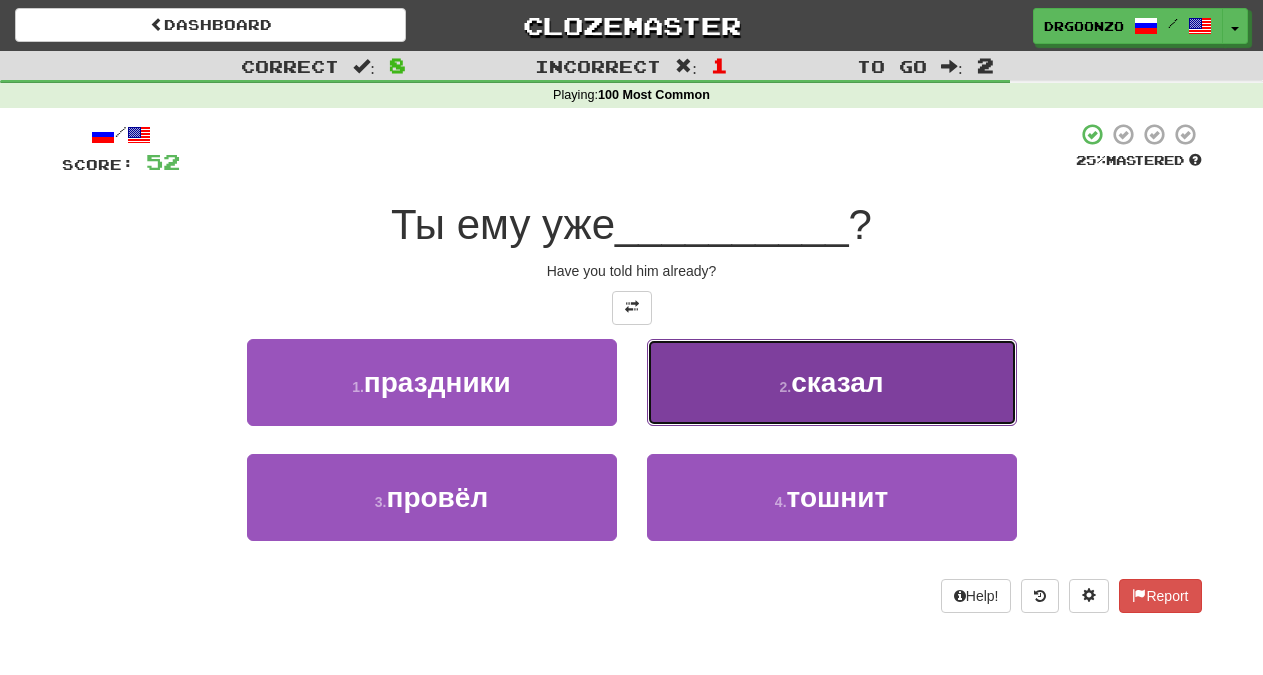 click on "2 .  сказал" at bounding box center [832, 382] 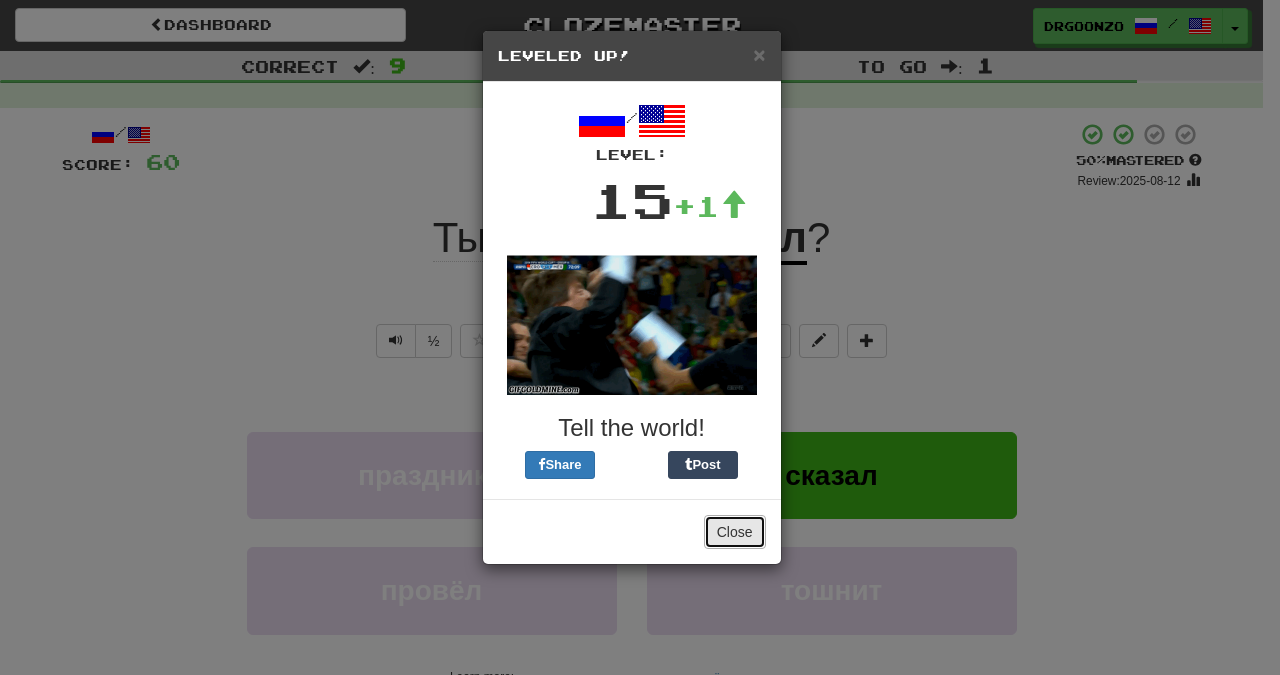 click on "Close" at bounding box center [735, 532] 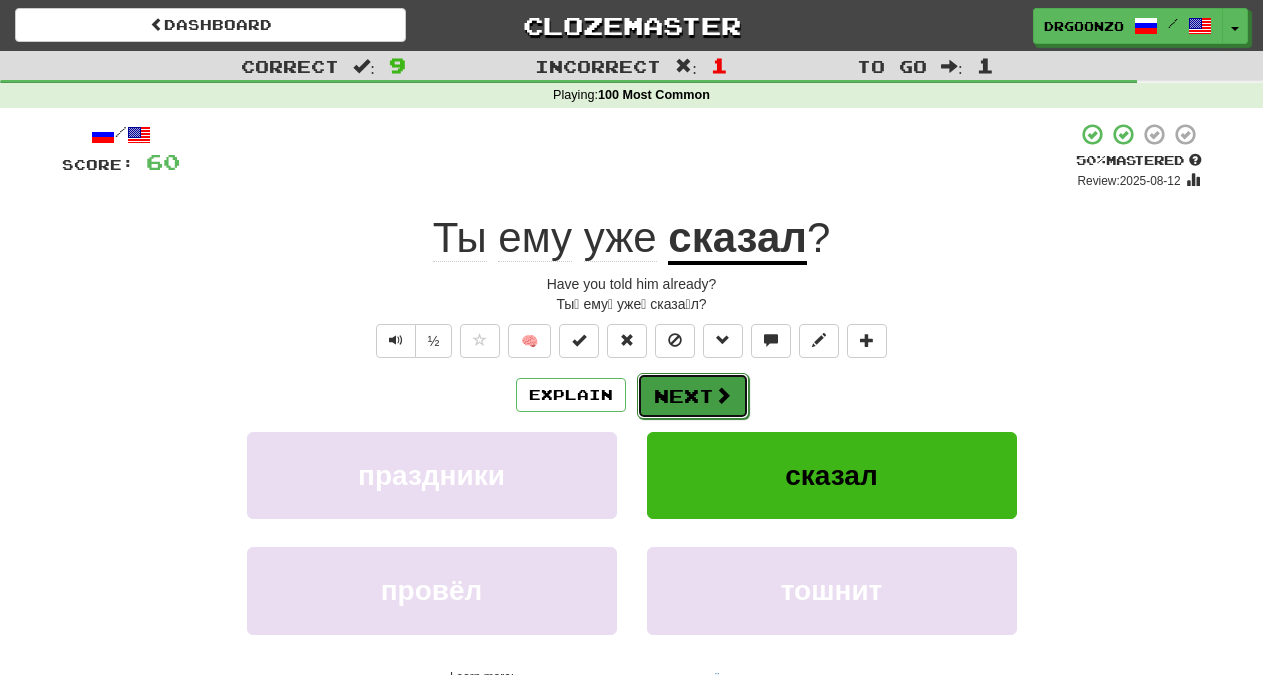 click on "Next" at bounding box center (693, 396) 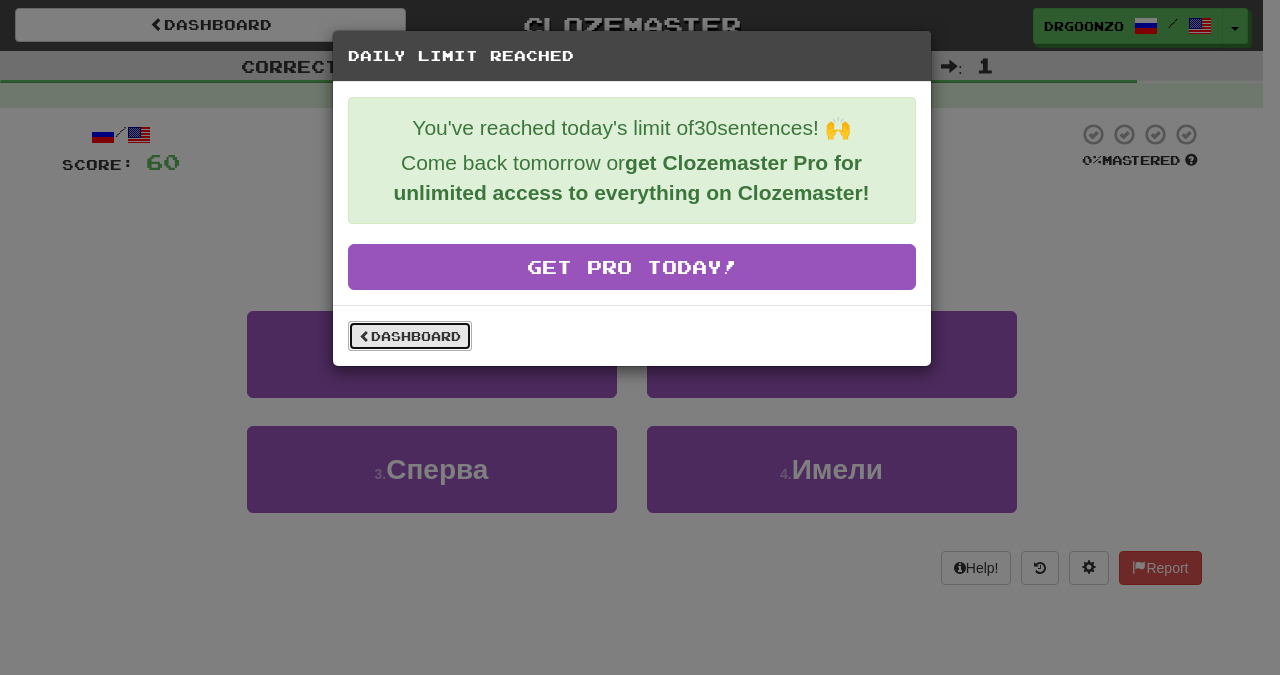 click on "Dashboard" at bounding box center (410, 336) 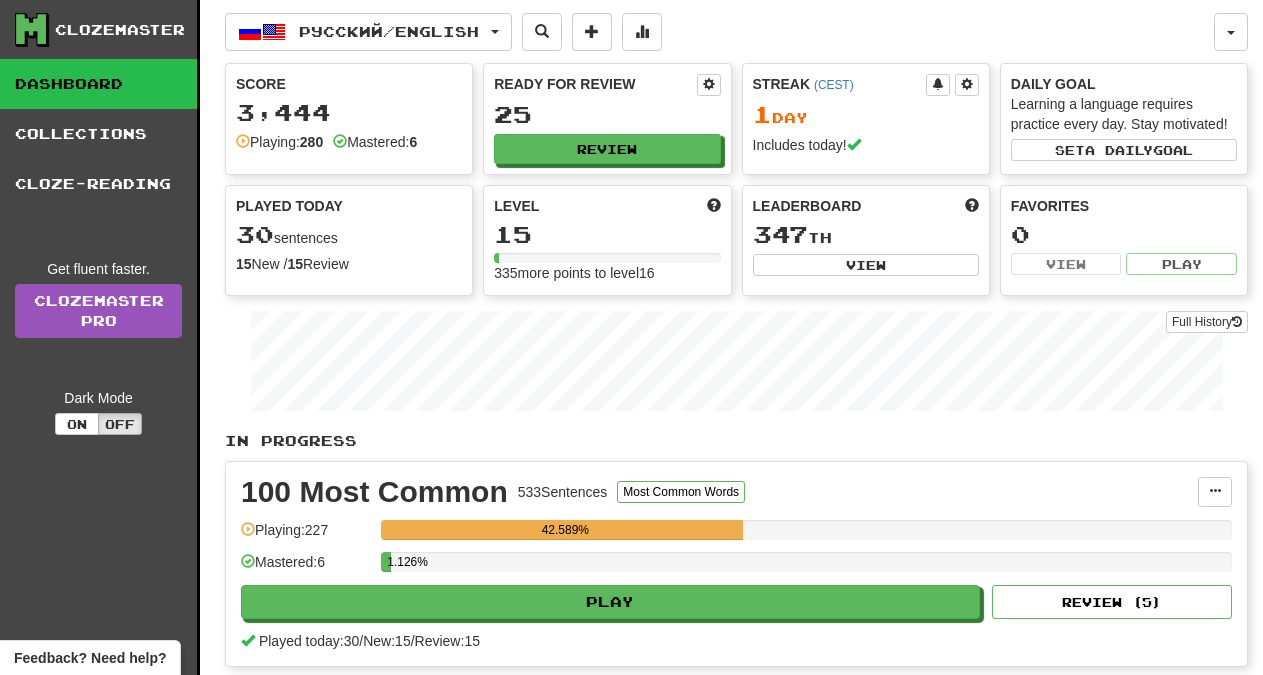 scroll, scrollTop: 0, scrollLeft: 0, axis: both 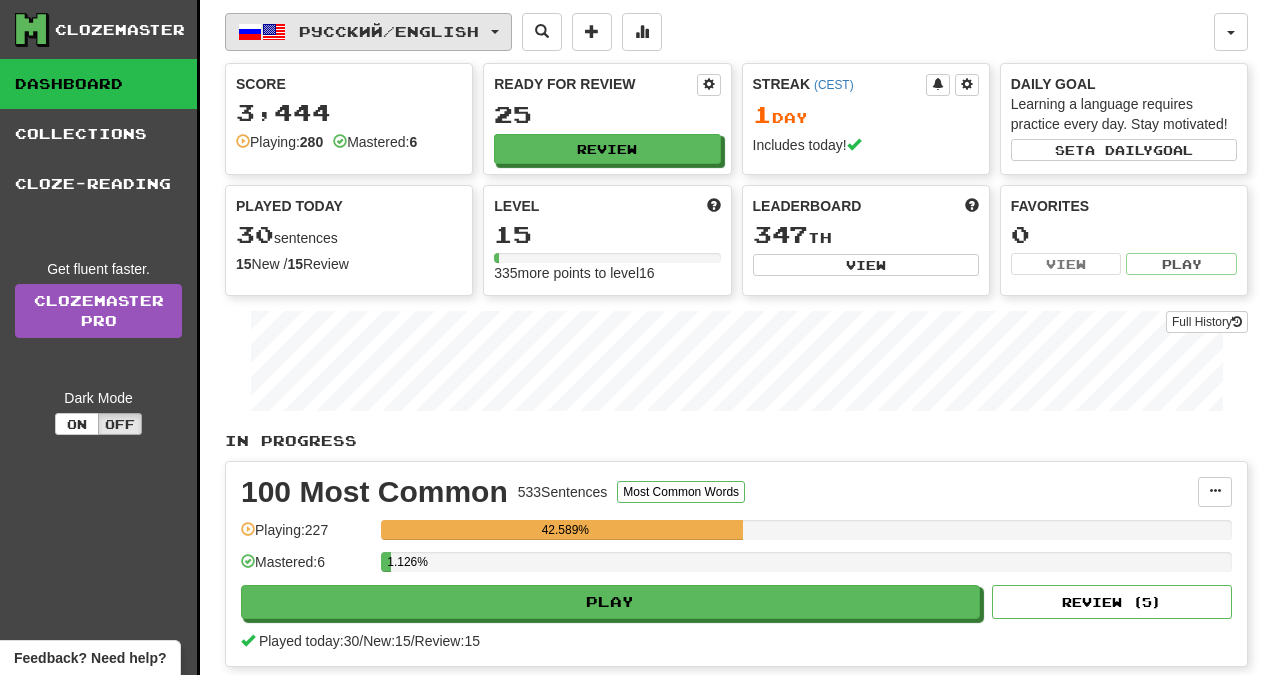 click on "Русский  /  English" at bounding box center (389, 31) 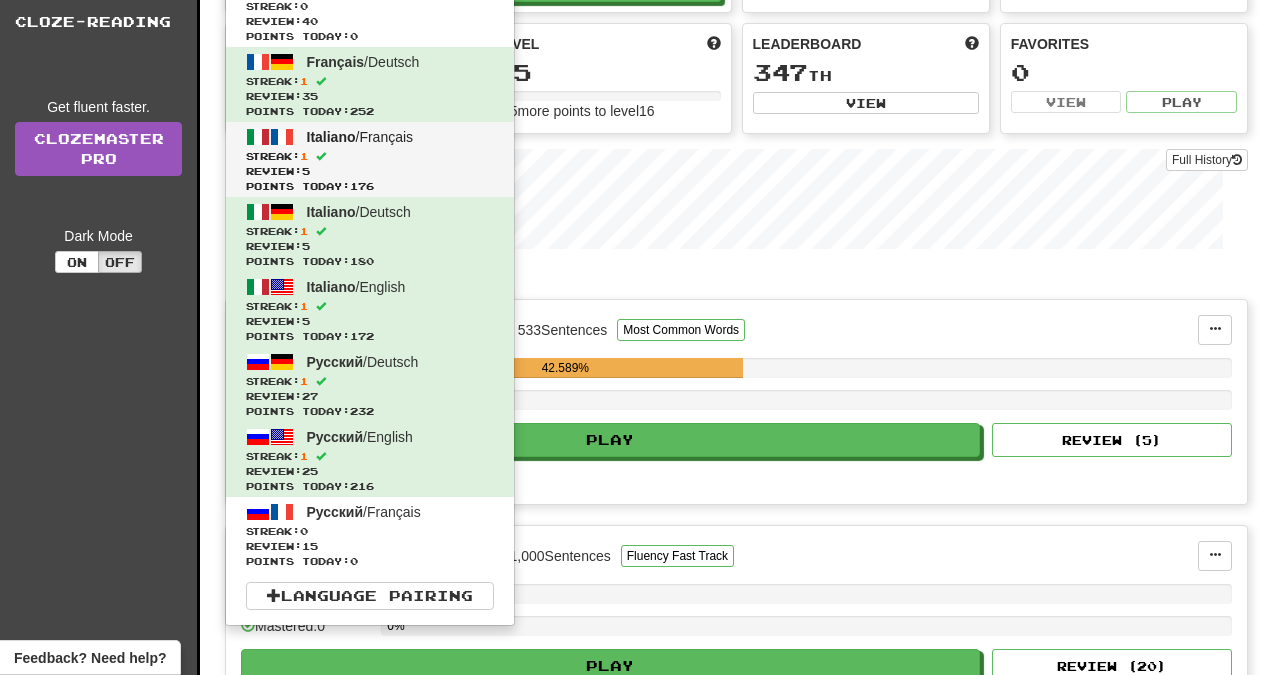 scroll, scrollTop: 204, scrollLeft: 0, axis: vertical 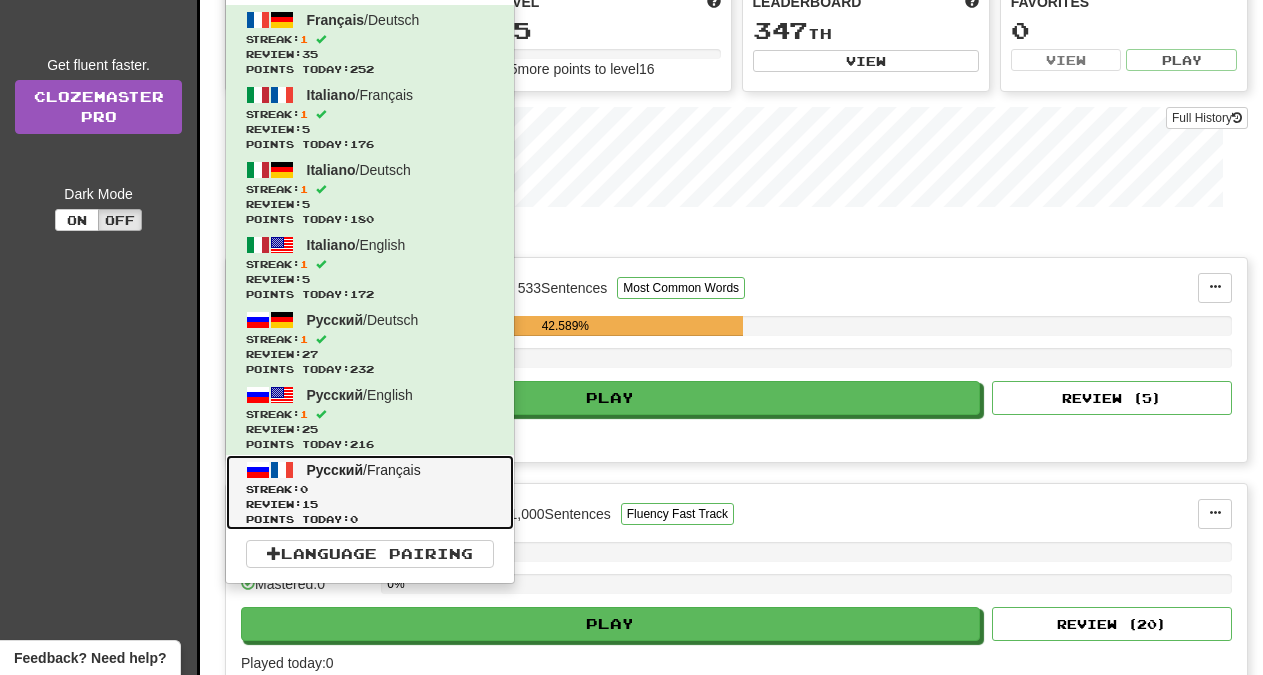 click on "Review:  15" at bounding box center [370, 504] 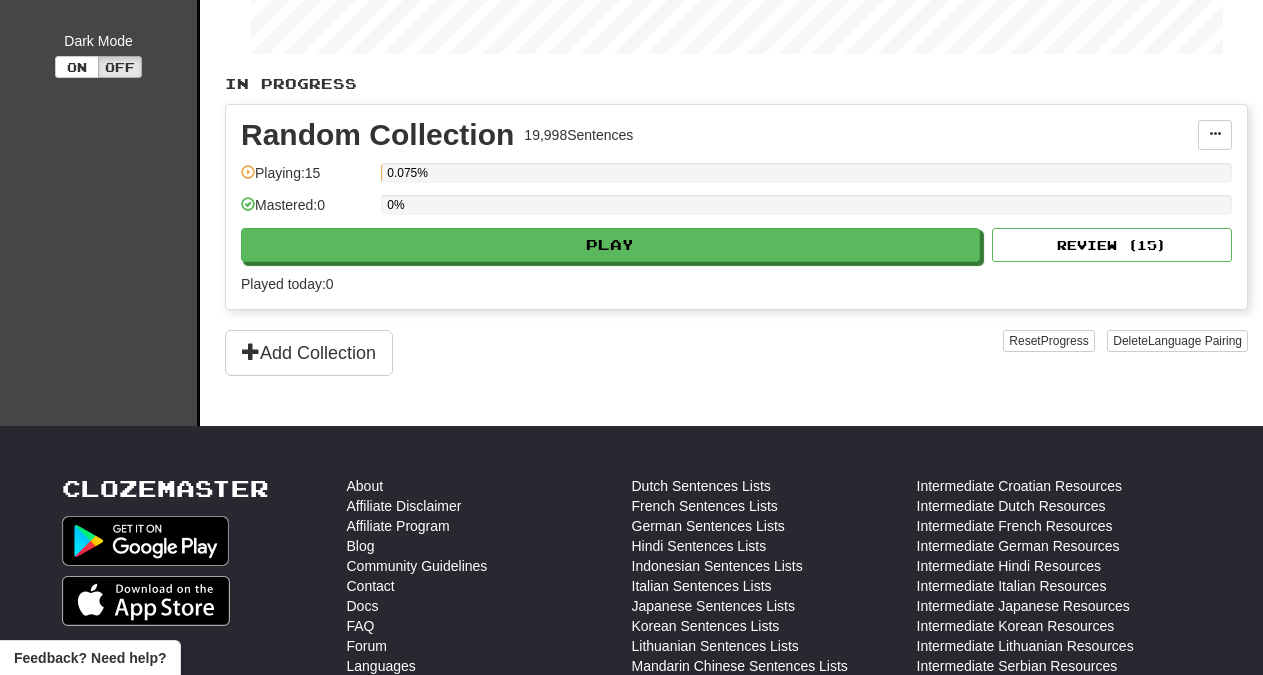scroll, scrollTop: 0, scrollLeft: 0, axis: both 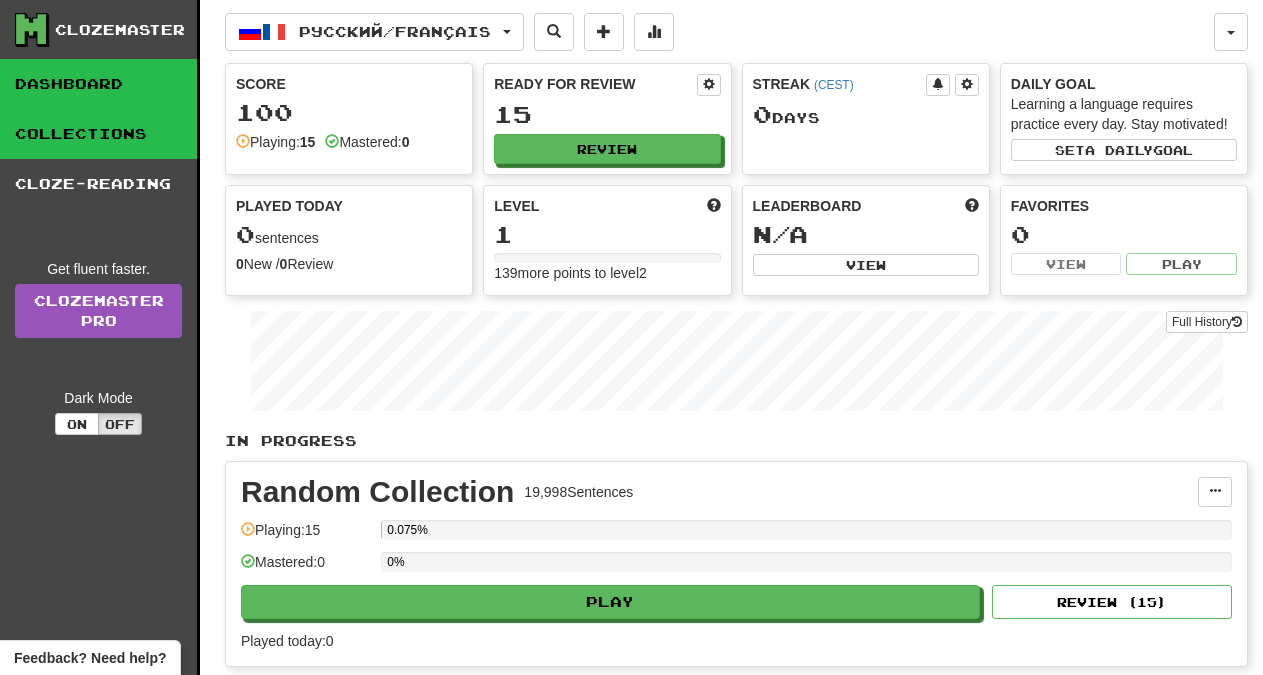 click on "Collections" at bounding box center [98, 134] 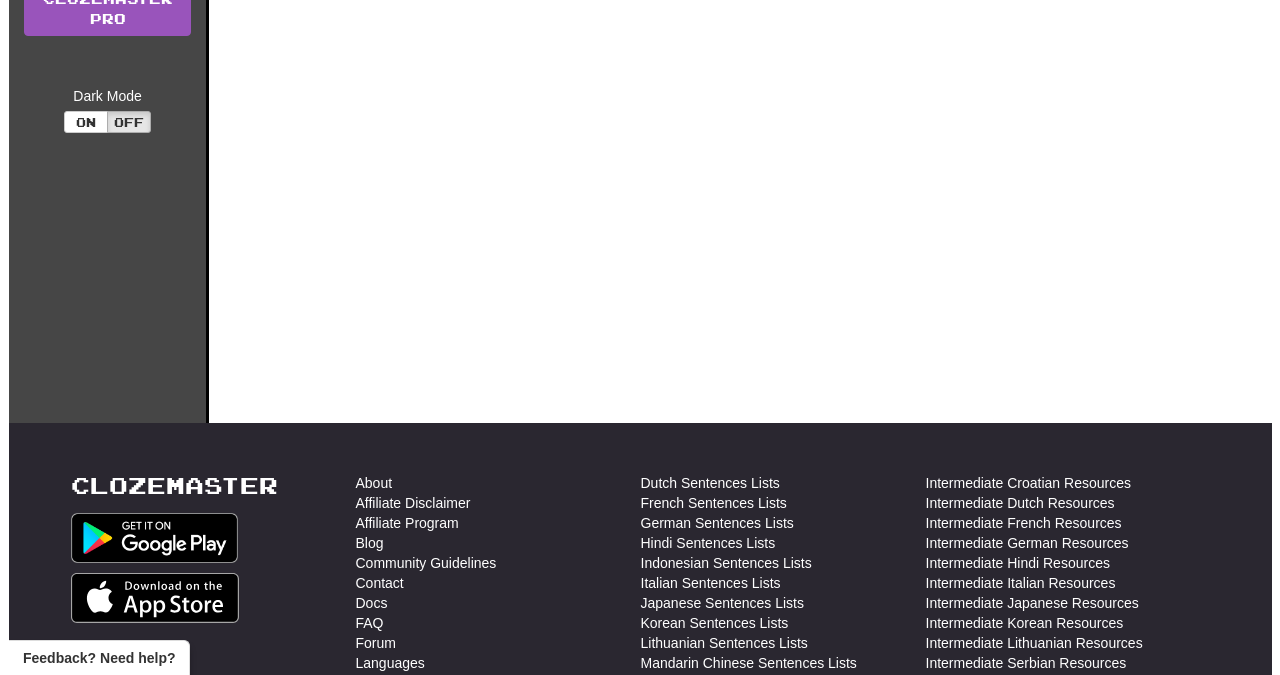 scroll, scrollTop: 0, scrollLeft: 0, axis: both 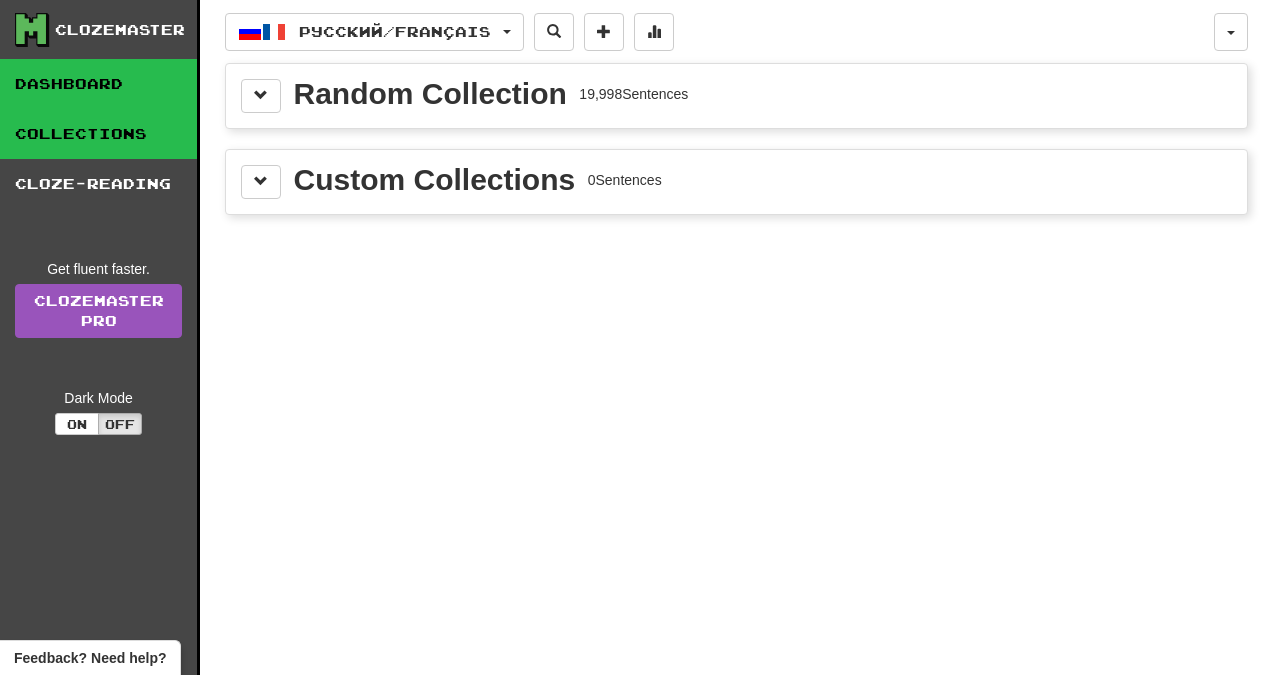 click on "Dashboard" at bounding box center (98, 84) 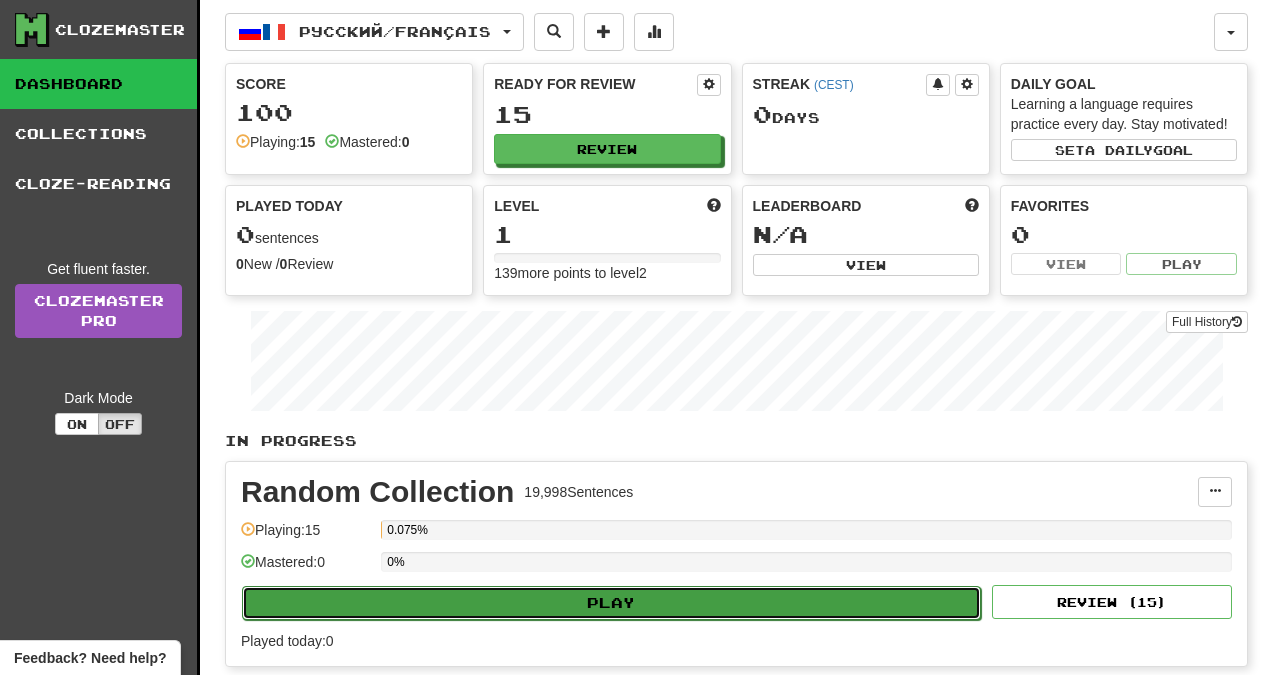 click on "Play" at bounding box center [611, 603] 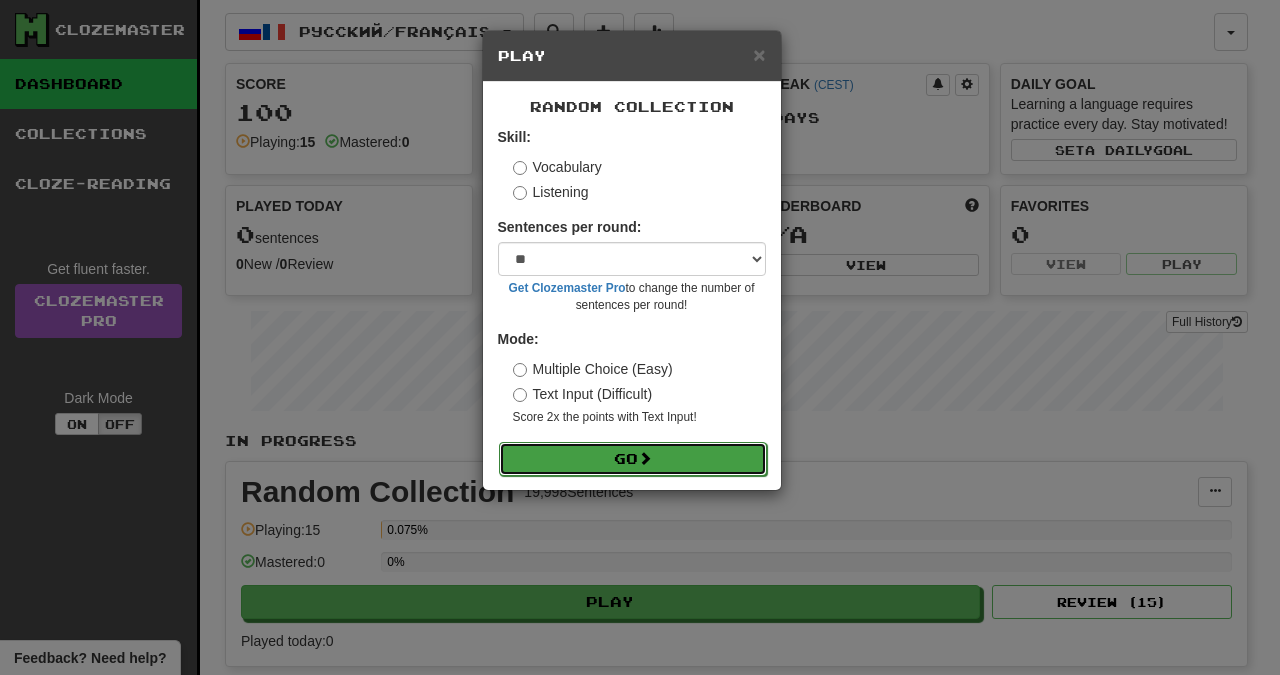 click on "Go" at bounding box center [633, 459] 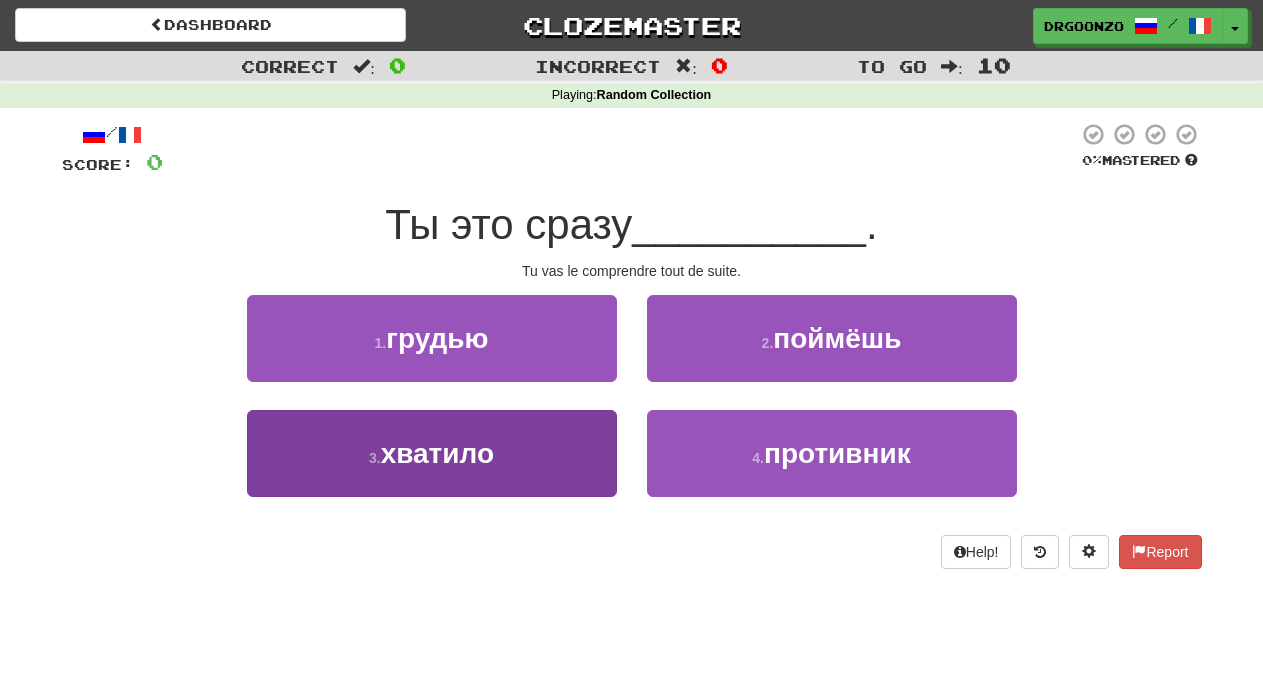scroll, scrollTop: 0, scrollLeft: 0, axis: both 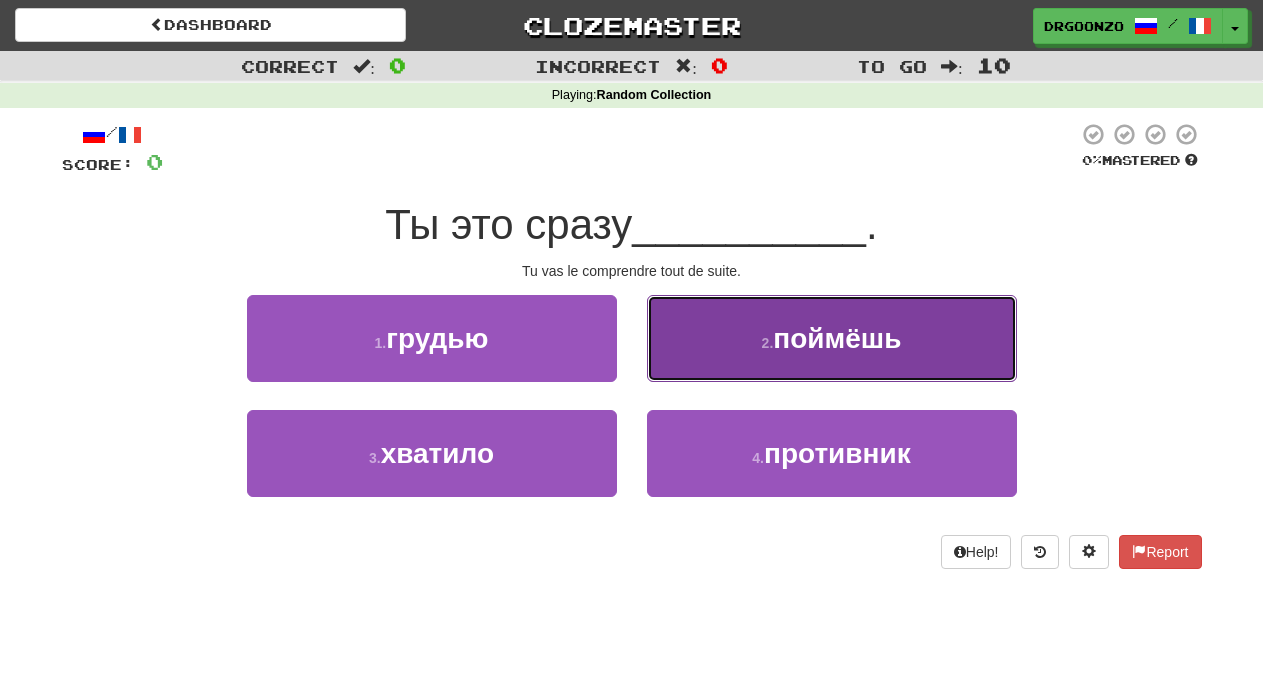 click on "2 .  поймёшь" at bounding box center [832, 338] 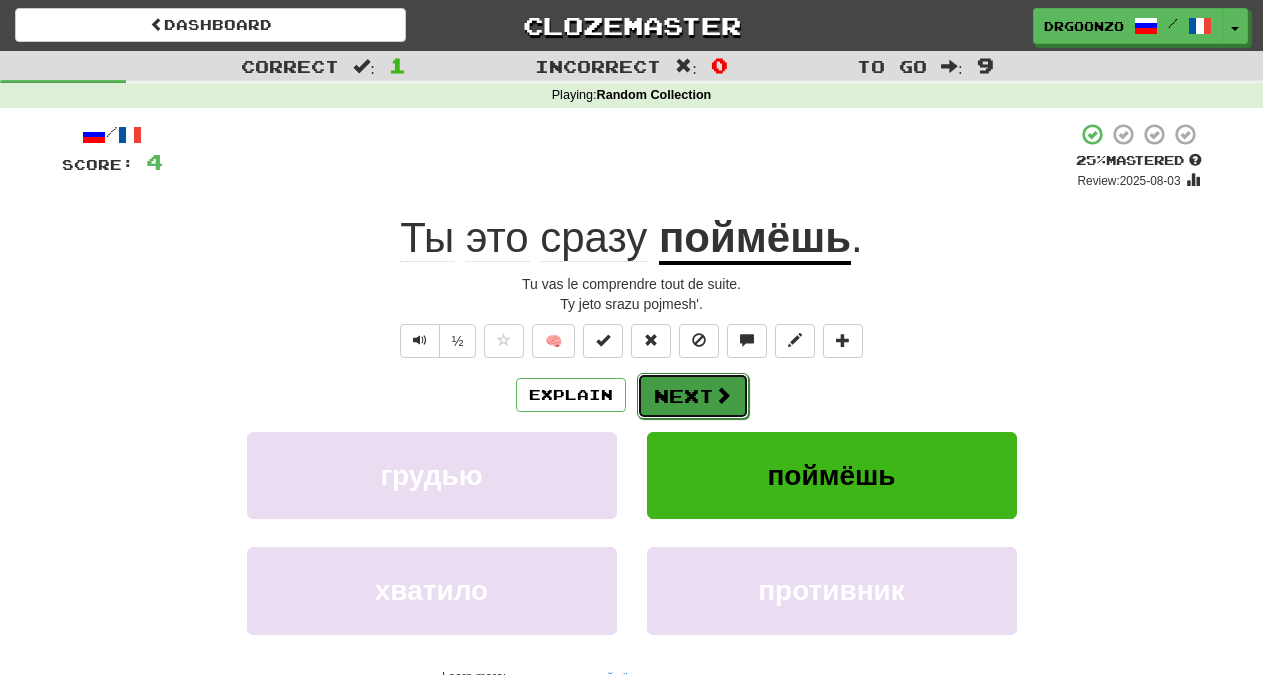 click on "Next" at bounding box center (693, 396) 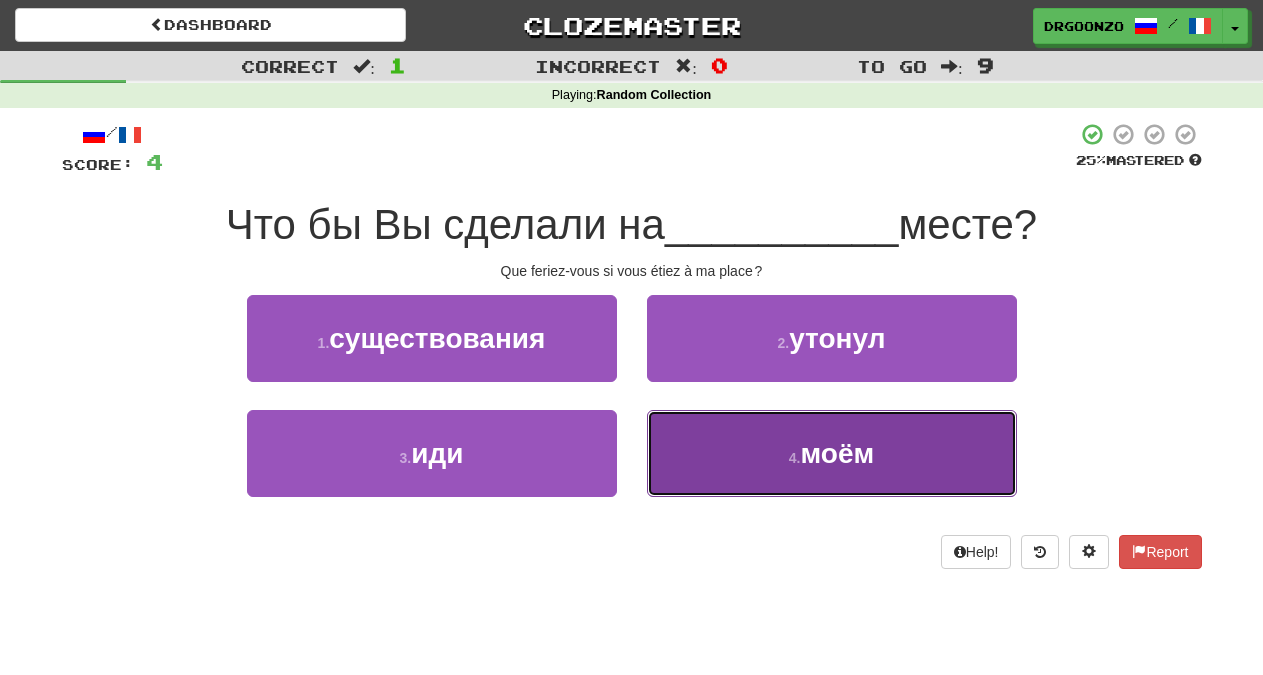click on "4 .  моём" at bounding box center [832, 453] 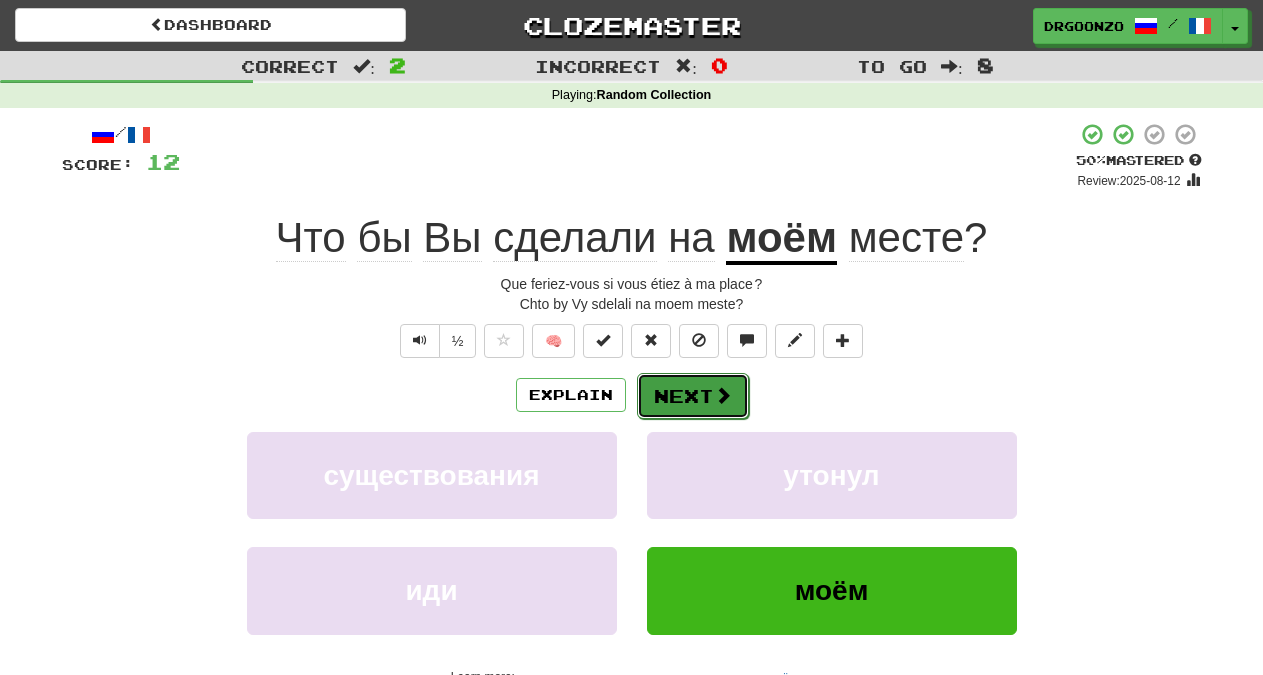 click at bounding box center [723, 395] 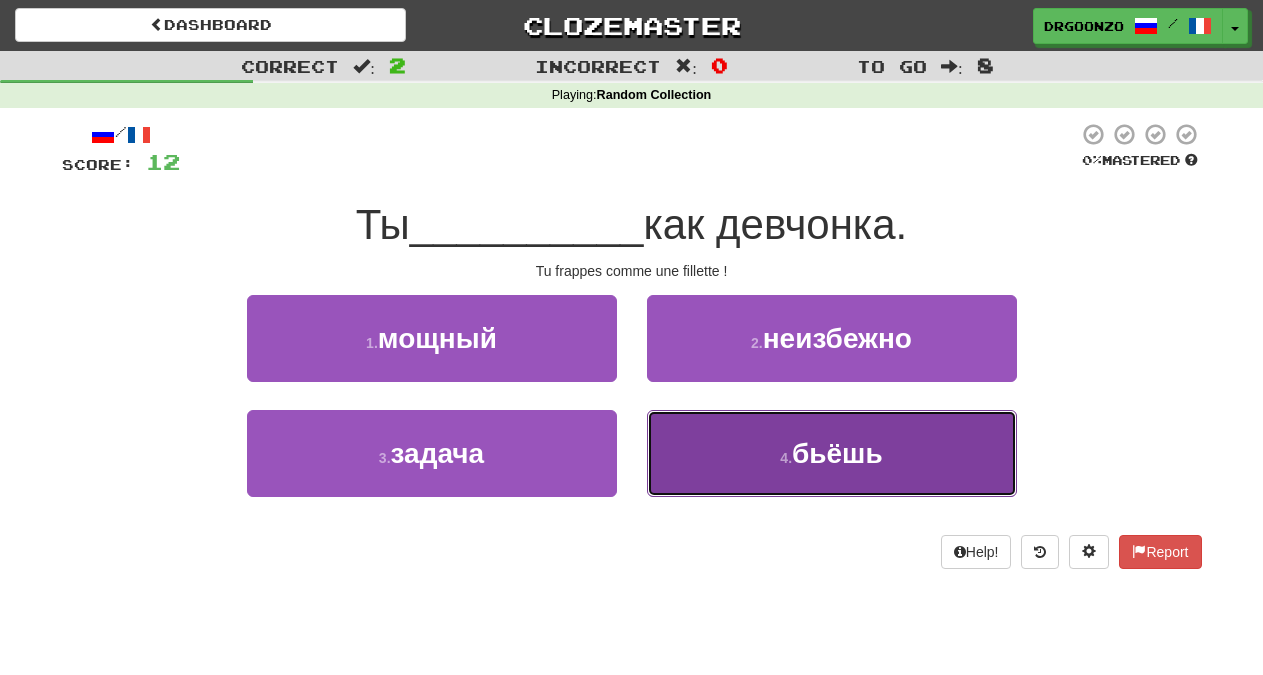 click on "4 ." at bounding box center [786, 458] 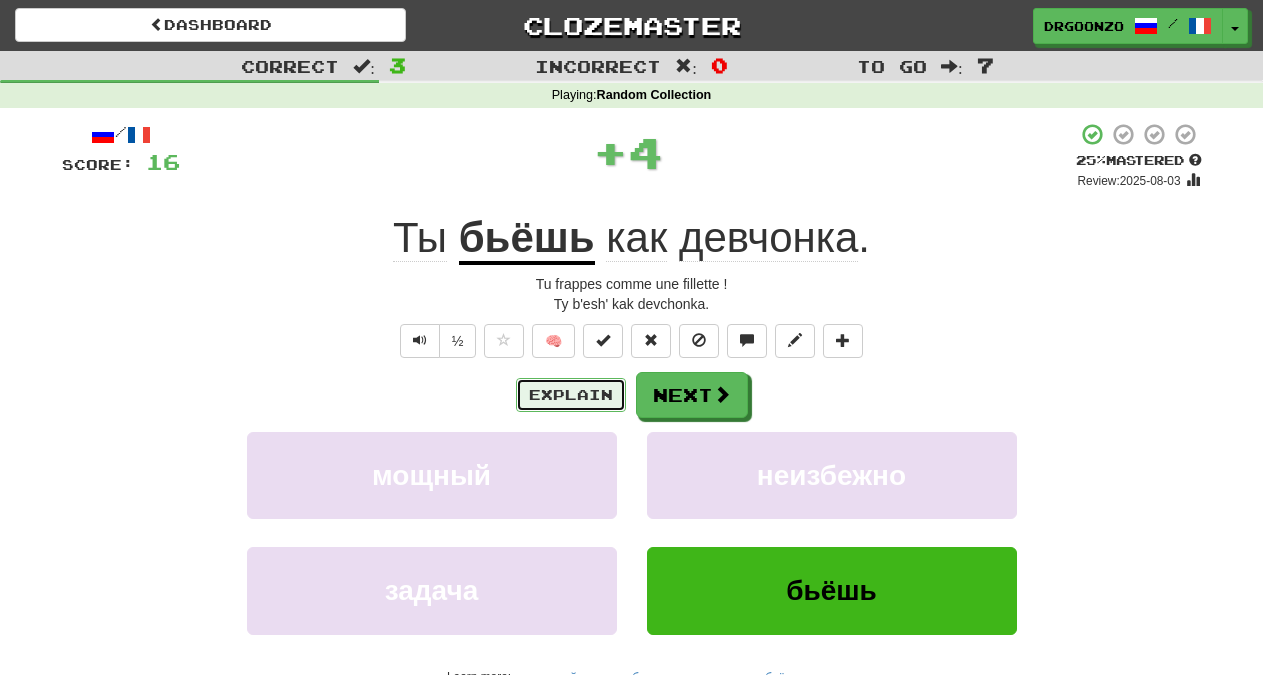 click on "Explain" at bounding box center (571, 395) 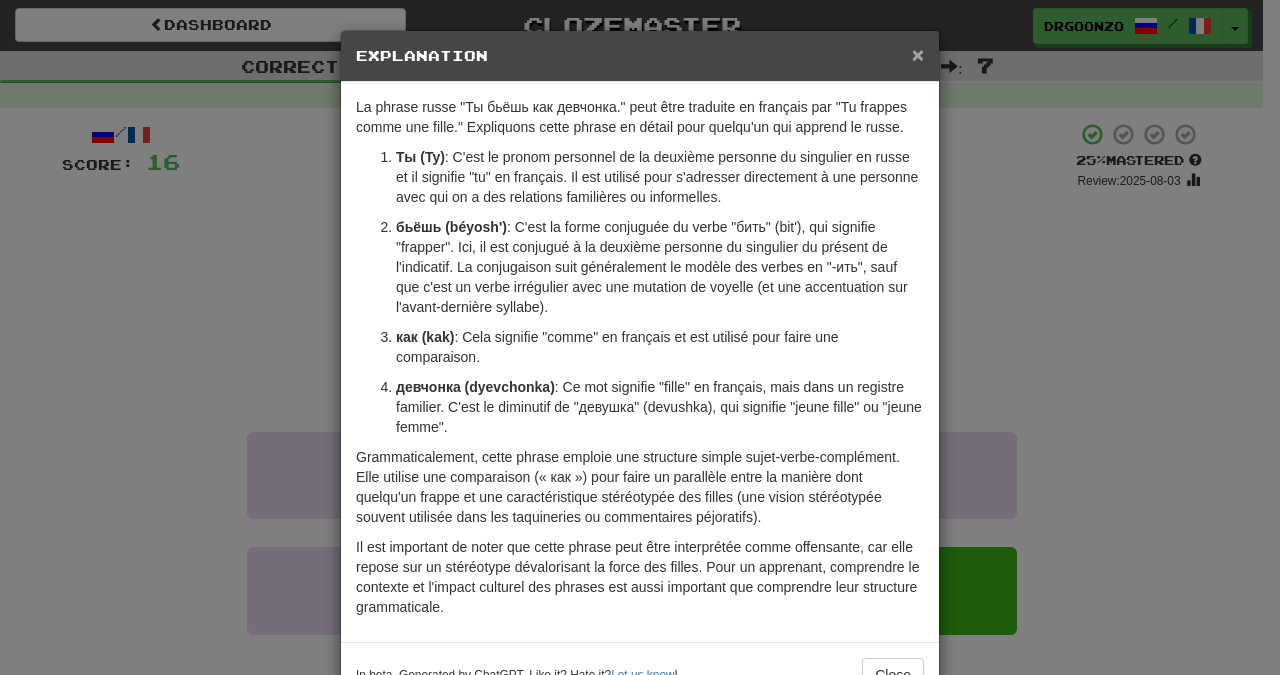 click on "×" at bounding box center [918, 54] 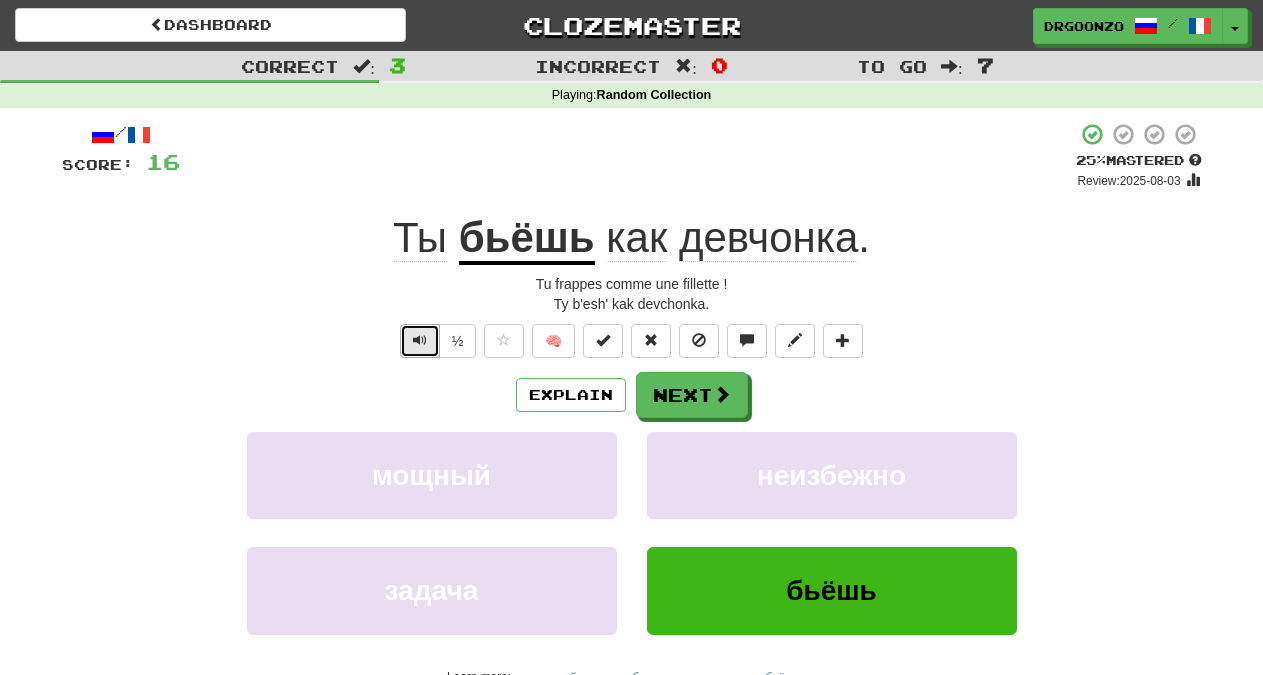 click at bounding box center (420, 341) 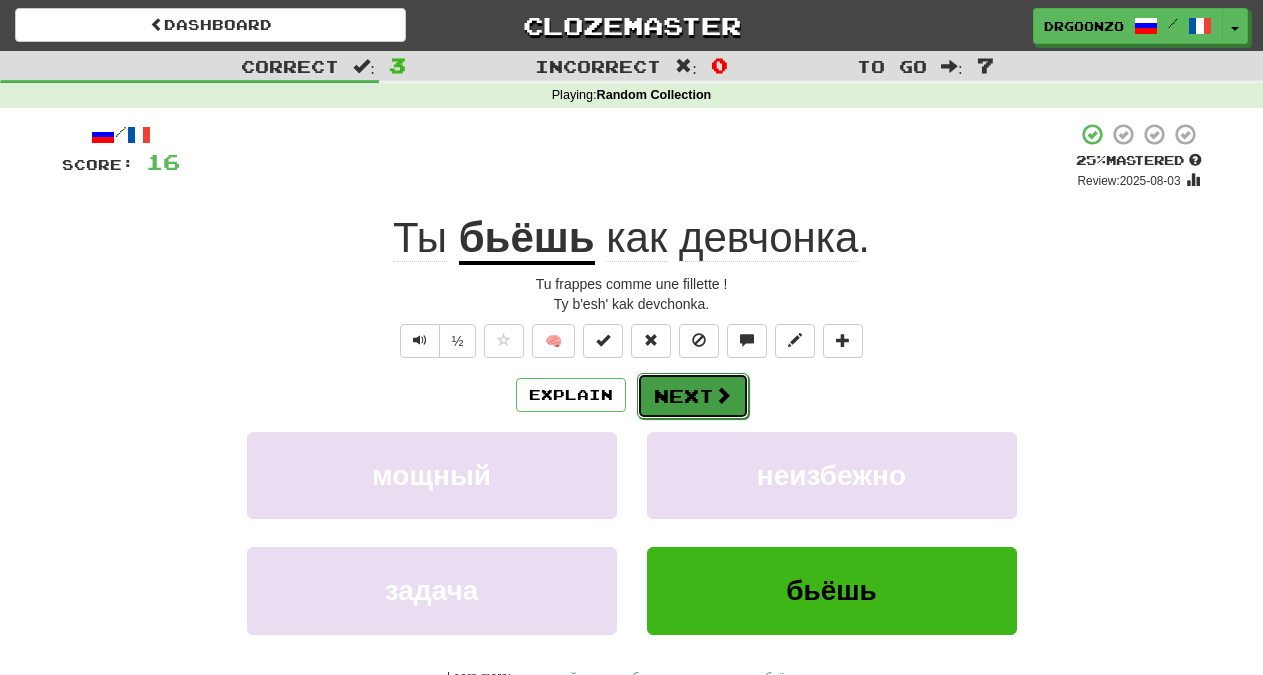 click on "Next" at bounding box center (693, 396) 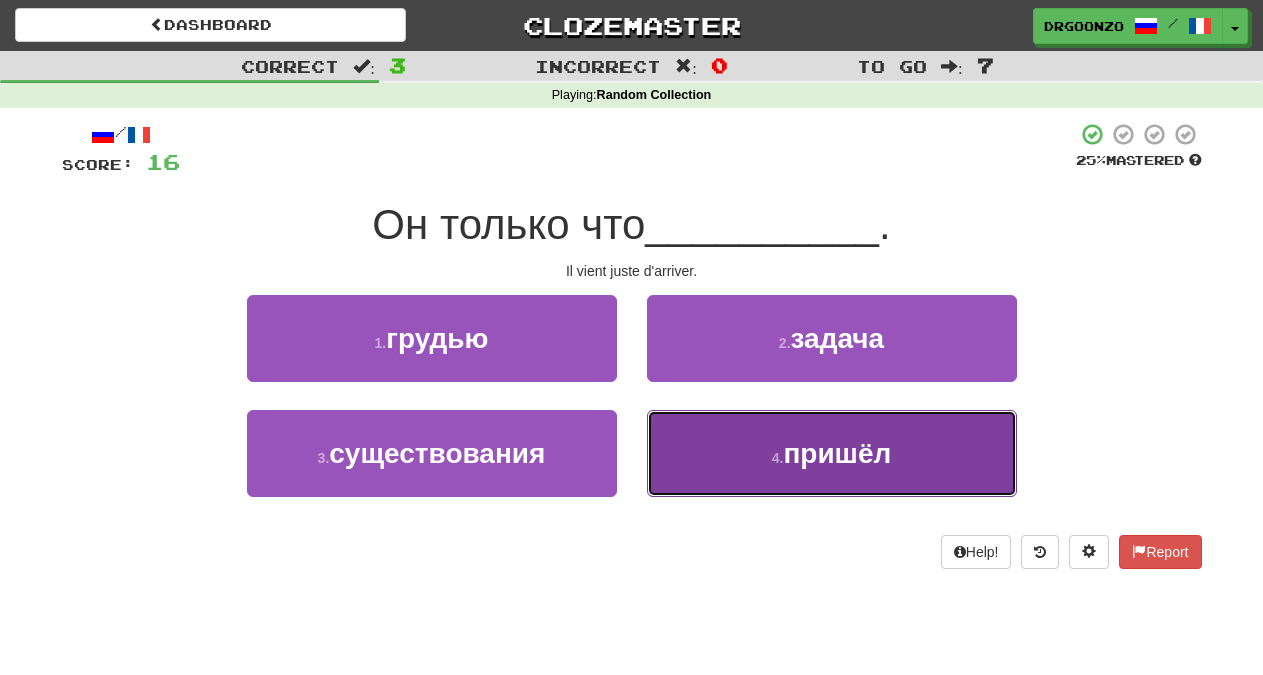 click on "4 .  пришёл" at bounding box center [832, 453] 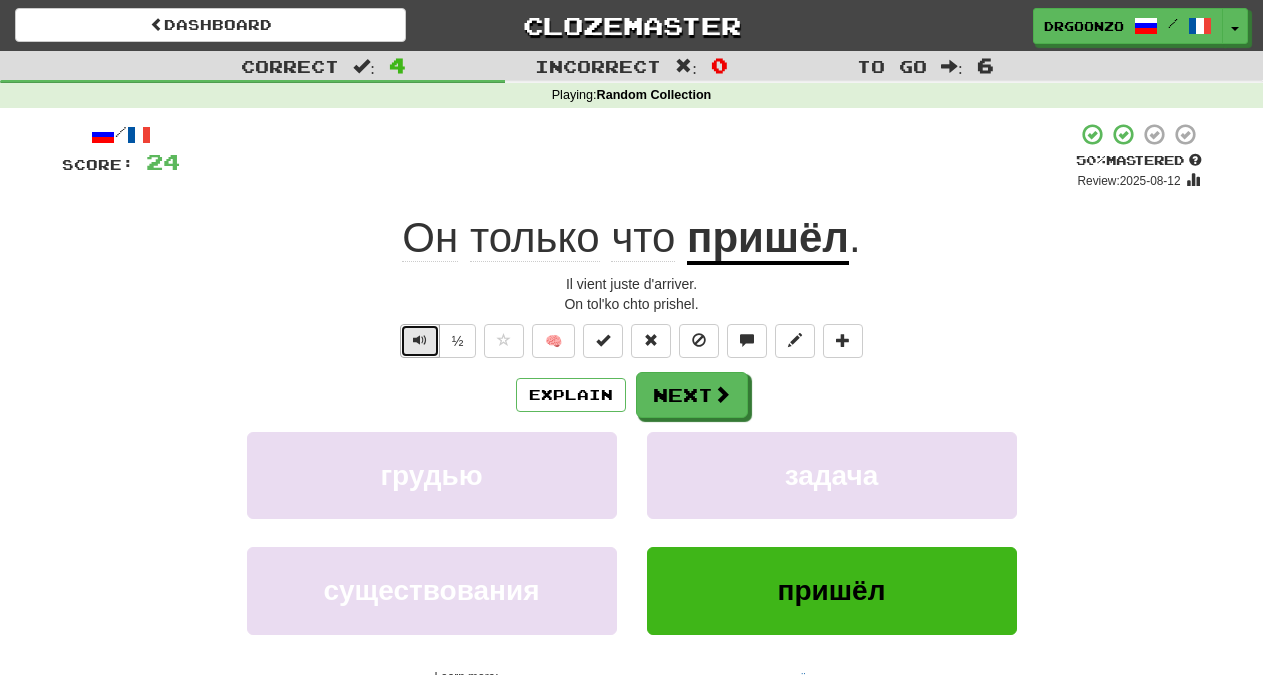 click at bounding box center [420, 340] 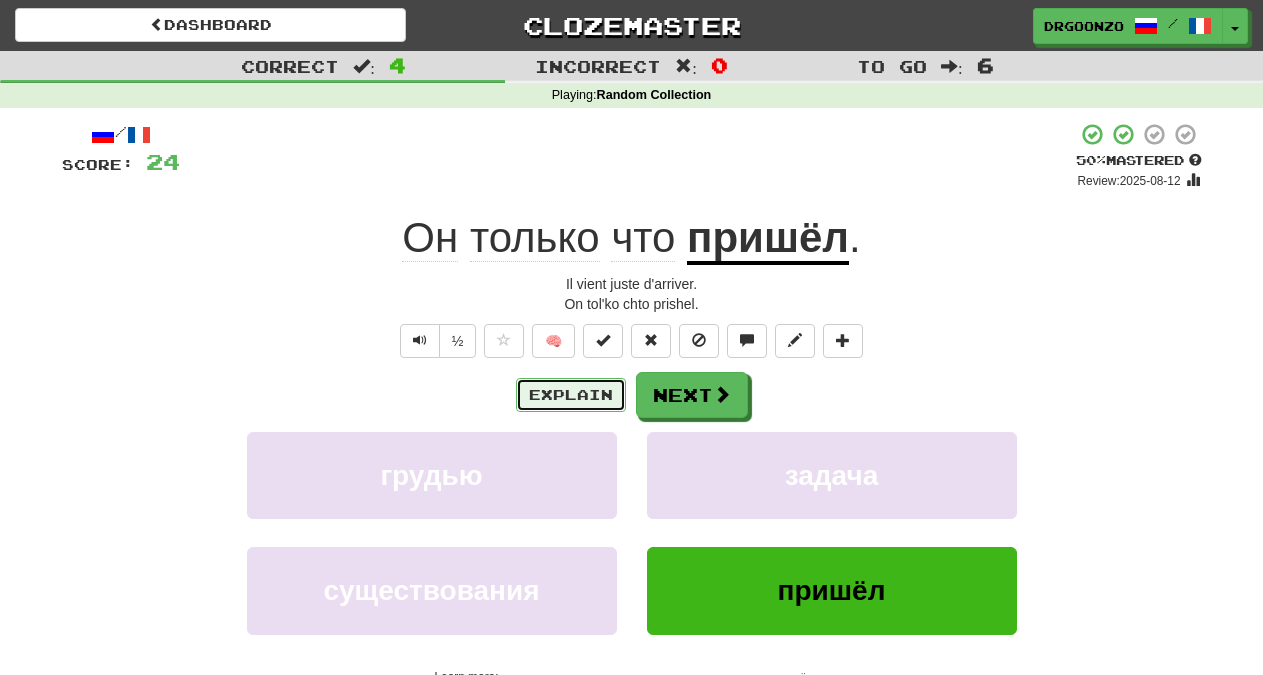 click on "Explain" at bounding box center [571, 395] 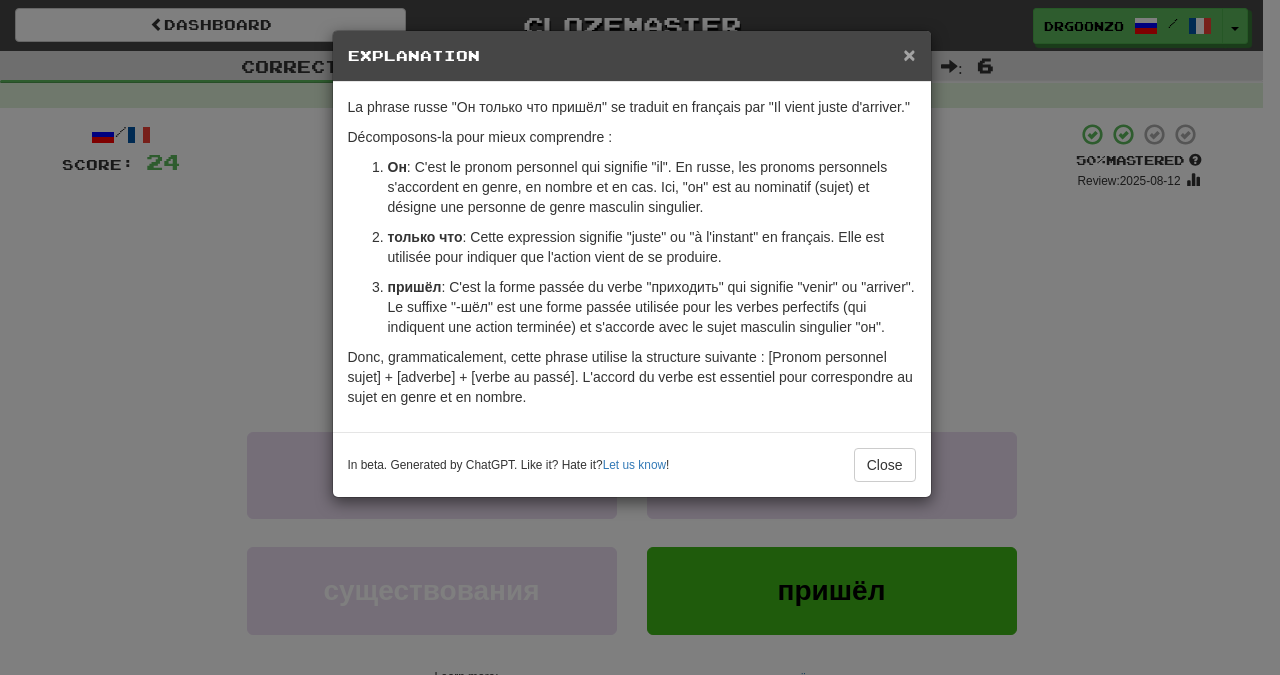 click on "×" at bounding box center (909, 54) 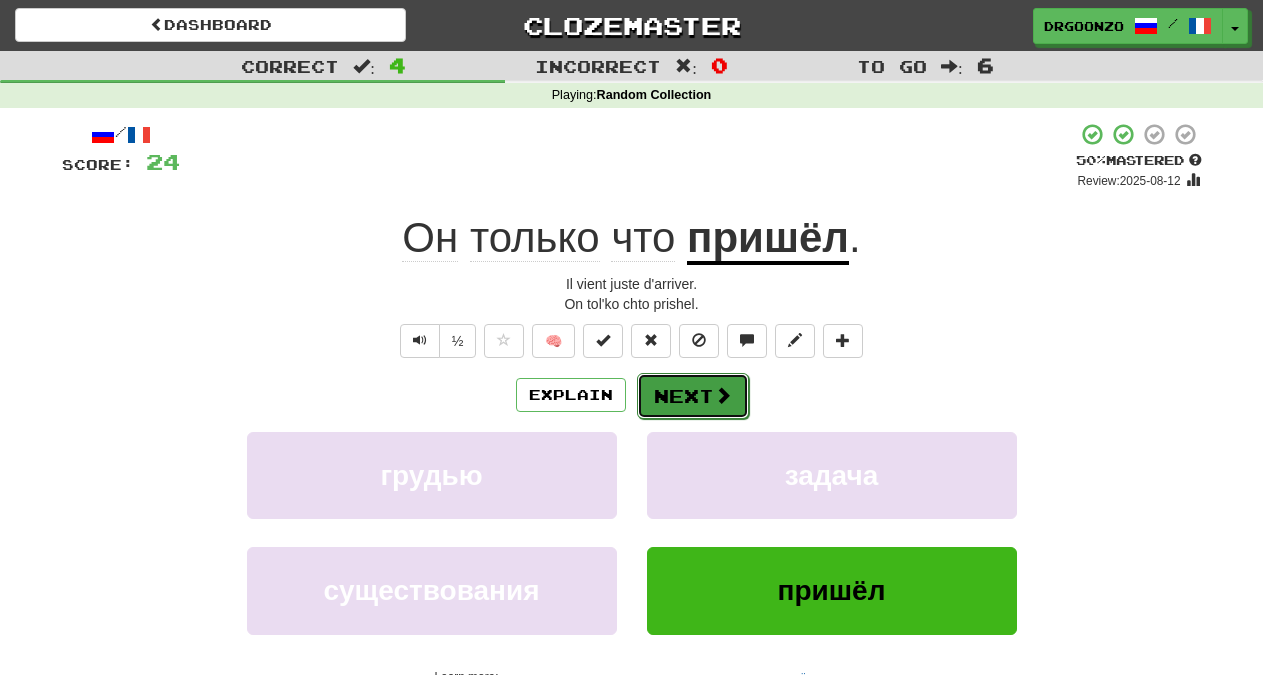 click on "Next" at bounding box center (693, 396) 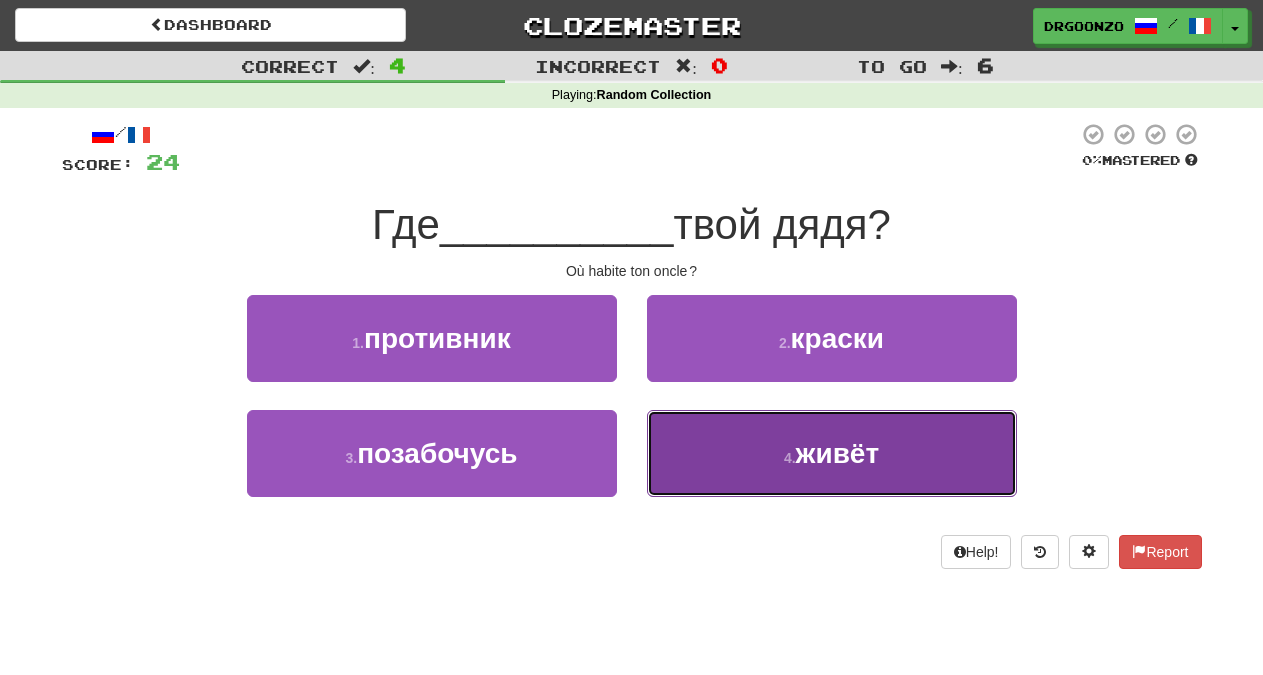 click on "живёт" at bounding box center [838, 453] 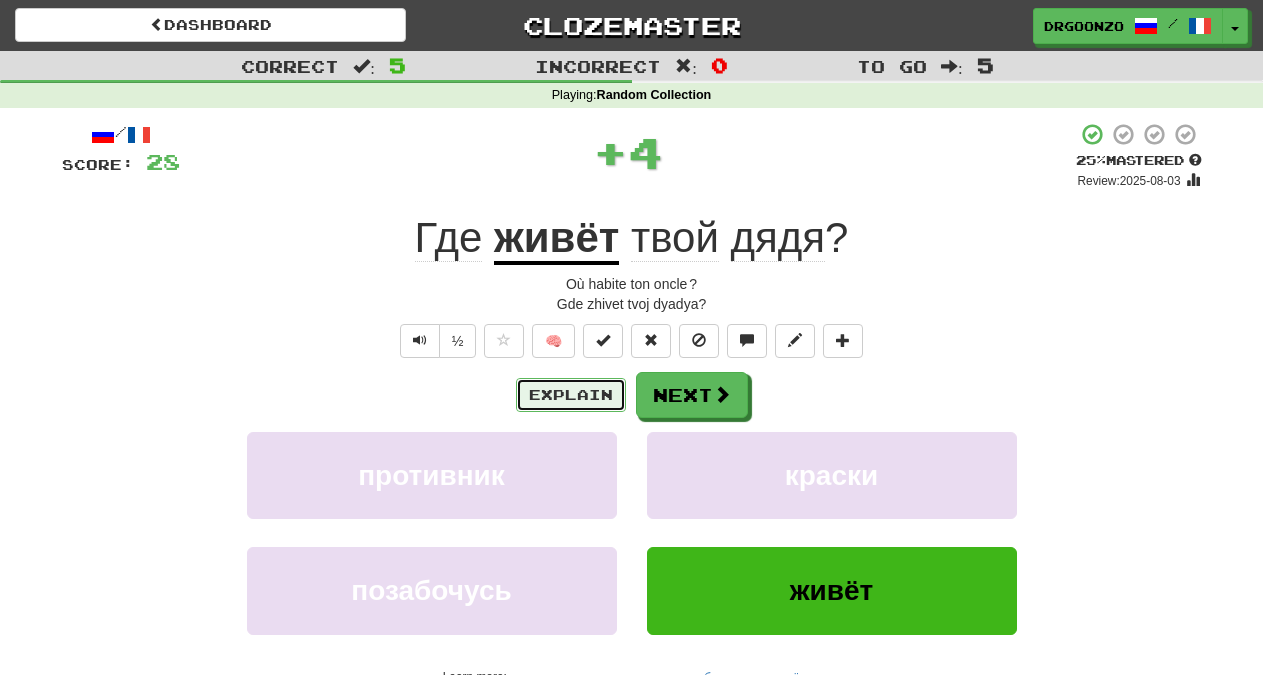 click on "Explain" at bounding box center [571, 395] 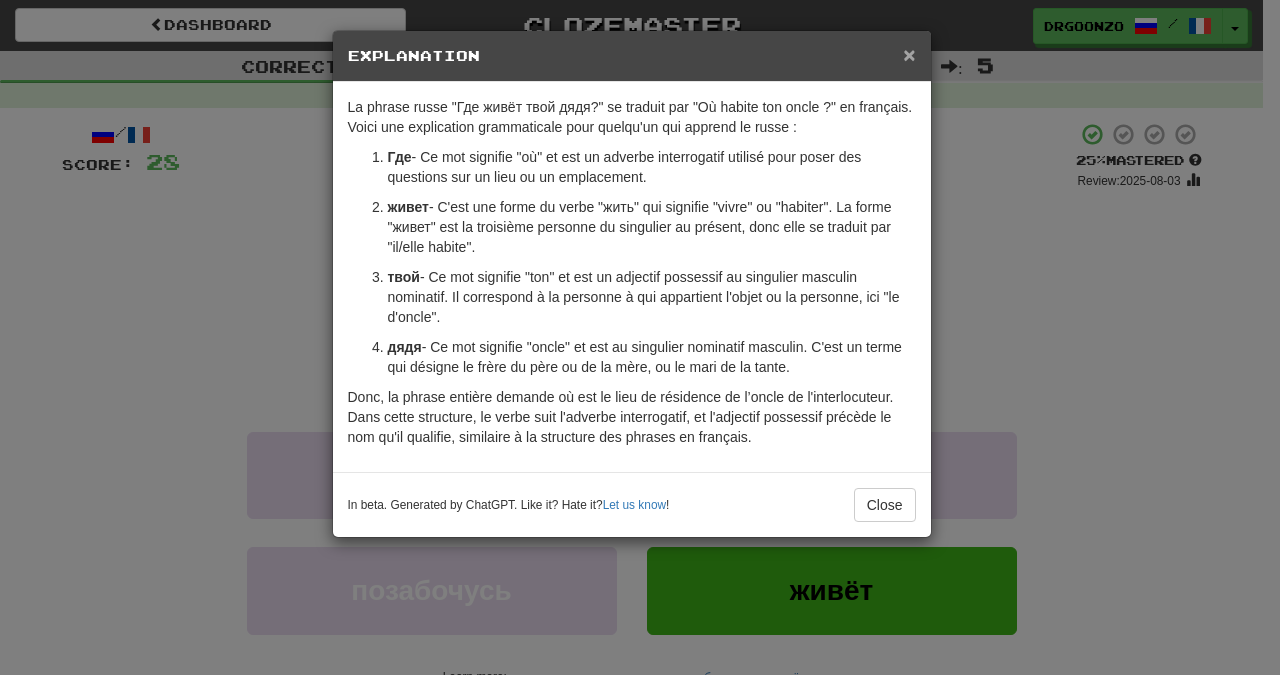 click on "×" at bounding box center [909, 54] 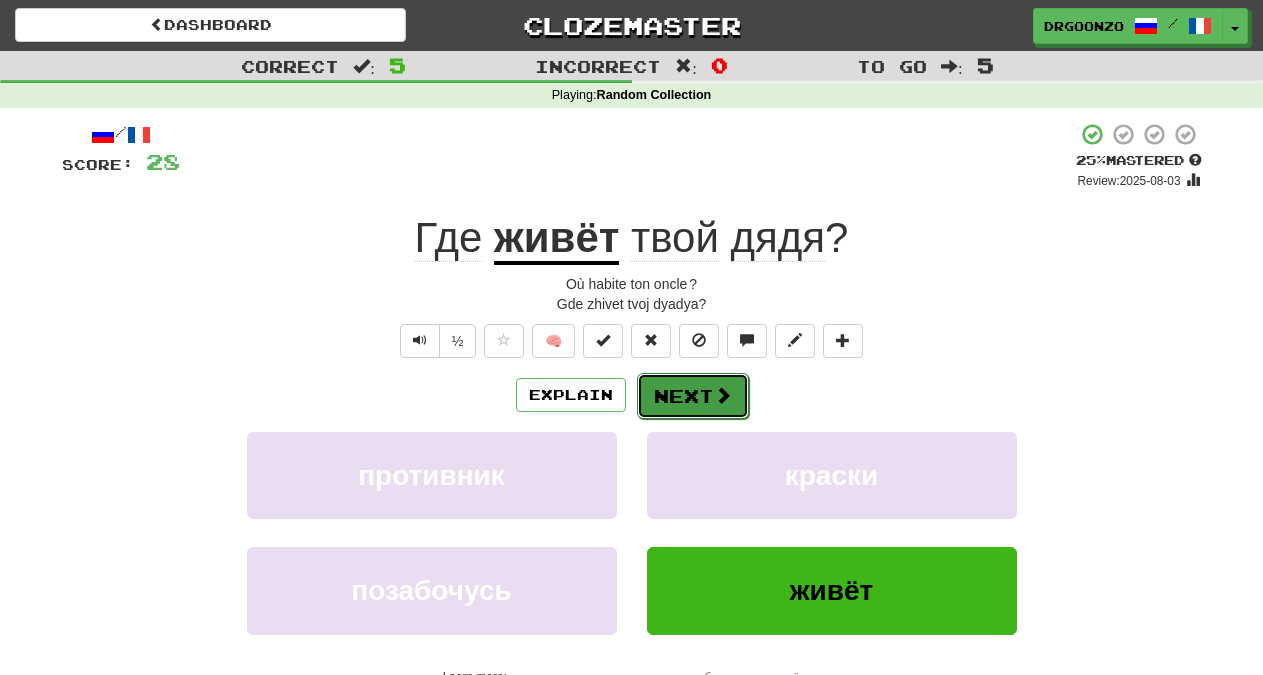 click at bounding box center [723, 395] 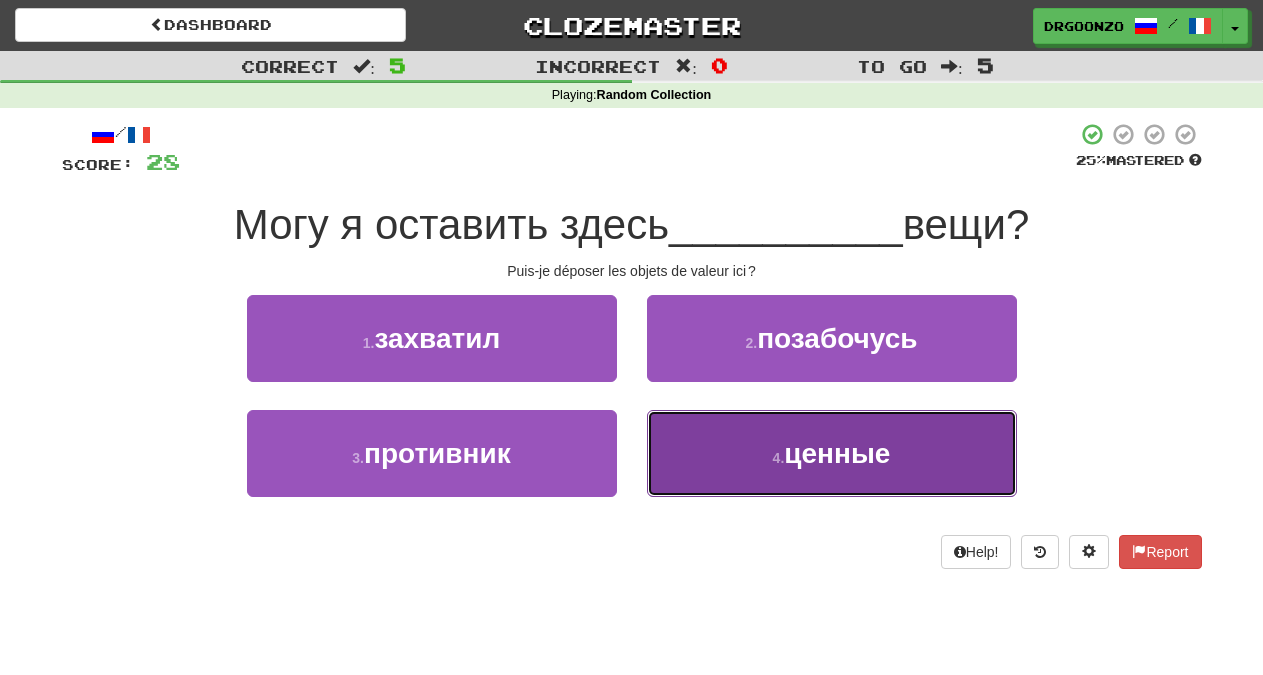 click on "4 .  ценные" at bounding box center [832, 453] 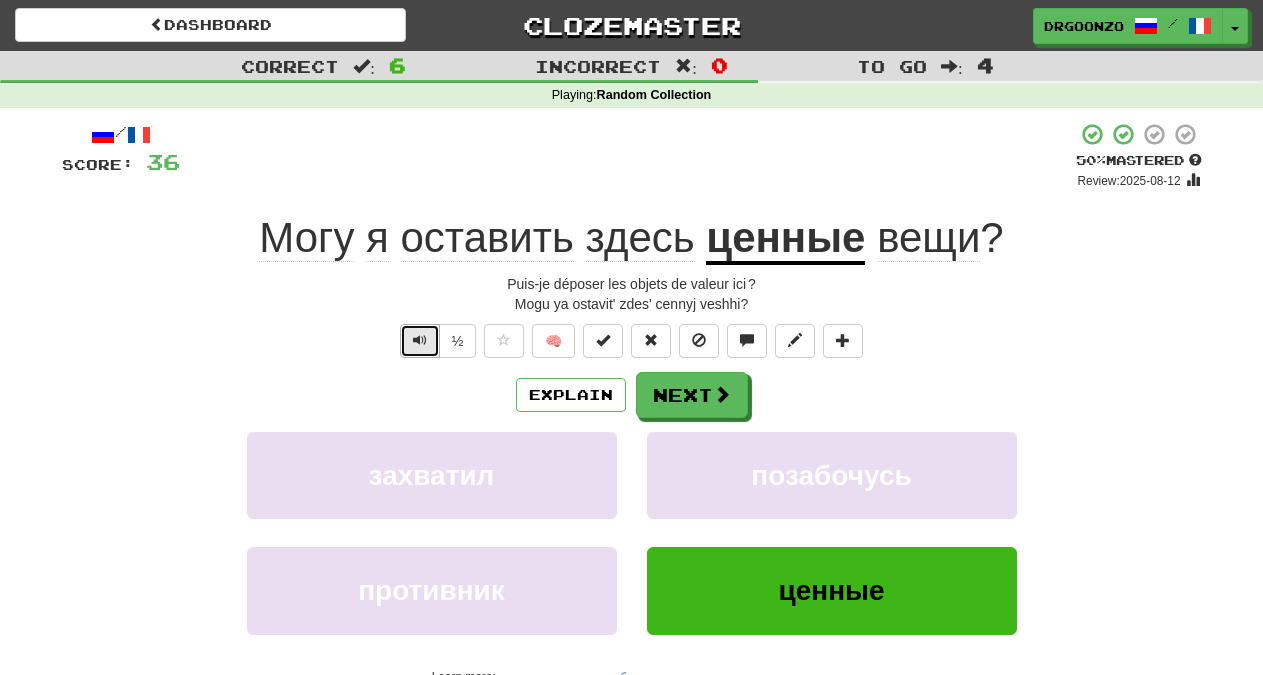 click at bounding box center [420, 340] 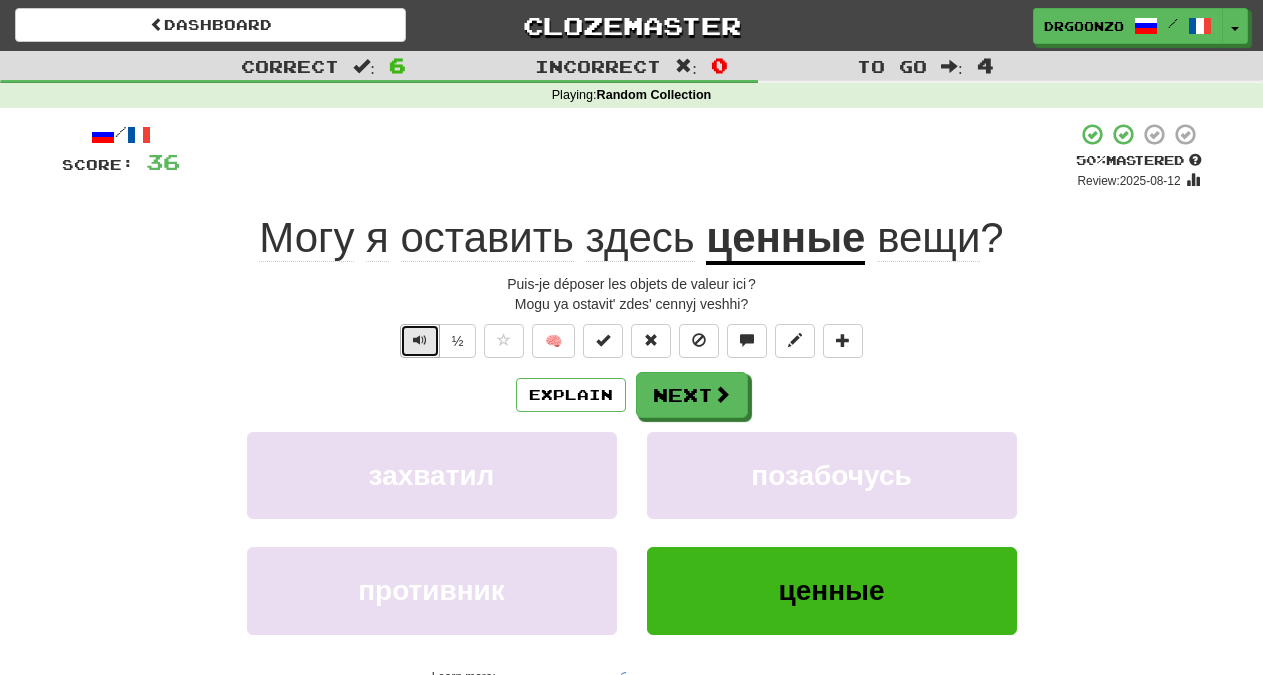 click at bounding box center [420, 340] 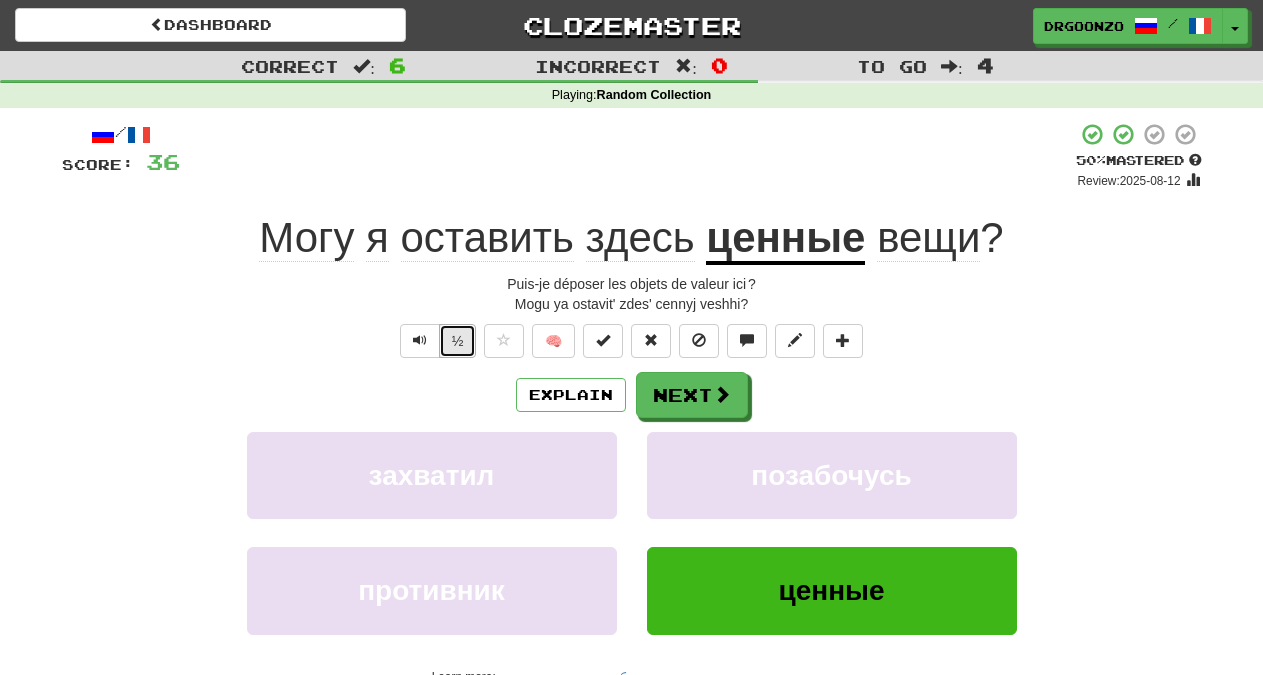 click on "½" at bounding box center (458, 341) 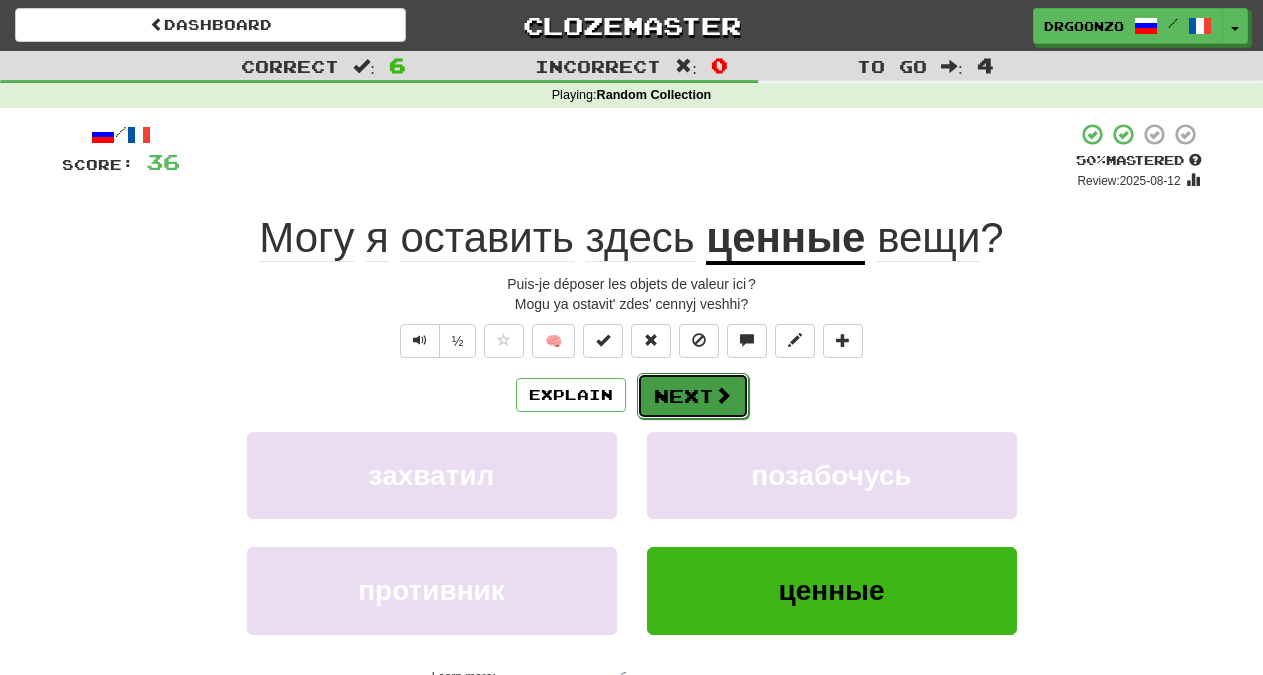 click at bounding box center [723, 395] 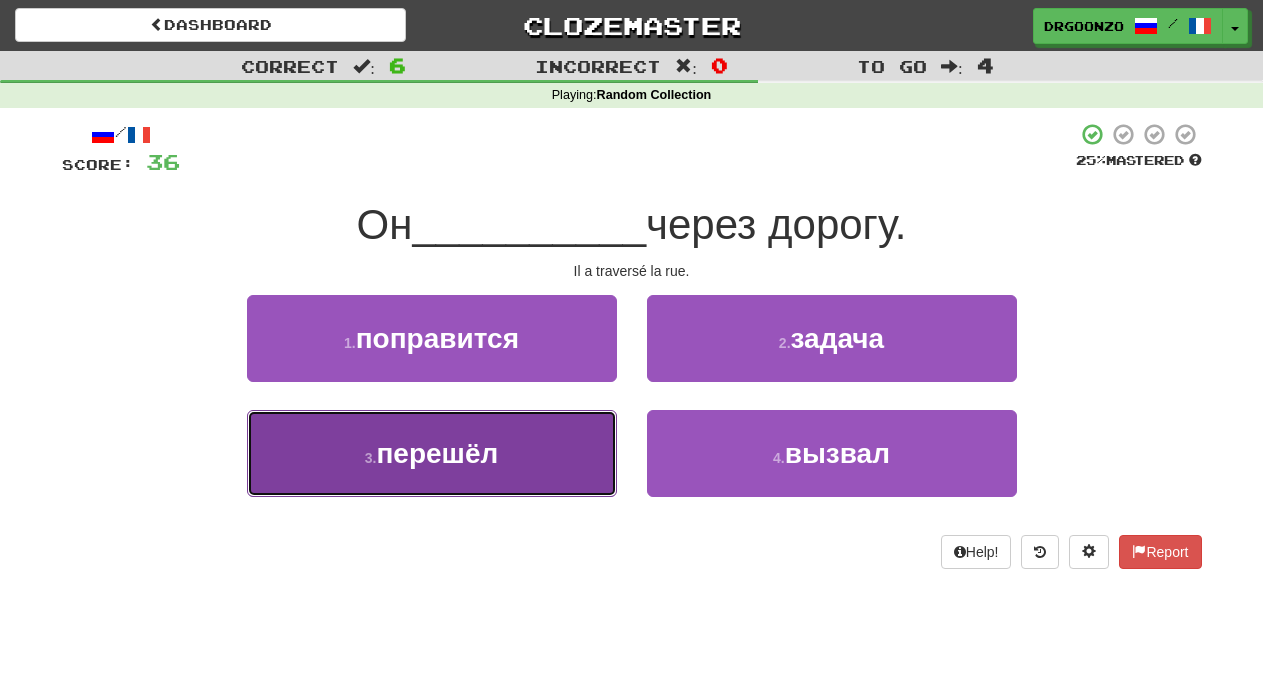 click on "перешёл" at bounding box center (437, 453) 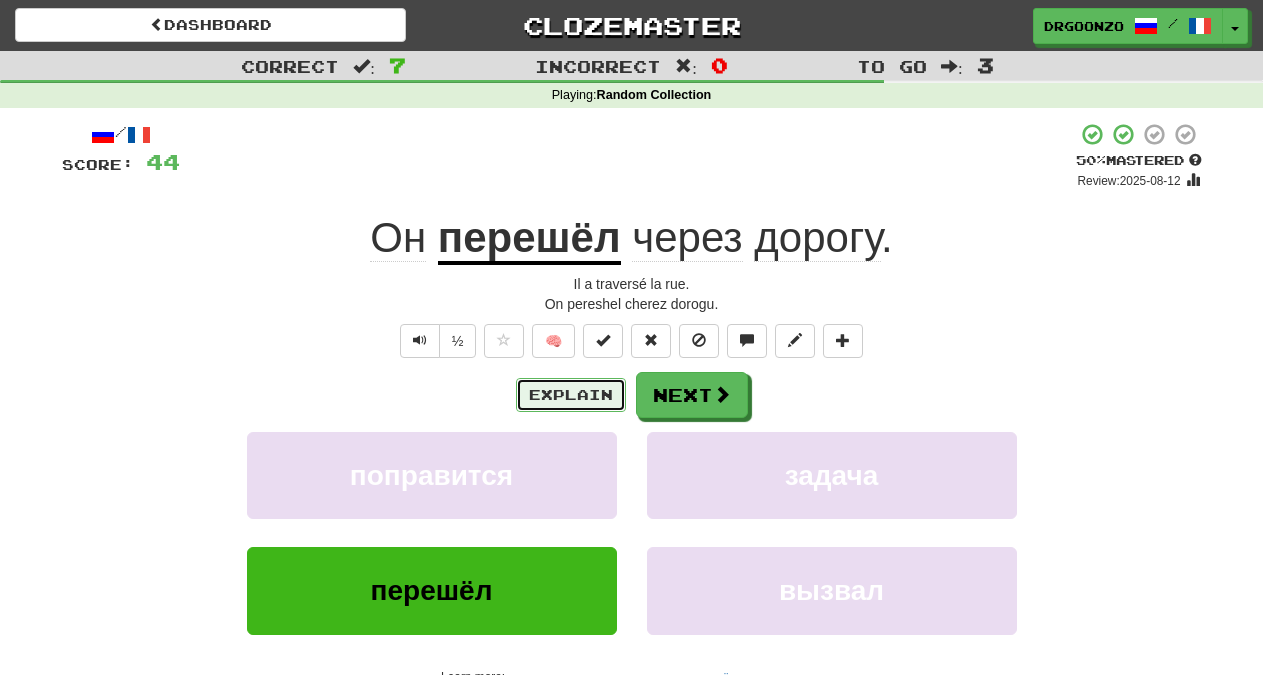 click on "Explain" at bounding box center (571, 395) 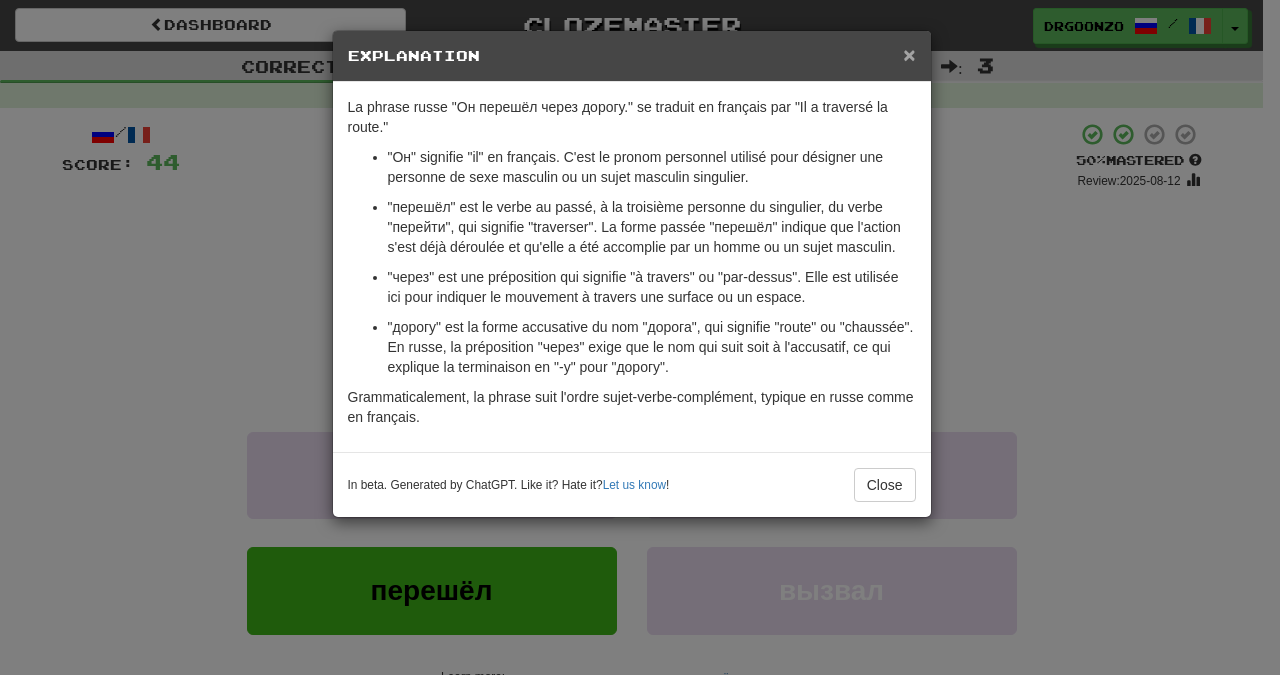 click on "×" at bounding box center [909, 54] 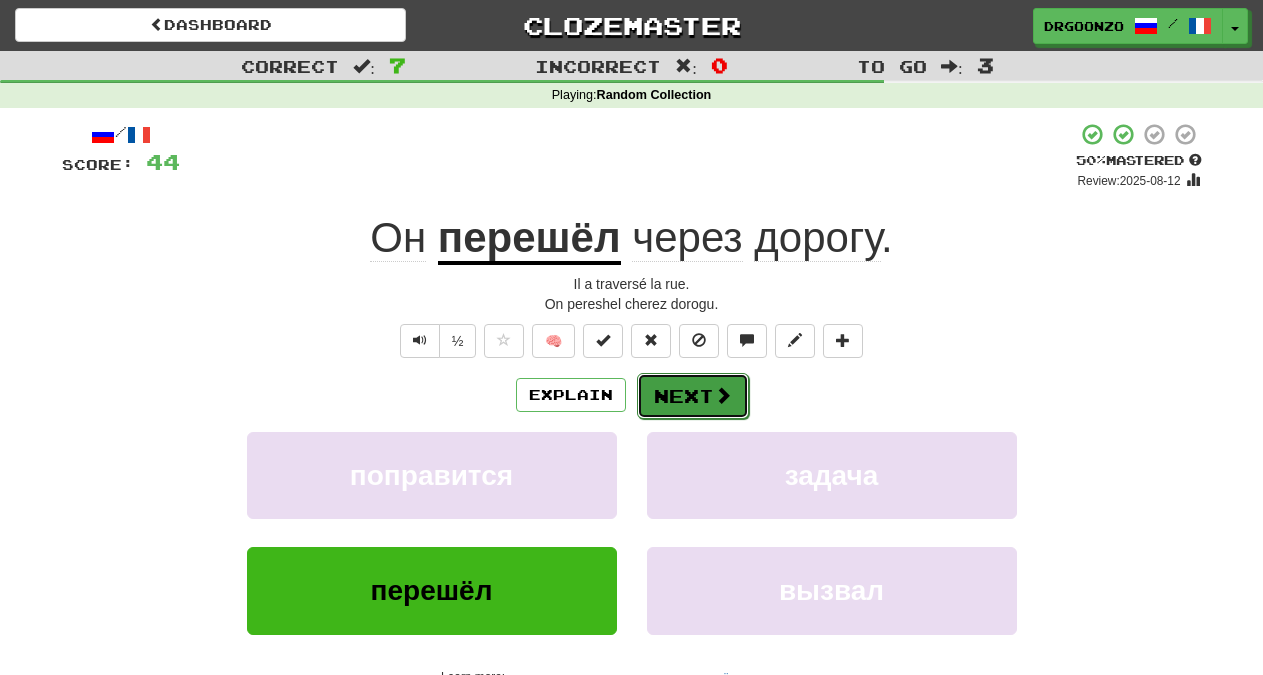 click at bounding box center (723, 395) 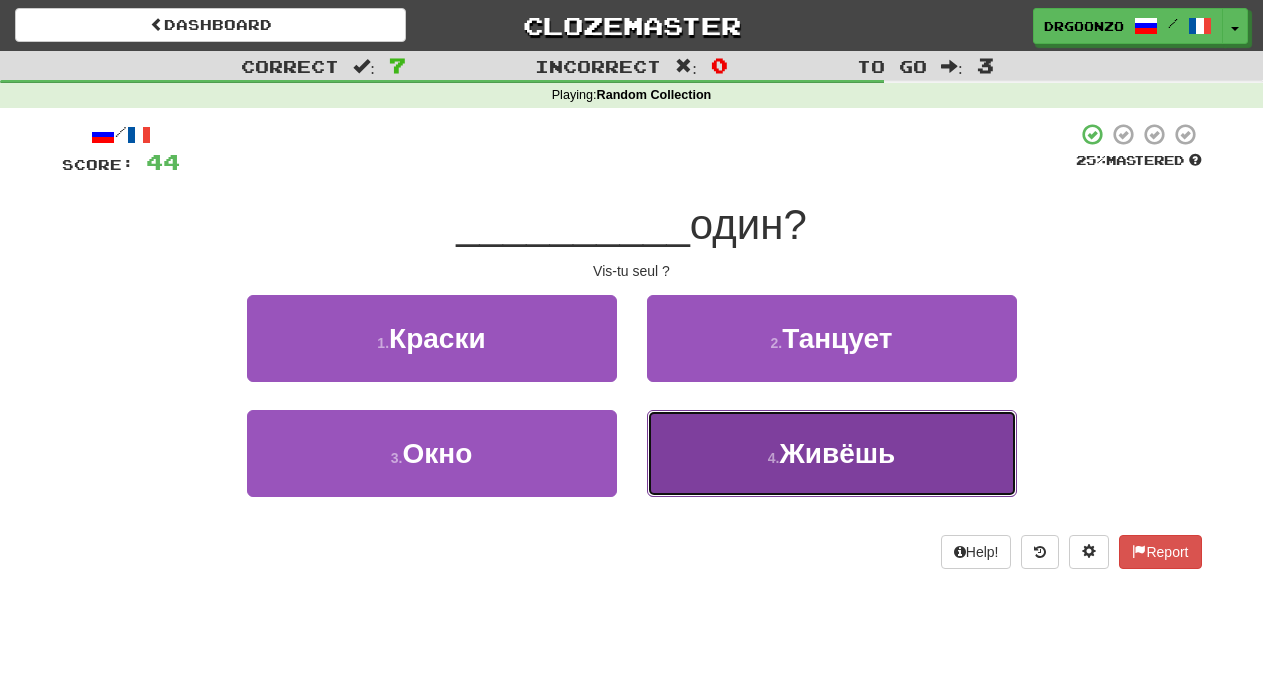 click on "Живёшь" at bounding box center [837, 453] 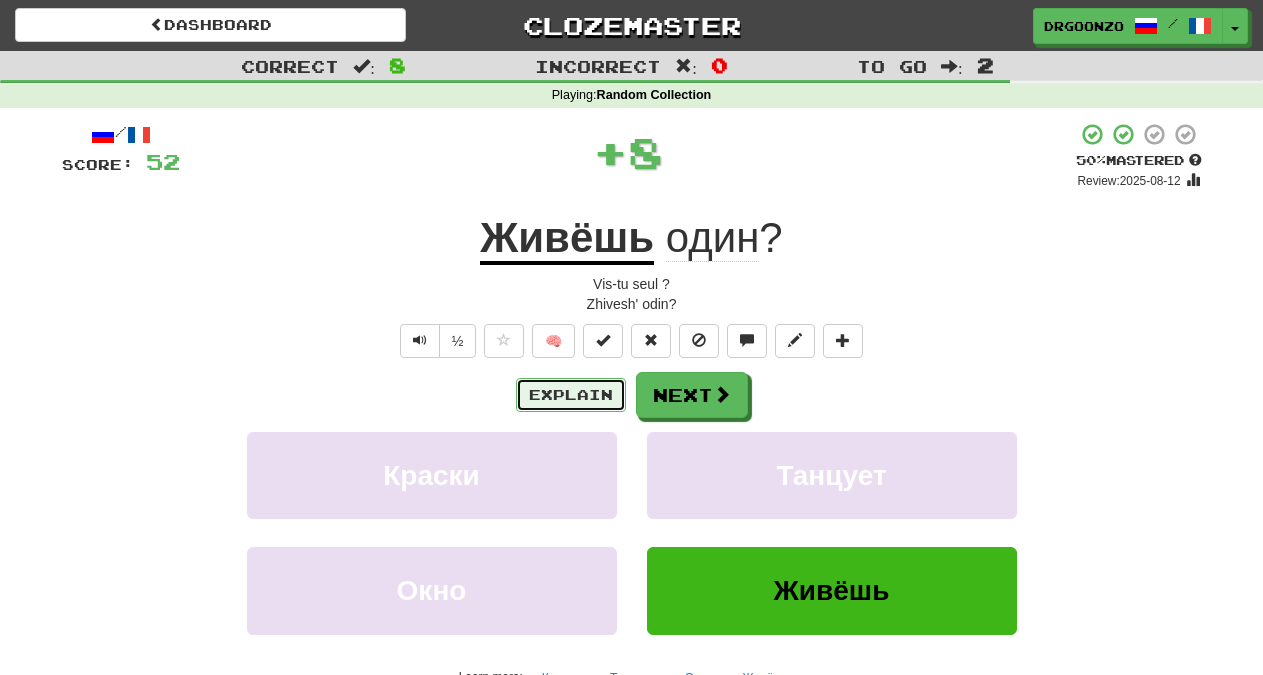 click on "Explain" at bounding box center (571, 395) 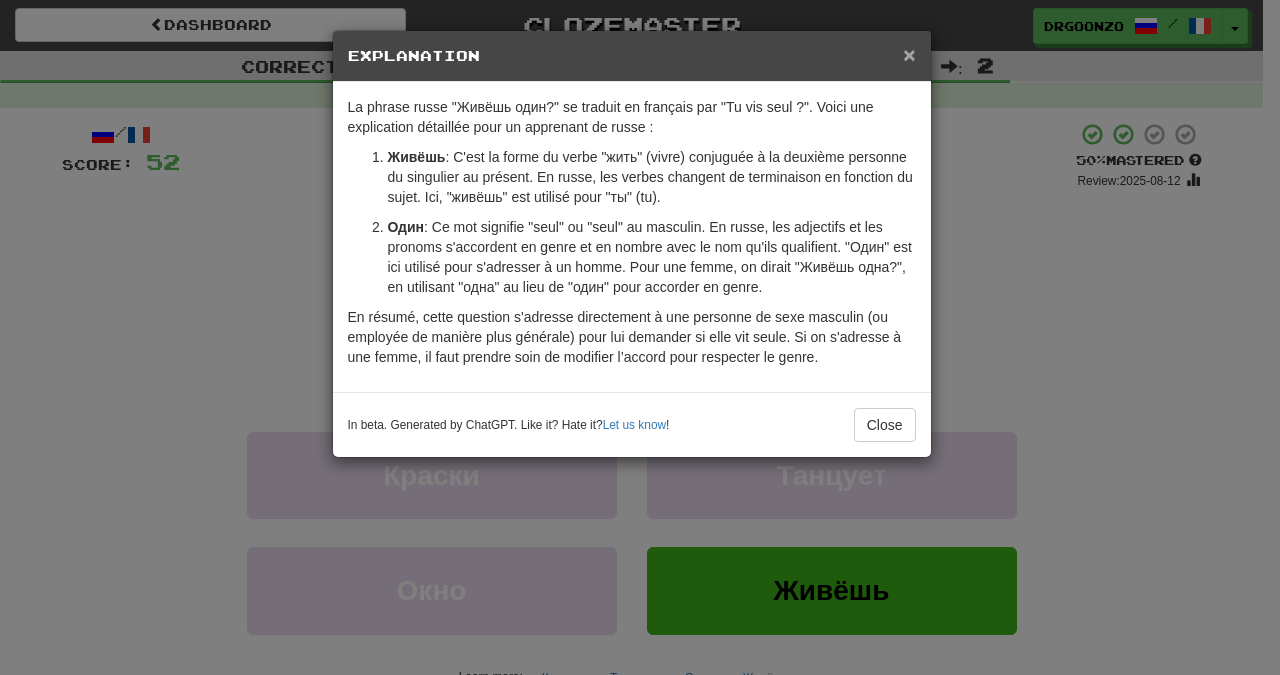 click on "×" at bounding box center [909, 54] 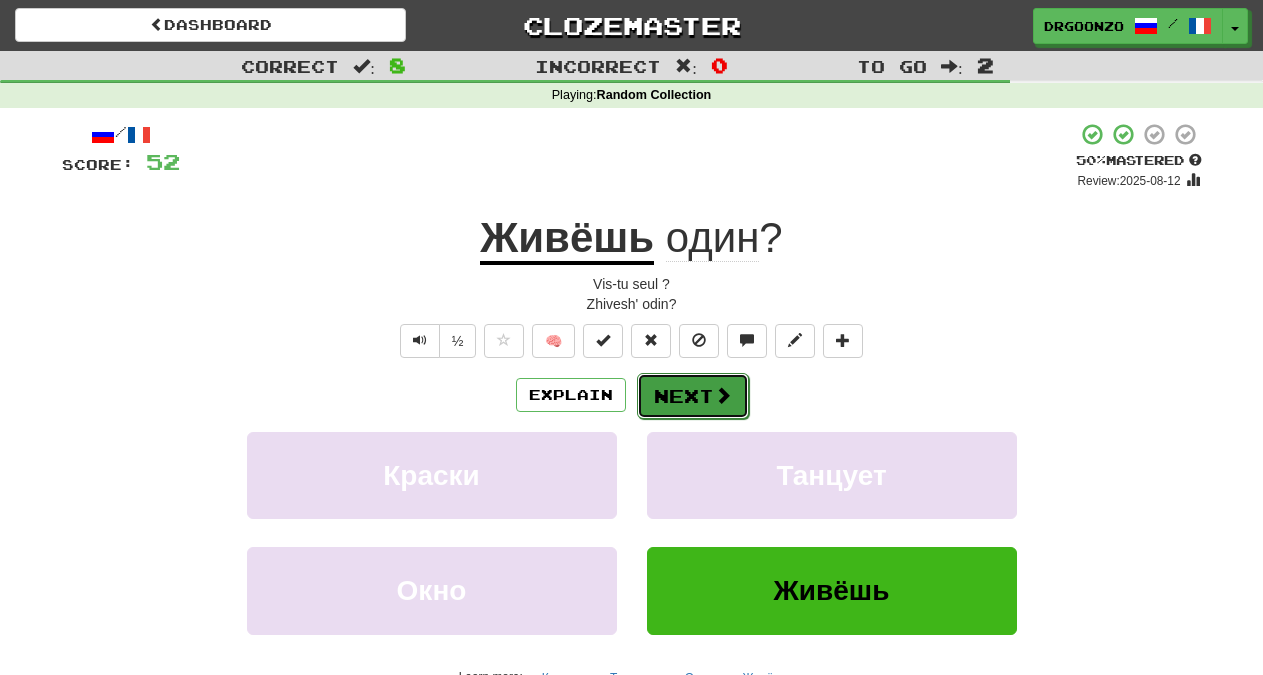 click on "Next" at bounding box center [693, 396] 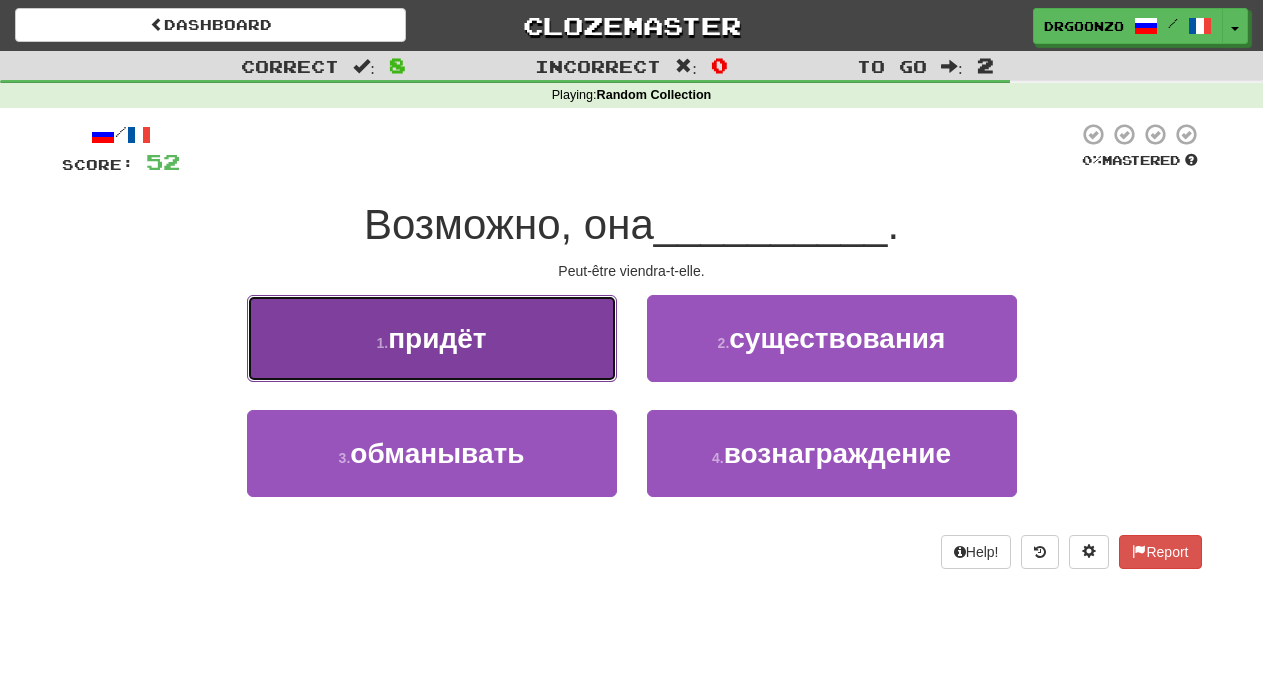 click on "придёт" at bounding box center (437, 338) 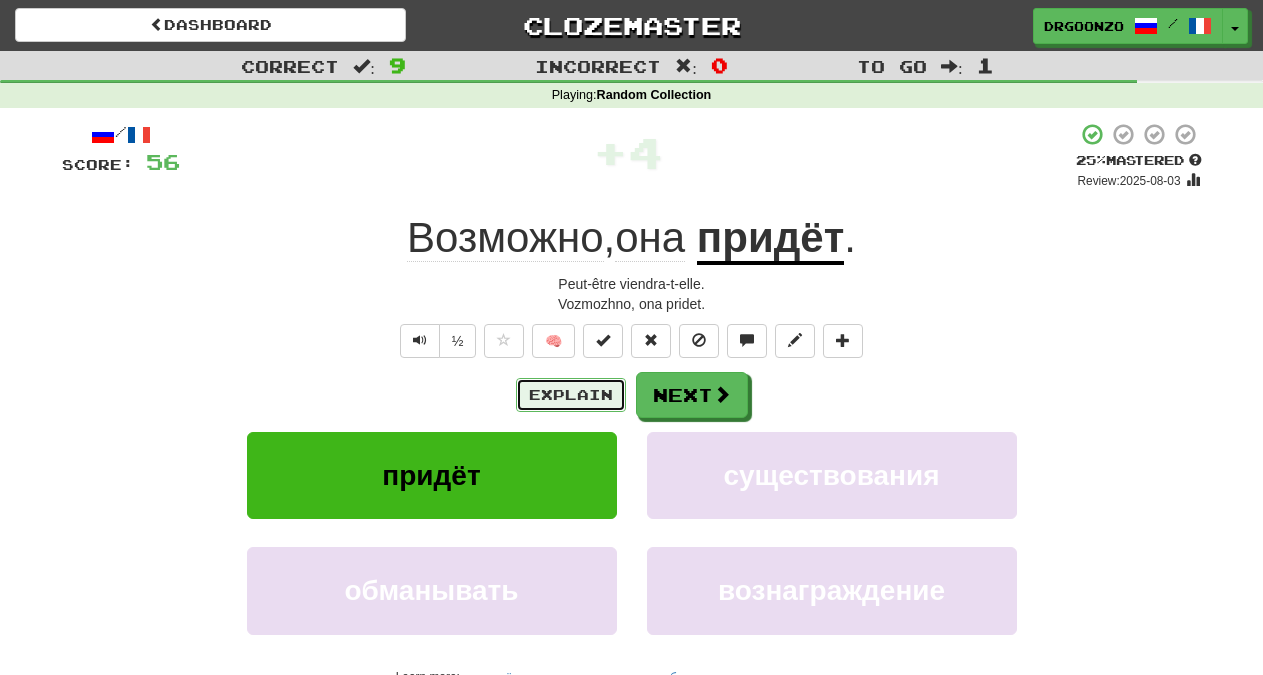 click on "Explain" at bounding box center [571, 395] 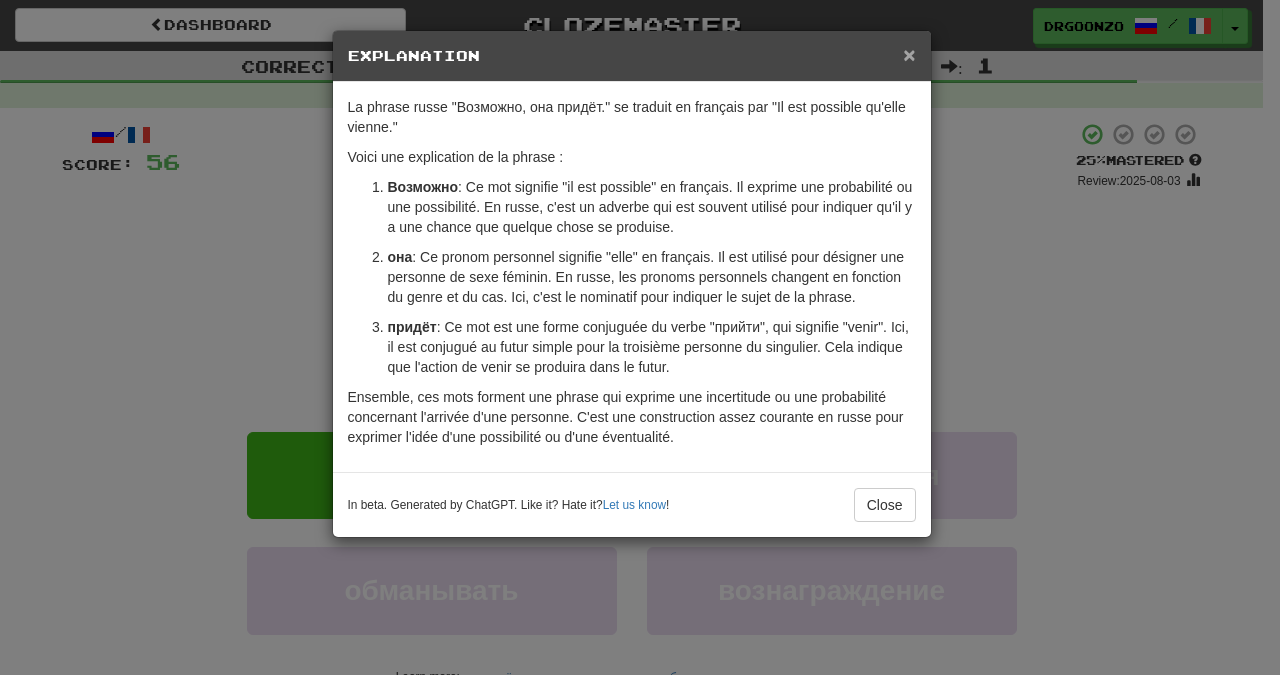 click on "×" at bounding box center [909, 54] 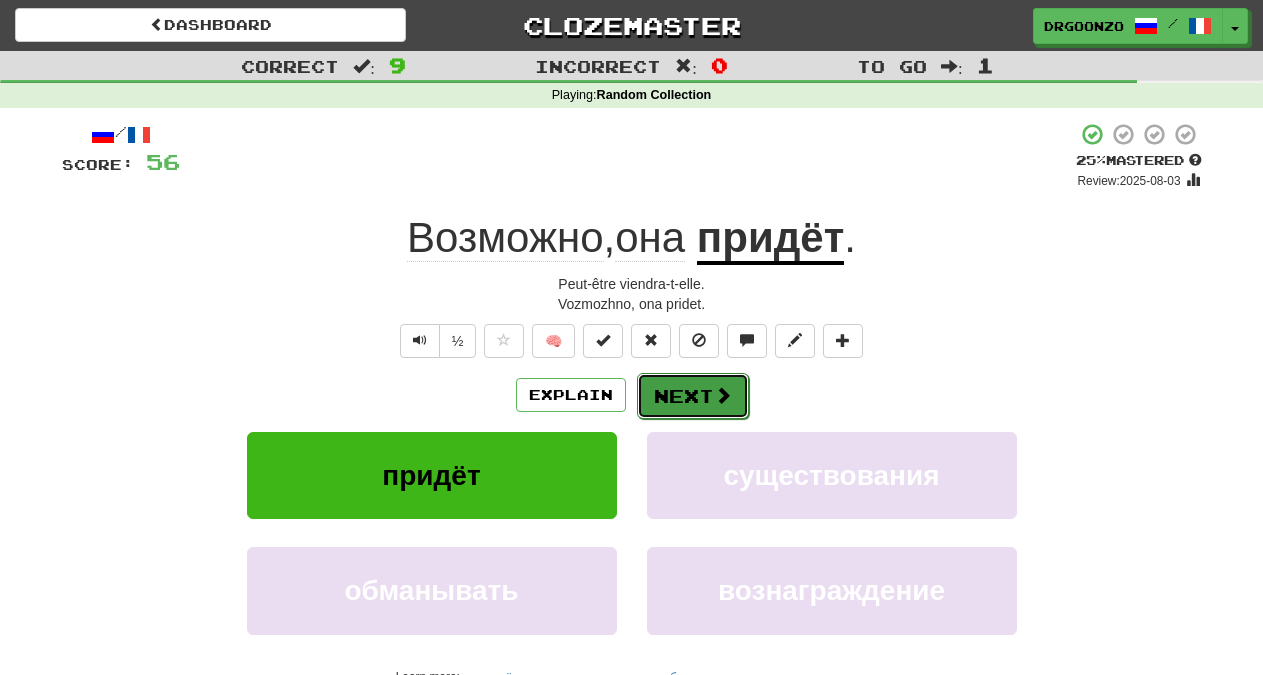 click at bounding box center [723, 395] 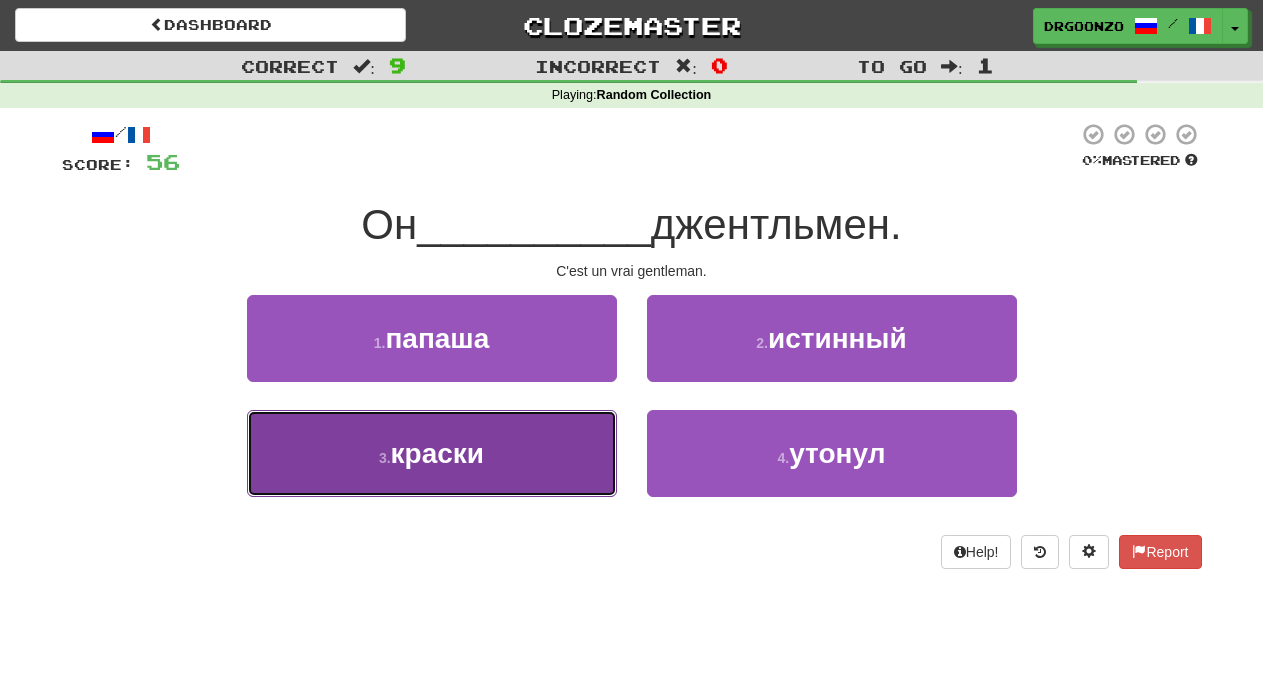 click on "3 .  краски" at bounding box center [432, 453] 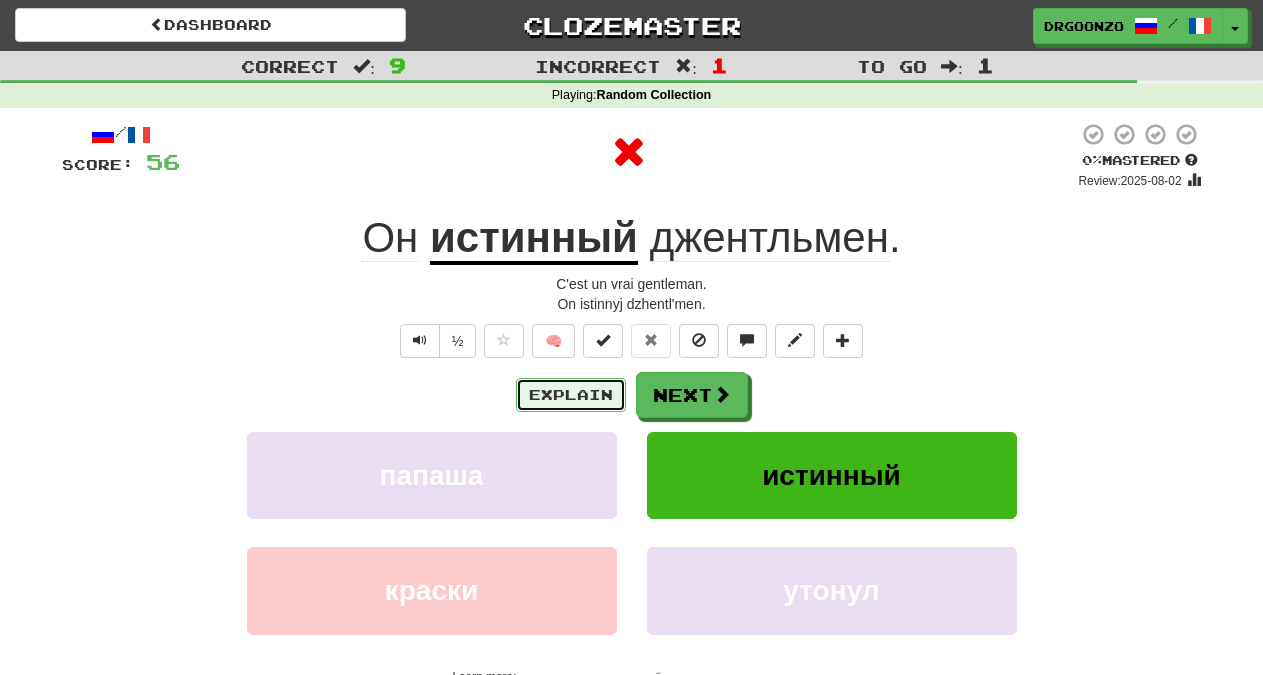 click on "Explain" at bounding box center [571, 395] 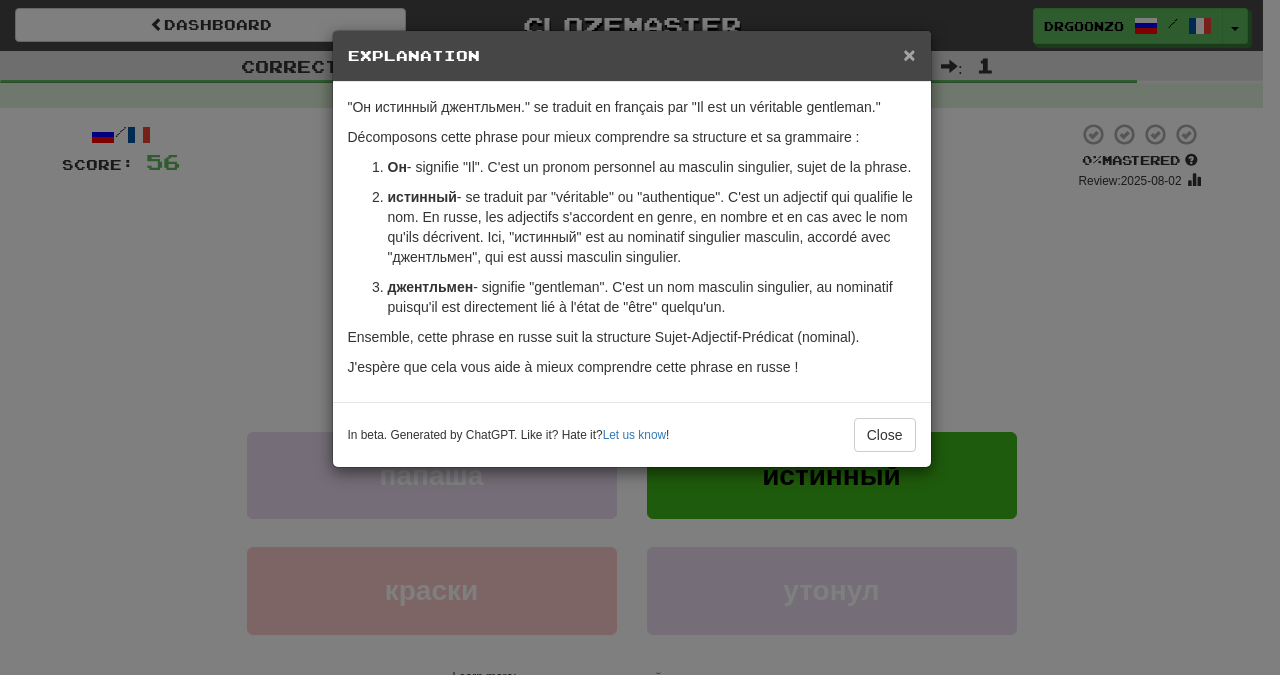 click on "×" at bounding box center (909, 54) 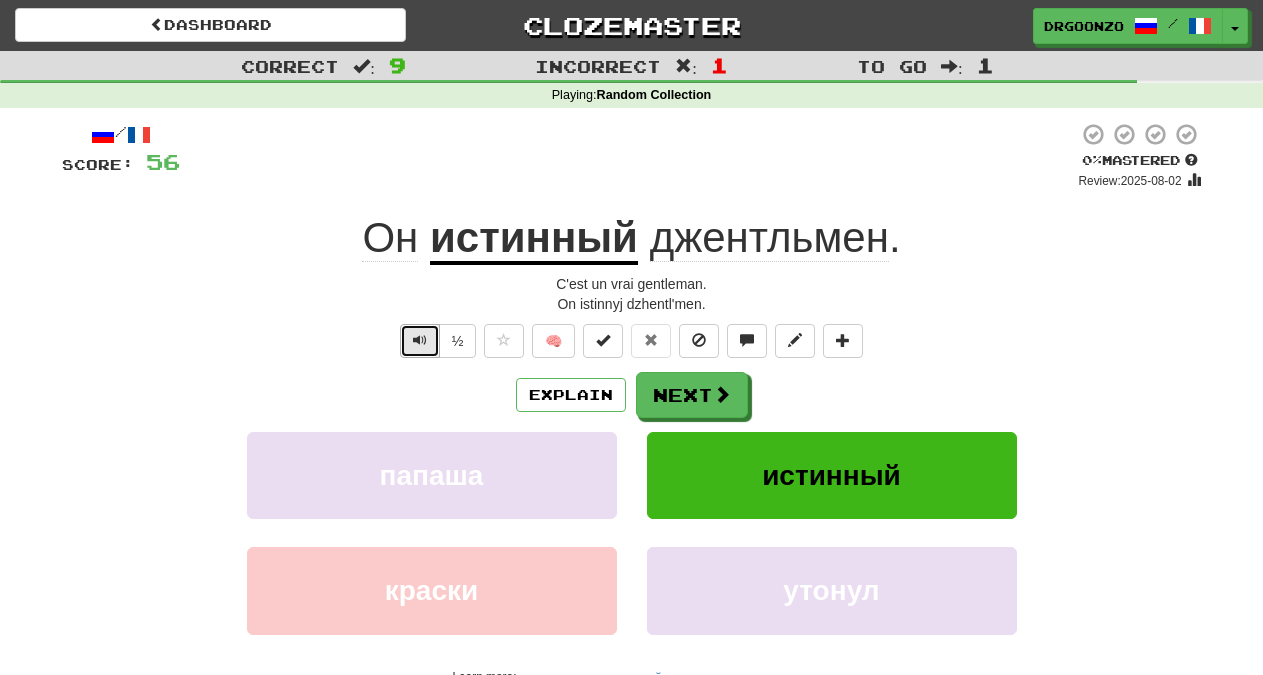 click at bounding box center (420, 340) 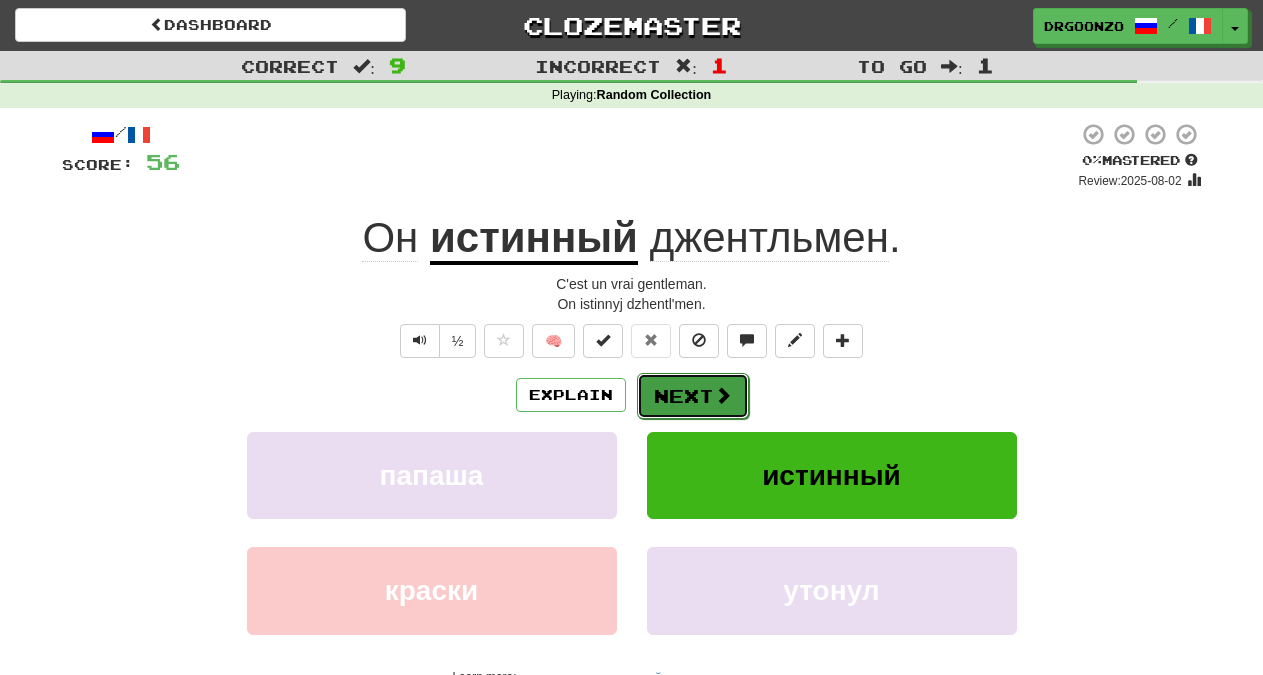 click on "Next" at bounding box center (693, 396) 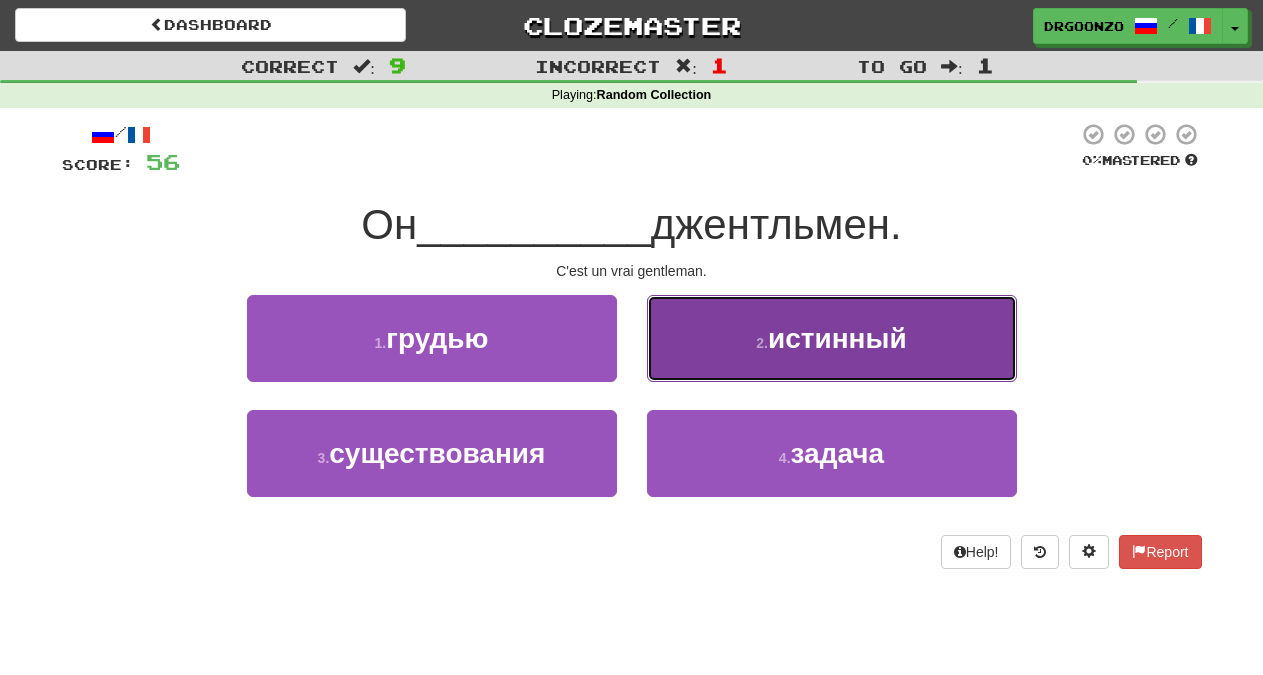 click on "2 .  истинный" at bounding box center [832, 338] 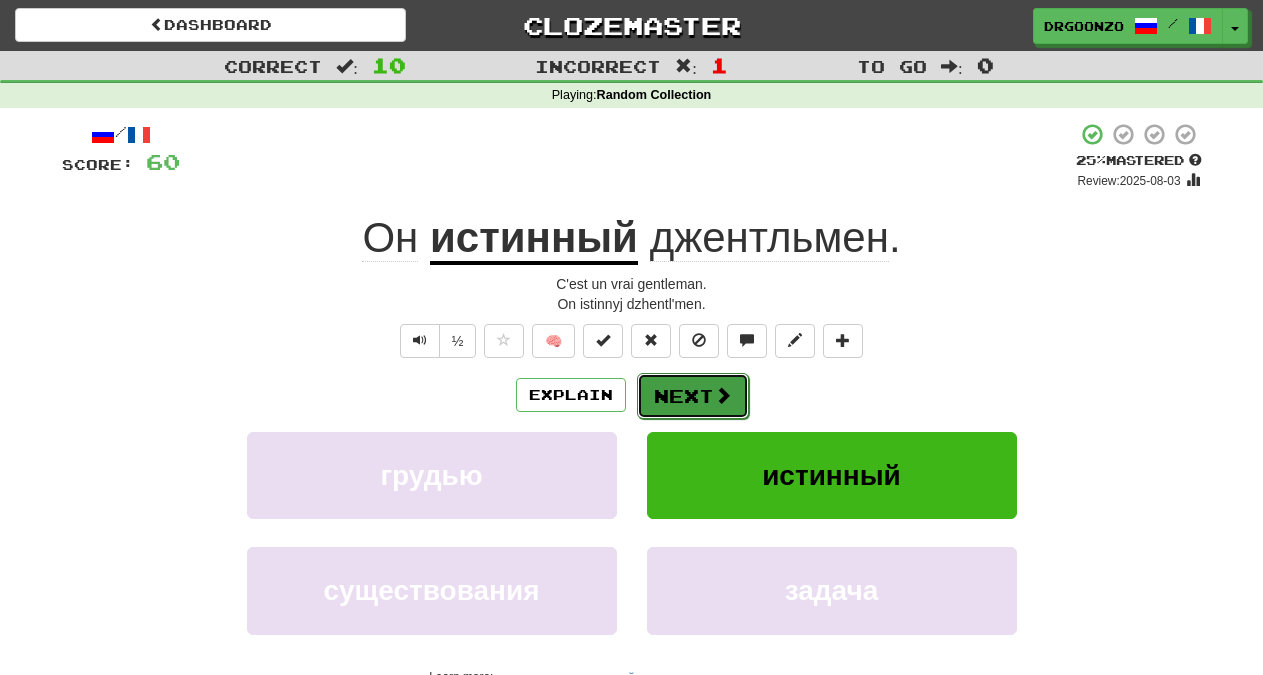 click on "Next" at bounding box center [693, 396] 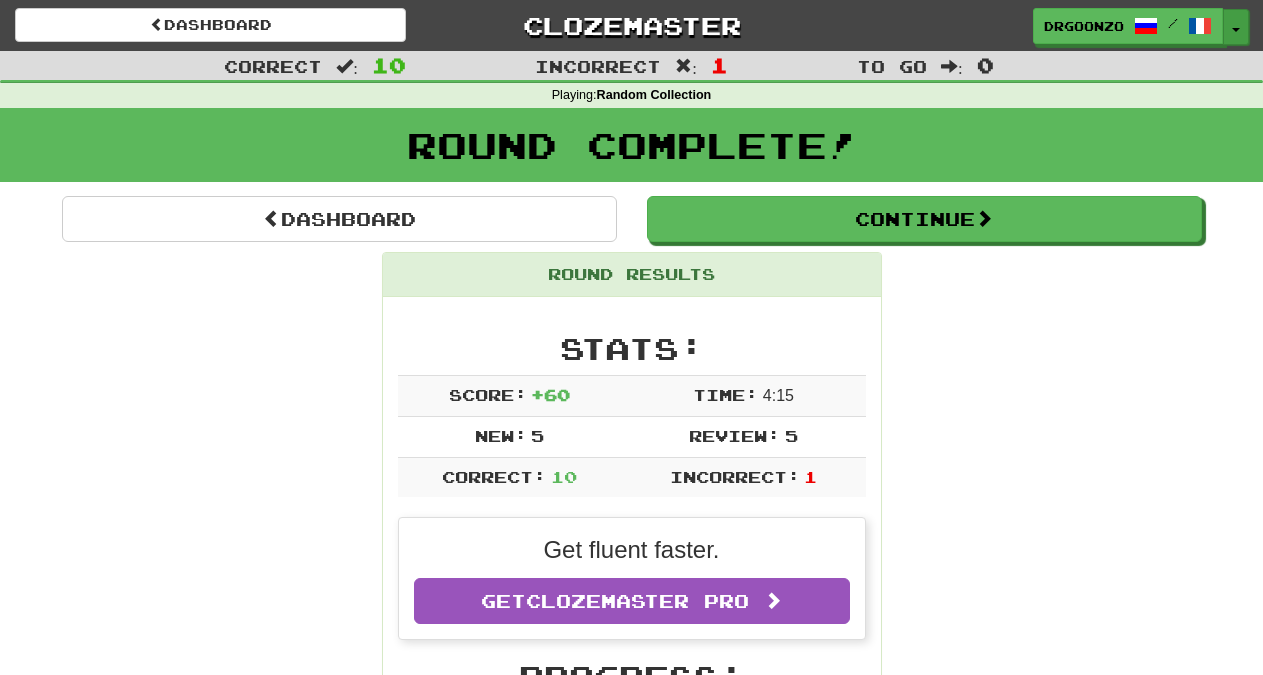 click at bounding box center [1236, 30] 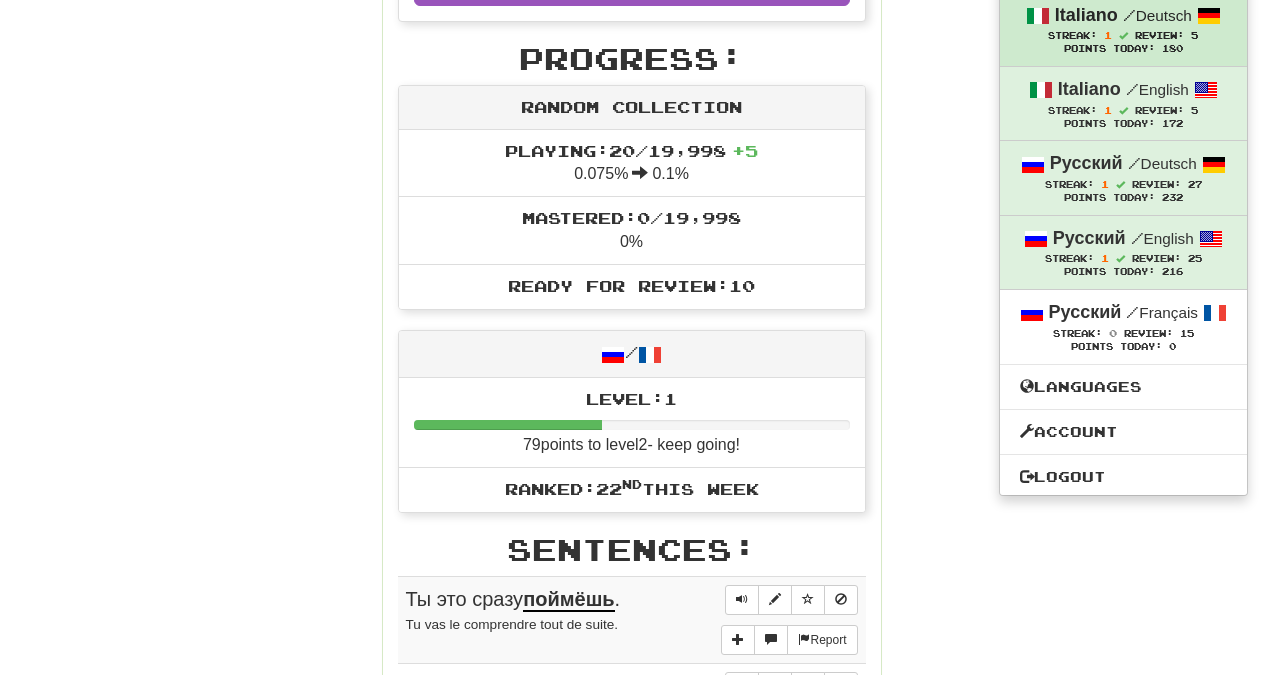 scroll, scrollTop: 714, scrollLeft: 0, axis: vertical 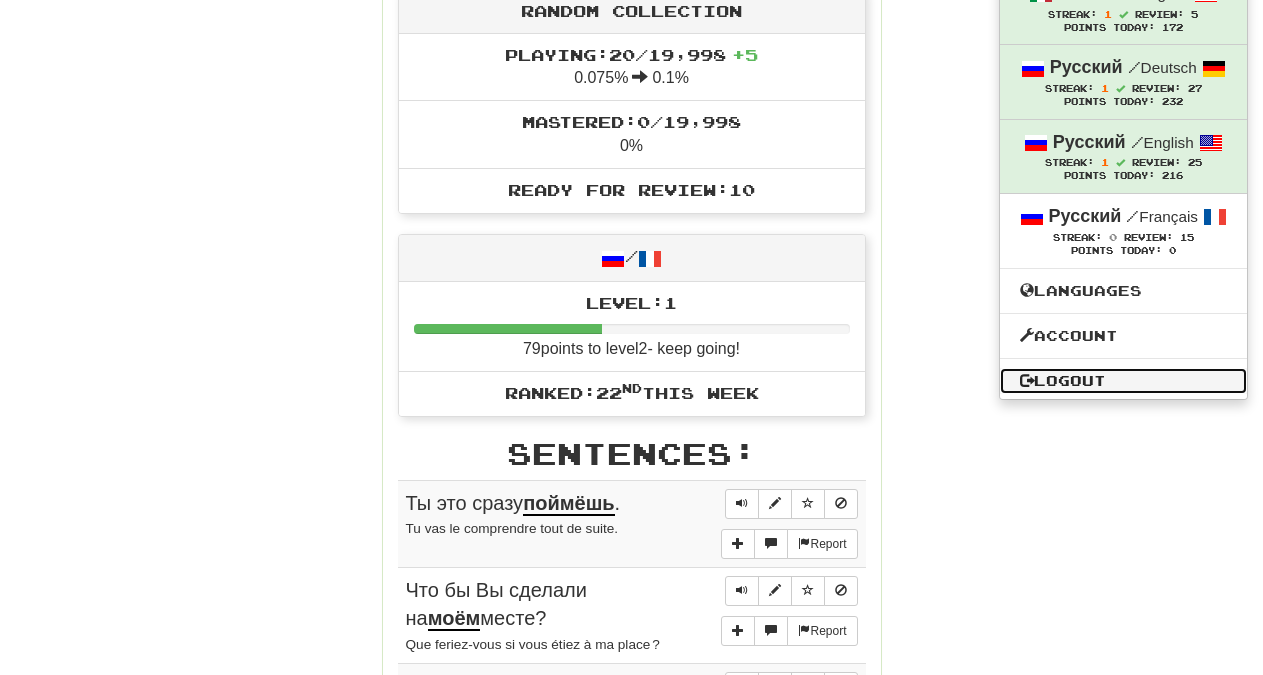 click on "Logout" at bounding box center [1123, 381] 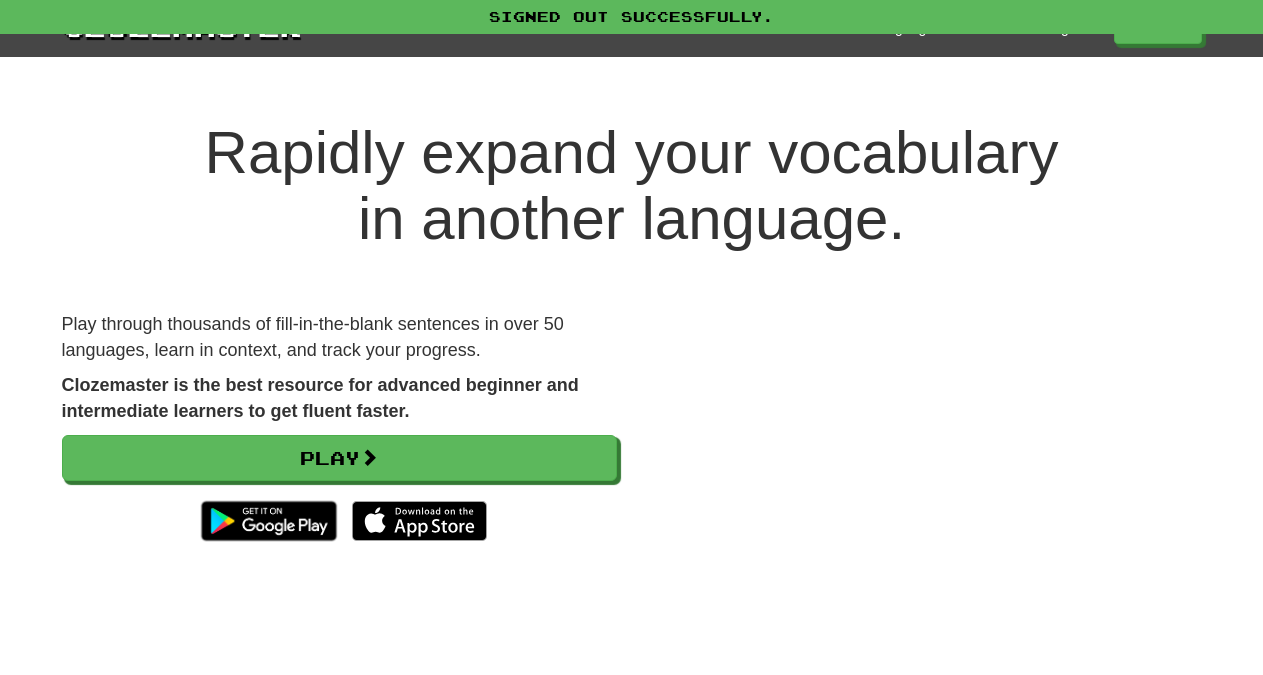 scroll, scrollTop: 0, scrollLeft: 0, axis: both 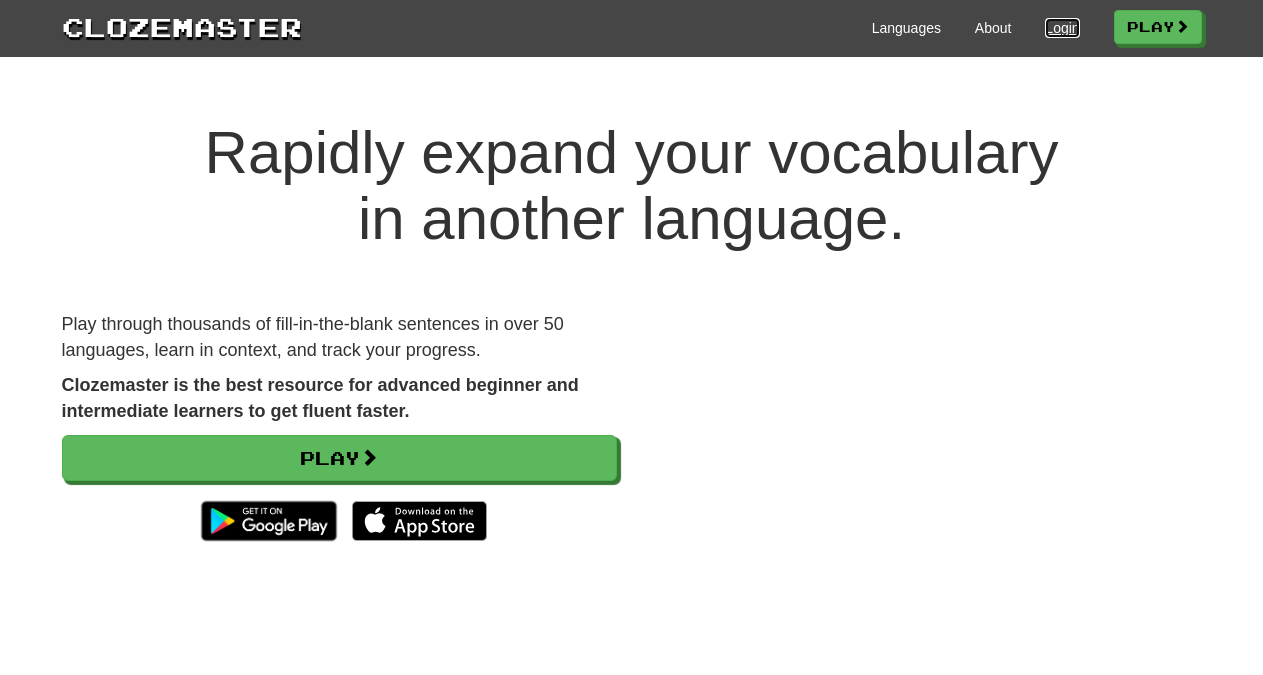click on "Login" at bounding box center [1062, 28] 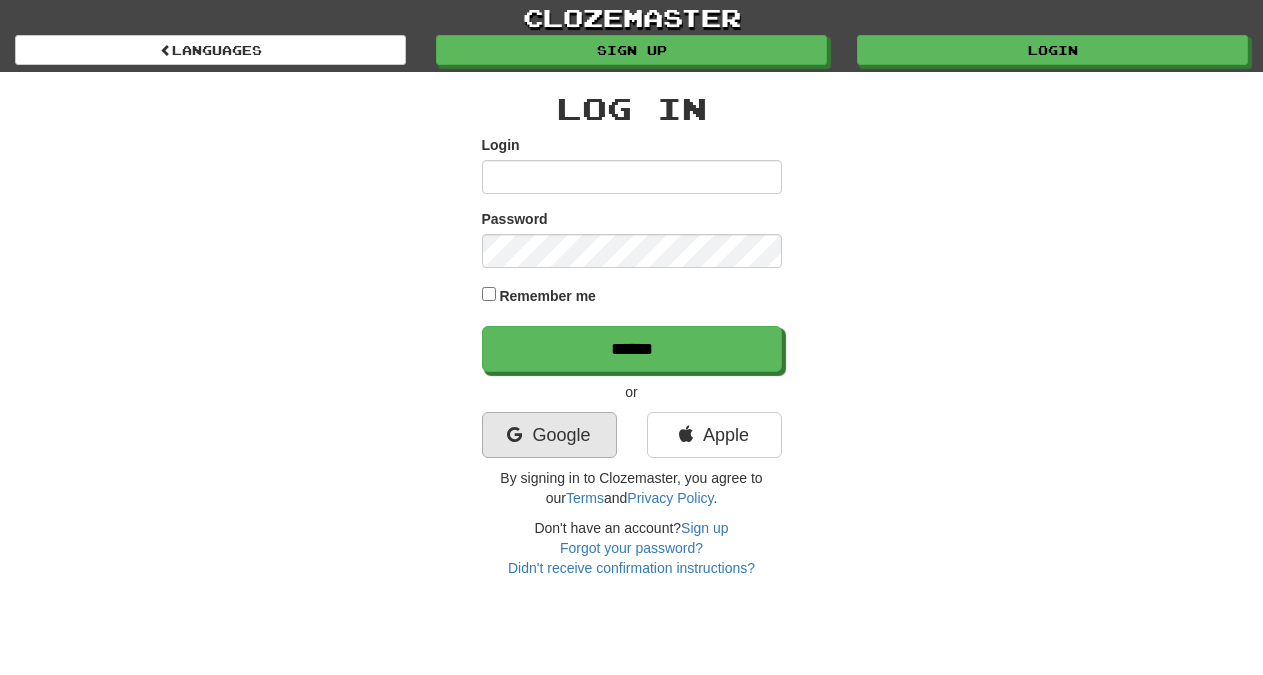 scroll, scrollTop: 0, scrollLeft: 0, axis: both 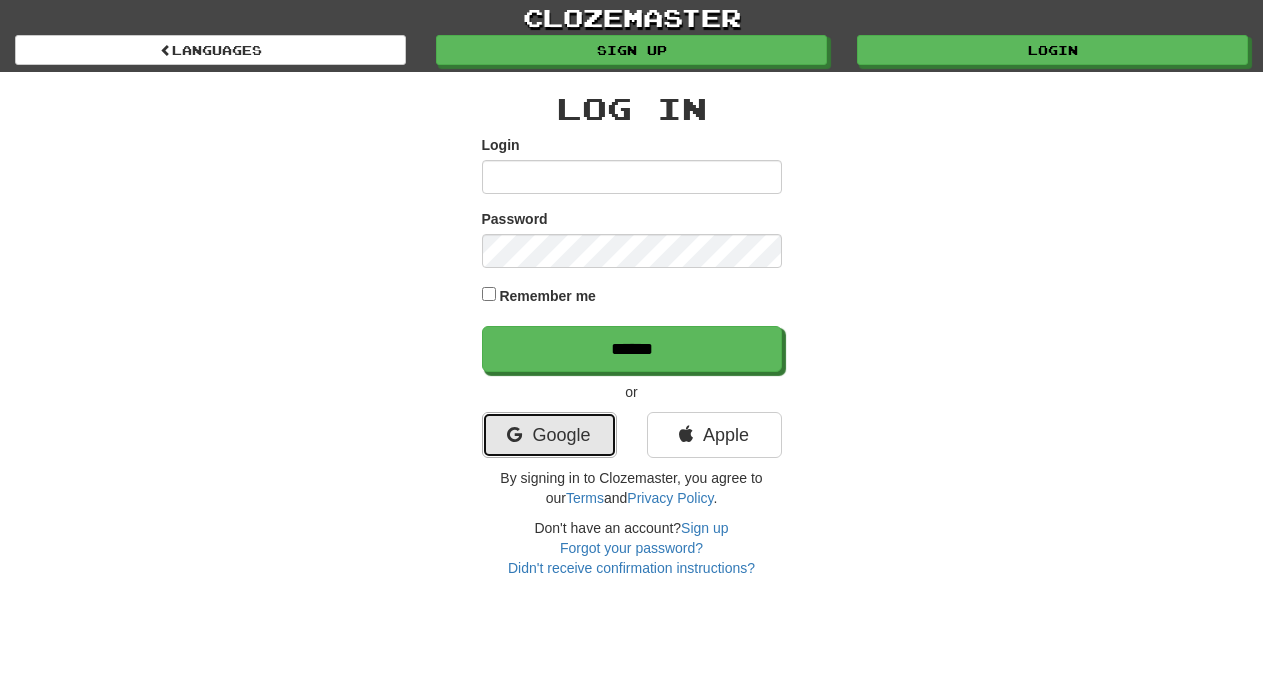 click on "Google" at bounding box center [549, 435] 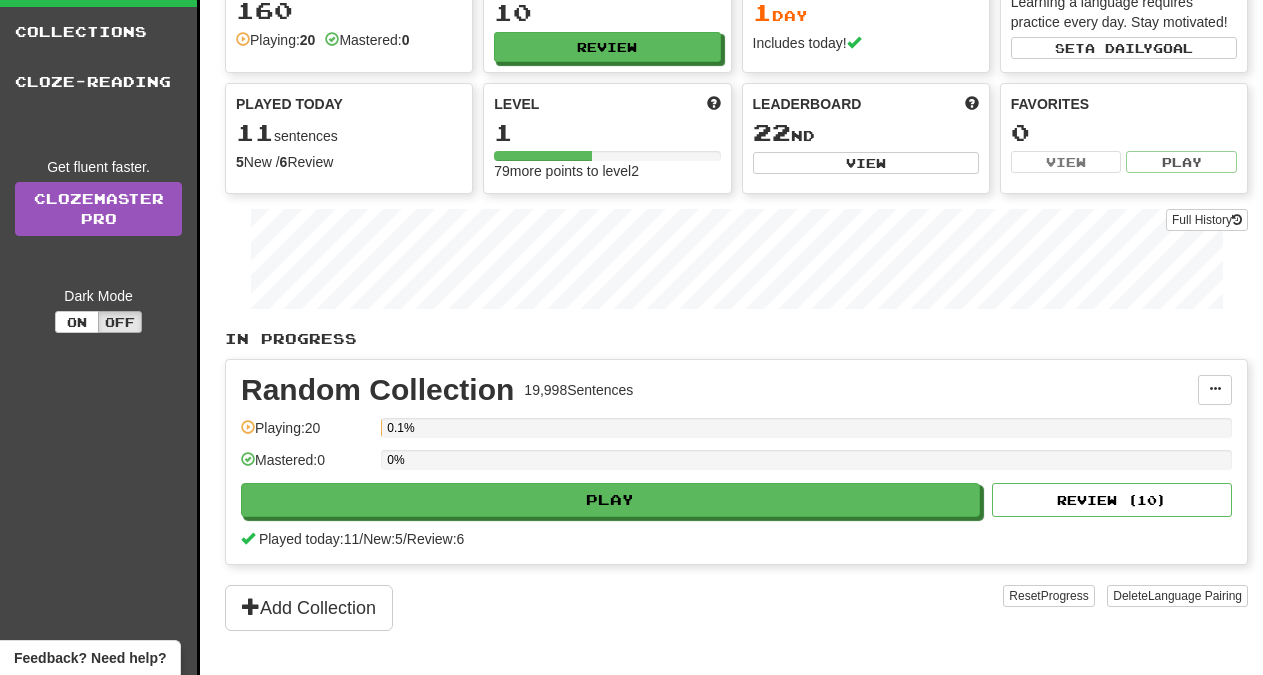 scroll, scrollTop: 0, scrollLeft: 0, axis: both 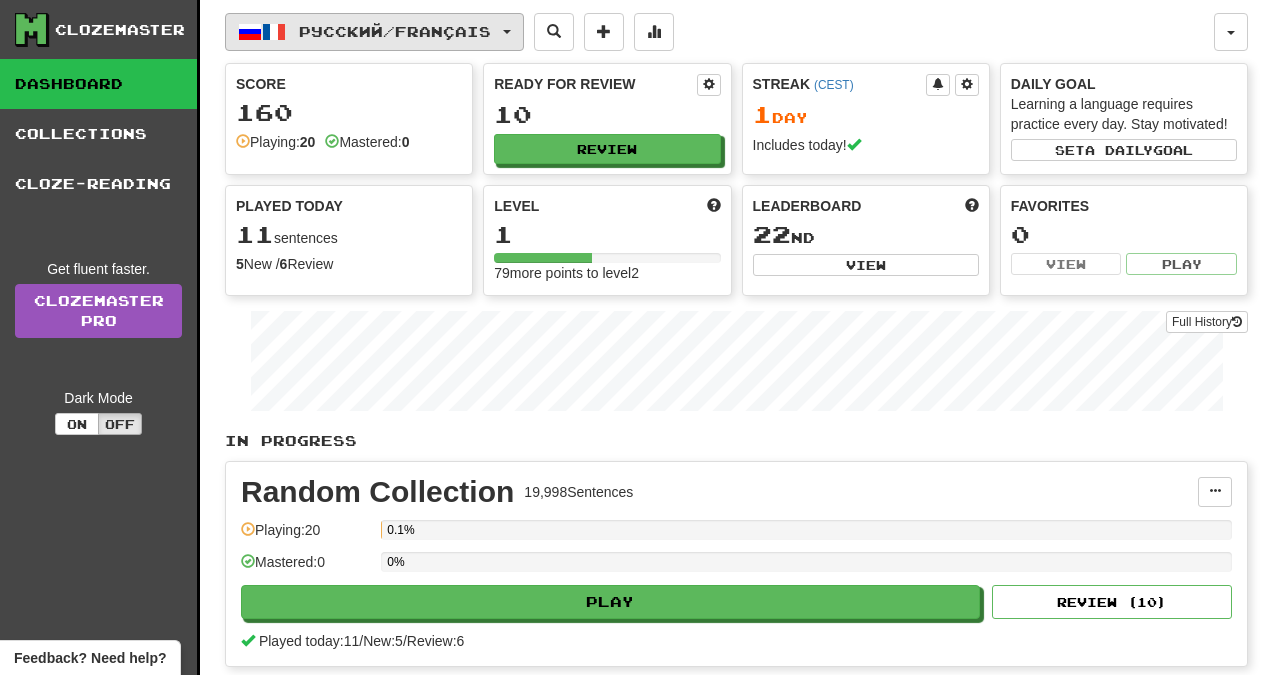 click on "Русский  /  Français" at bounding box center [374, 32] 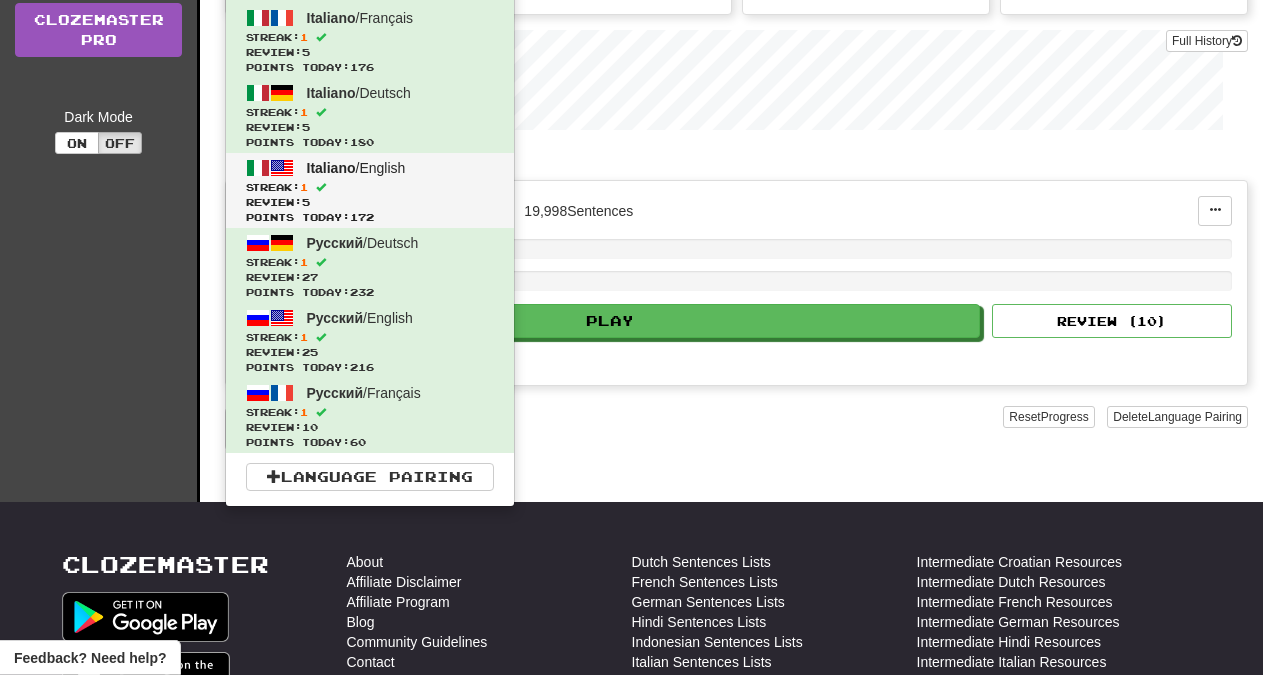 scroll, scrollTop: 306, scrollLeft: 0, axis: vertical 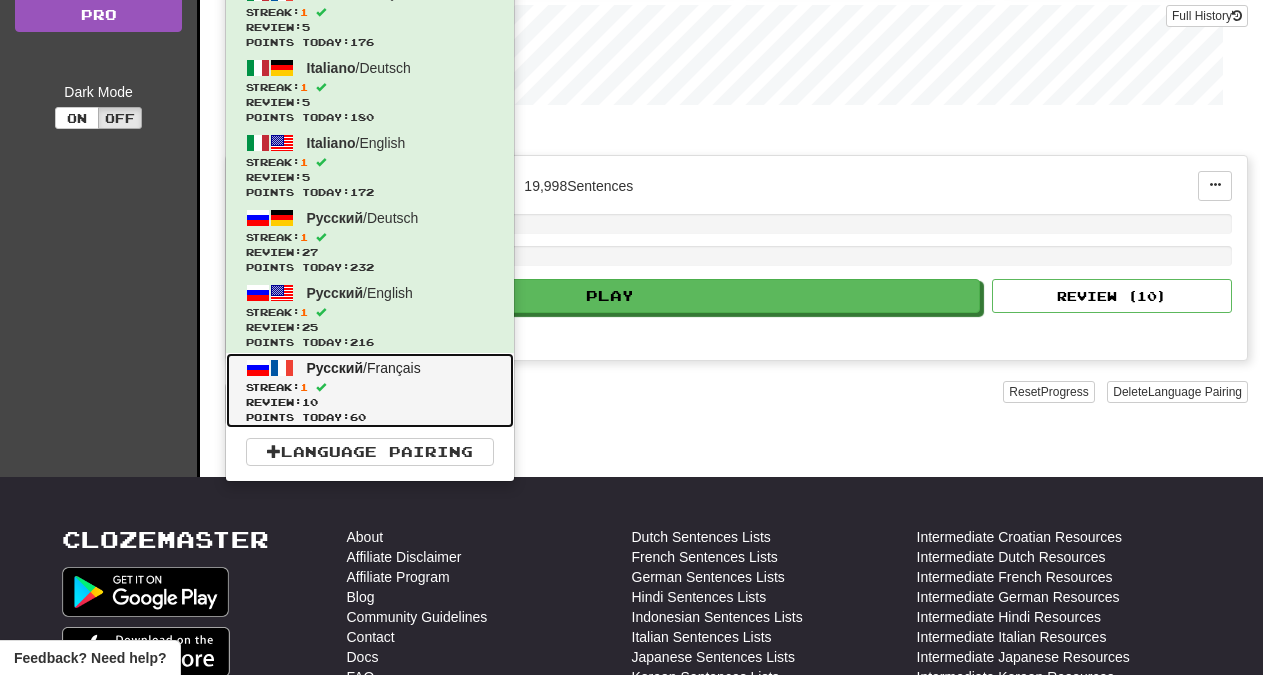 click on "Streak:  1" at bounding box center [370, 387] 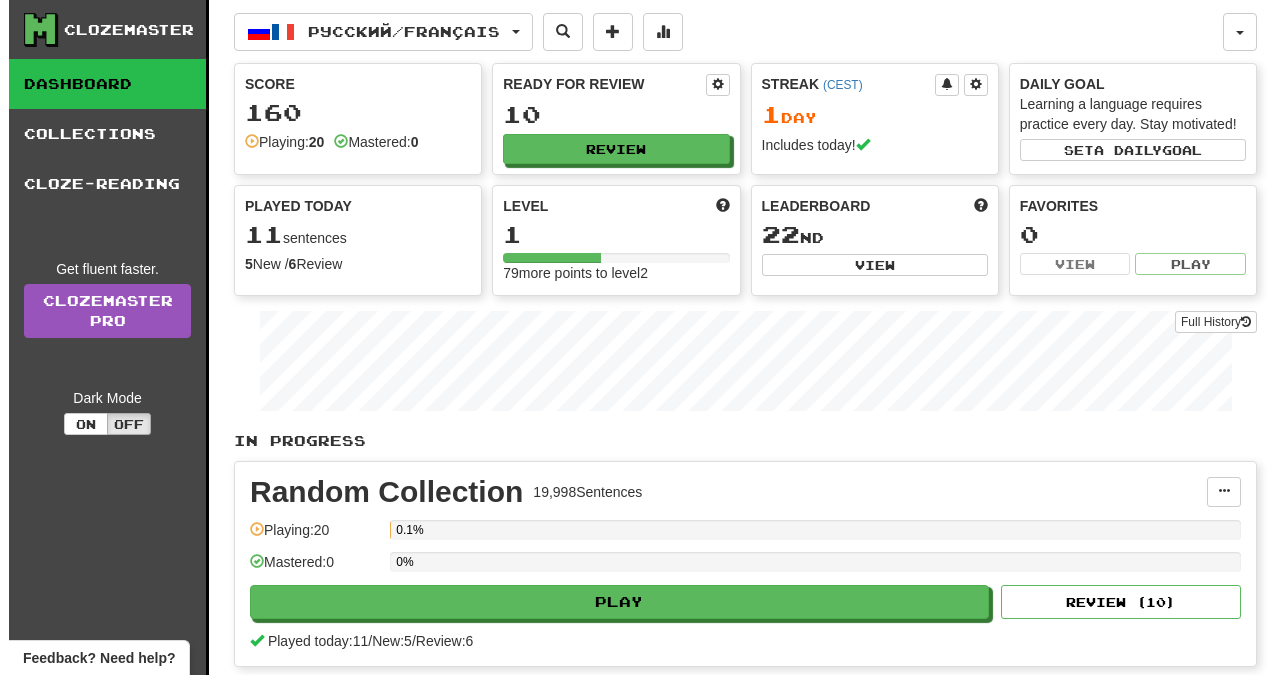 scroll, scrollTop: 0, scrollLeft: 0, axis: both 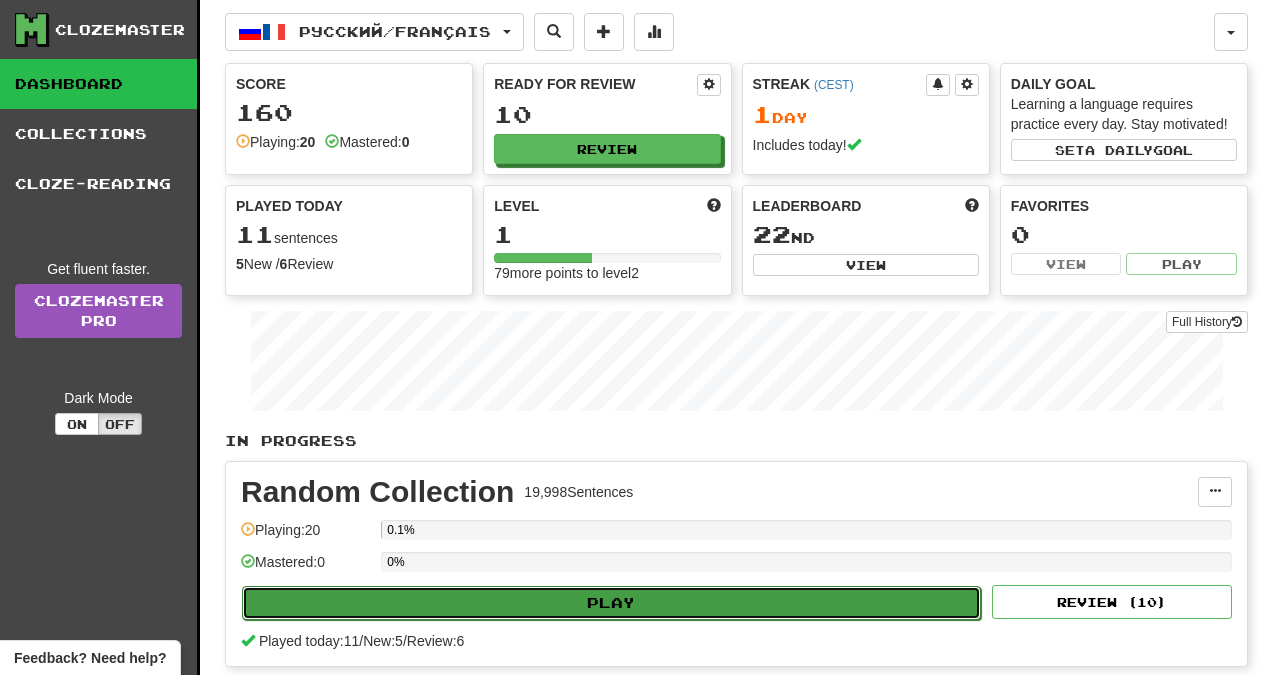 click on "Play" at bounding box center [611, 603] 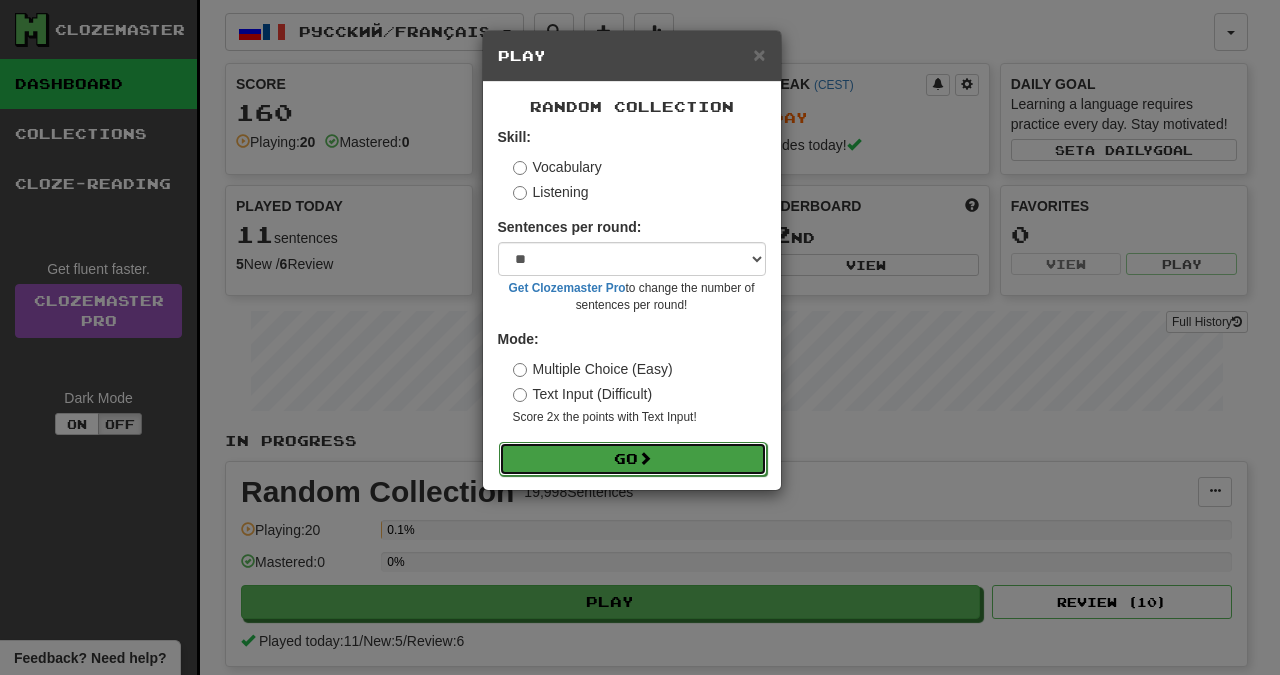 click on "Go" at bounding box center [633, 459] 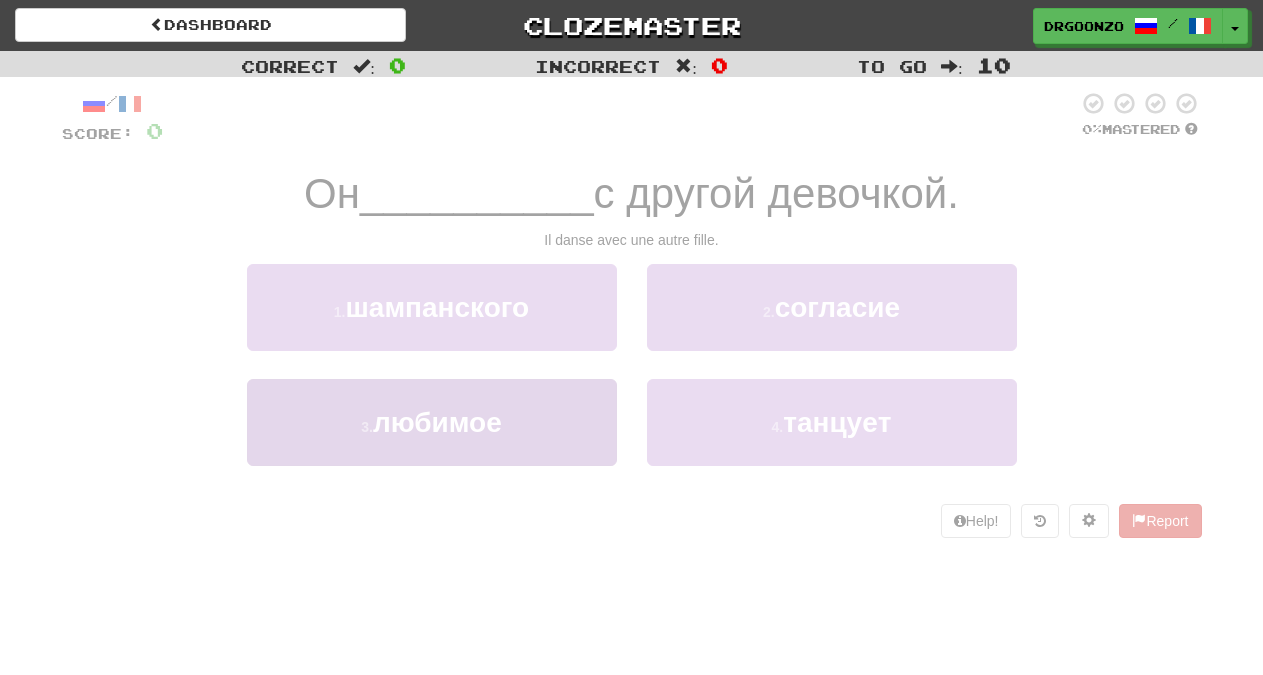 scroll, scrollTop: 0, scrollLeft: 0, axis: both 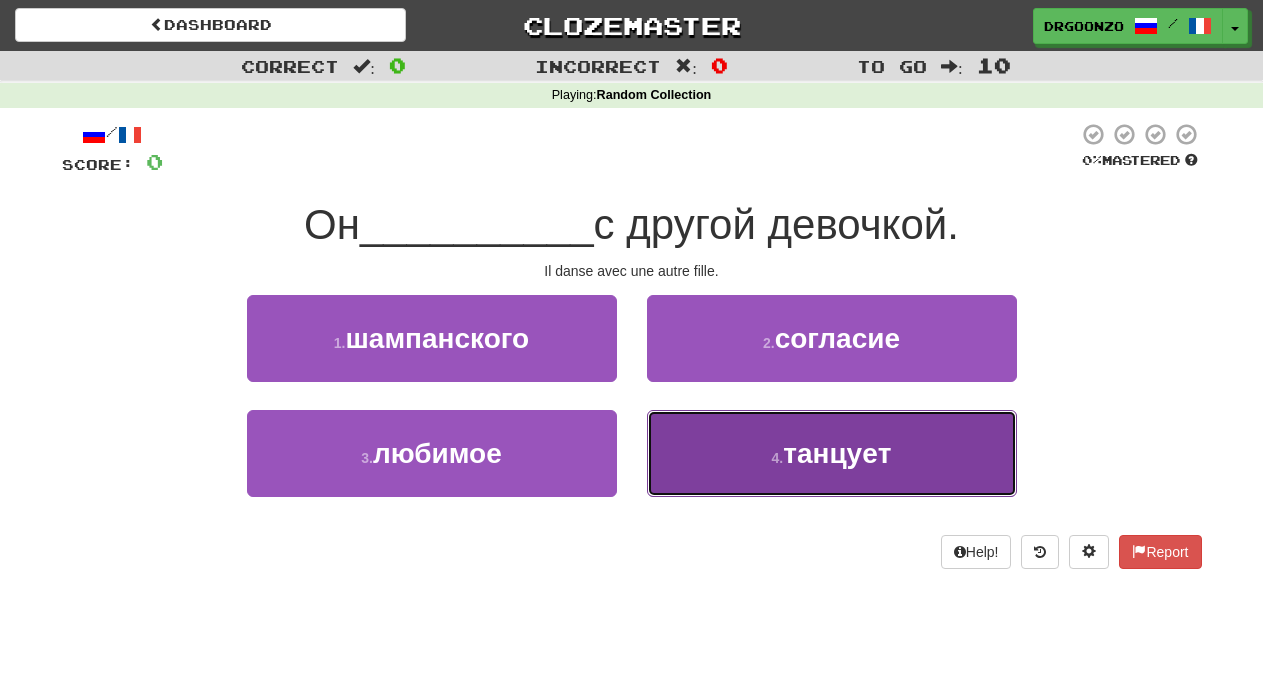click on "танцуeт" at bounding box center [837, 453] 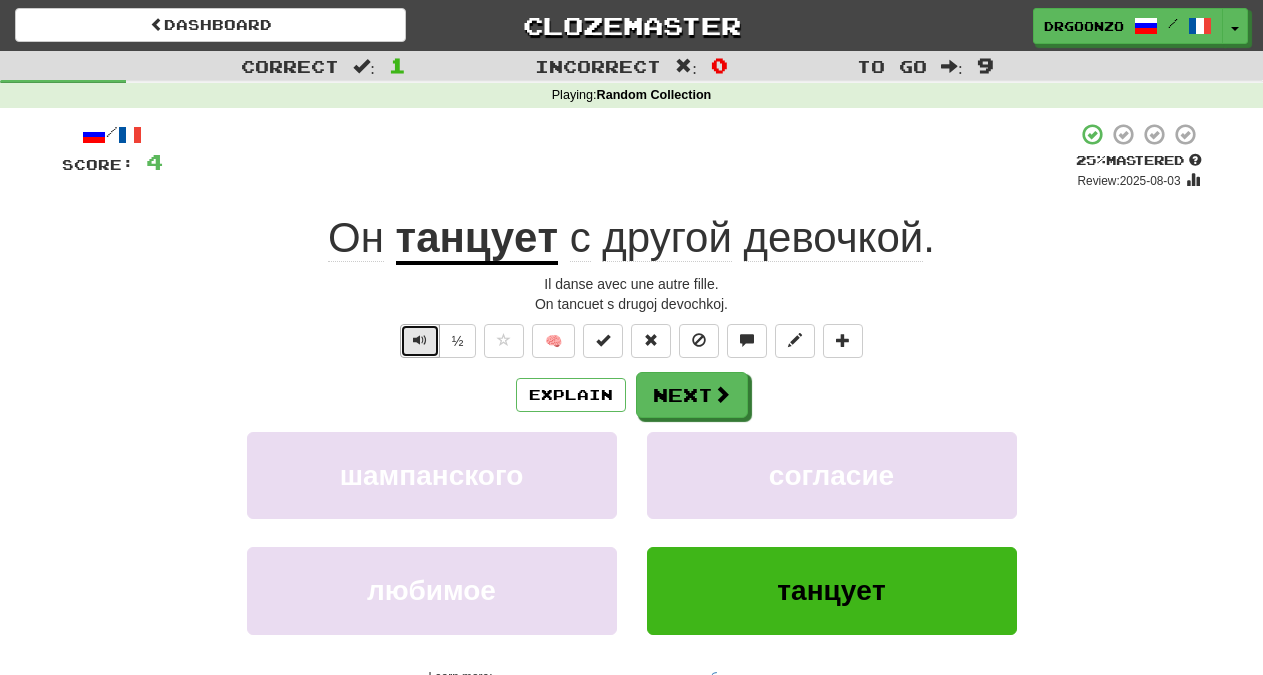 click at bounding box center [420, 340] 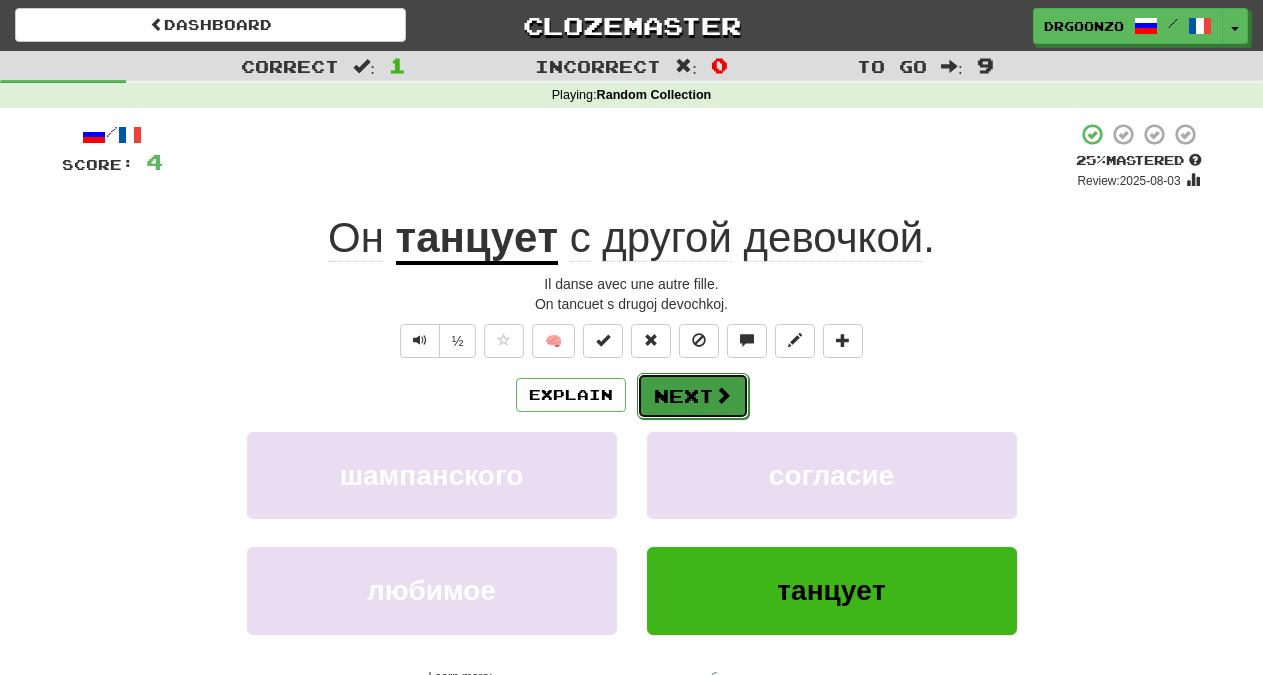 click on "Next" at bounding box center (693, 396) 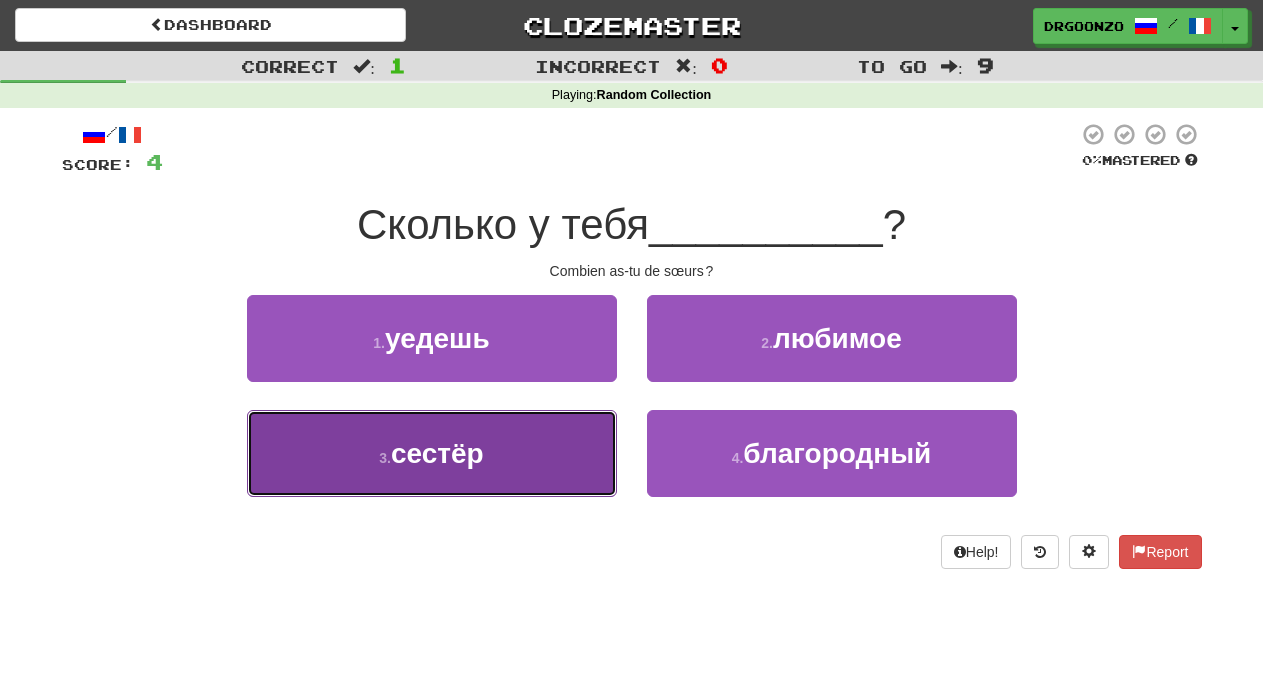 click on "сестёр" at bounding box center [437, 453] 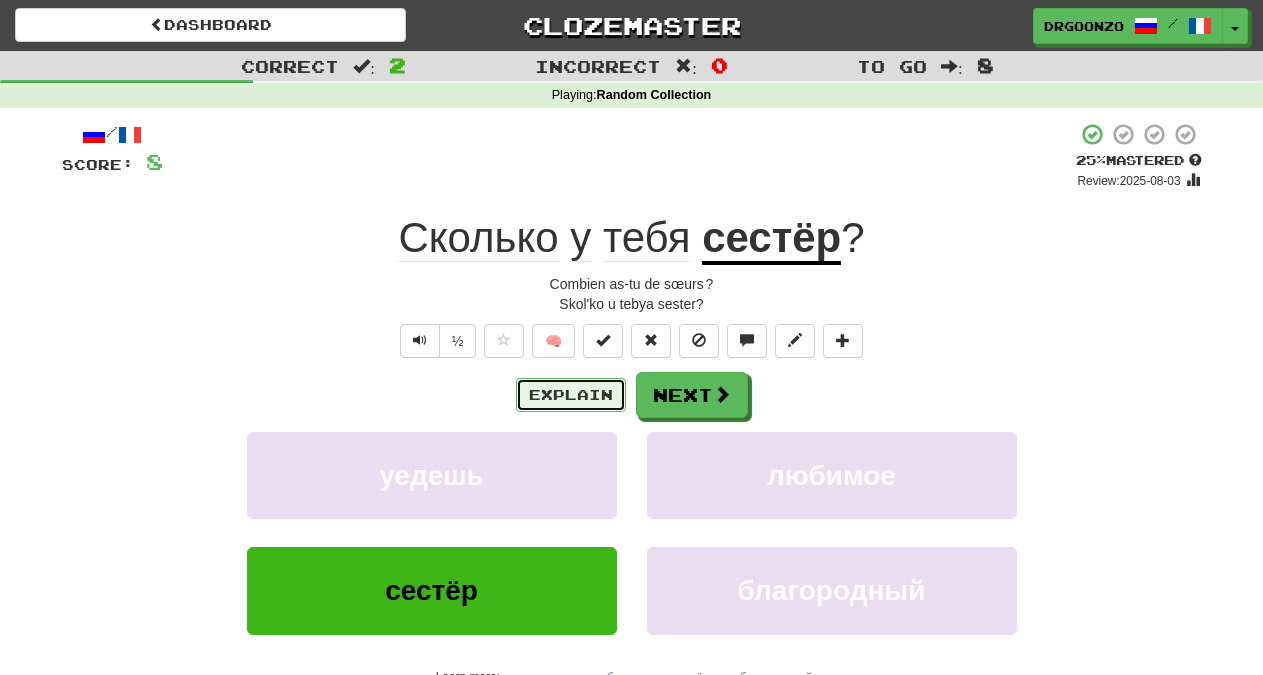 click on "Explain" at bounding box center (571, 395) 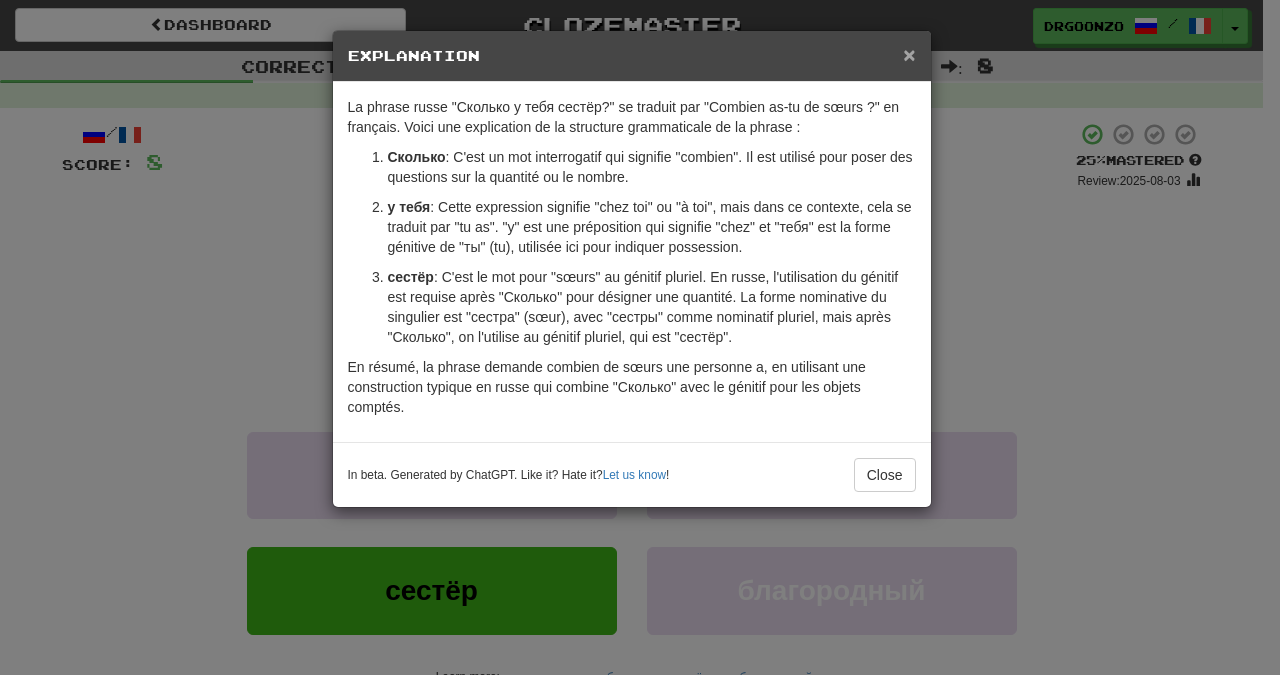 click on "×" at bounding box center (909, 54) 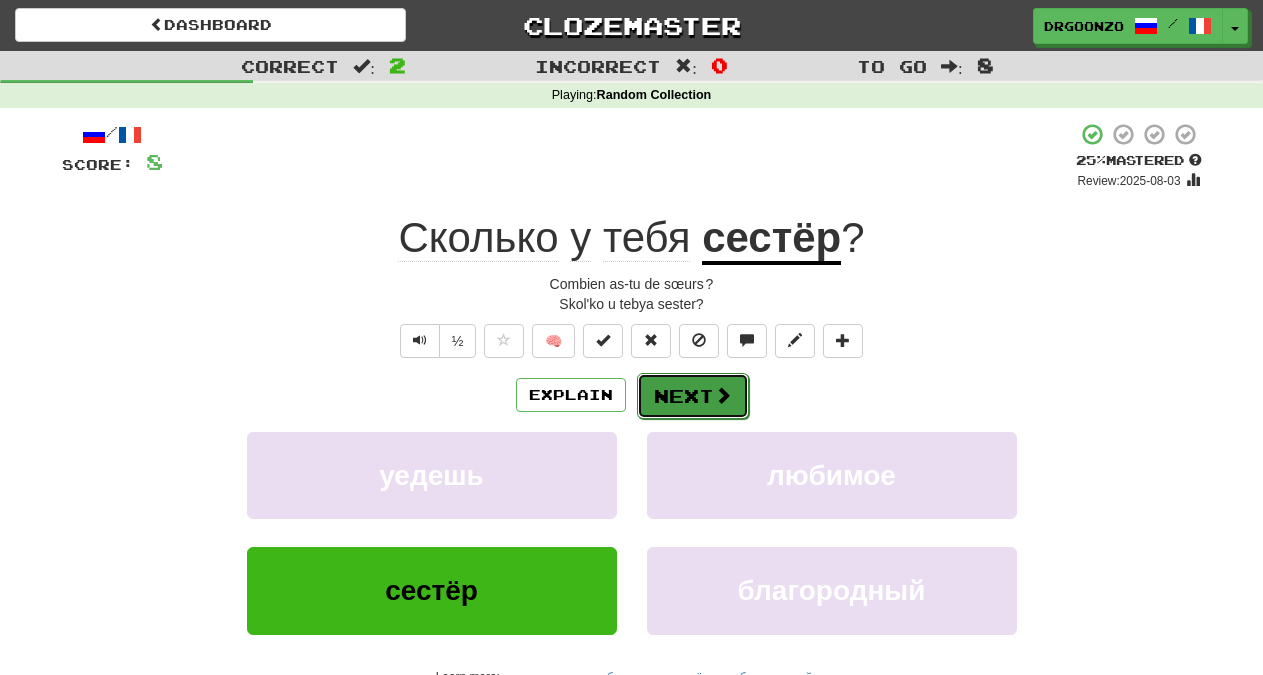 click on "Next" at bounding box center [693, 396] 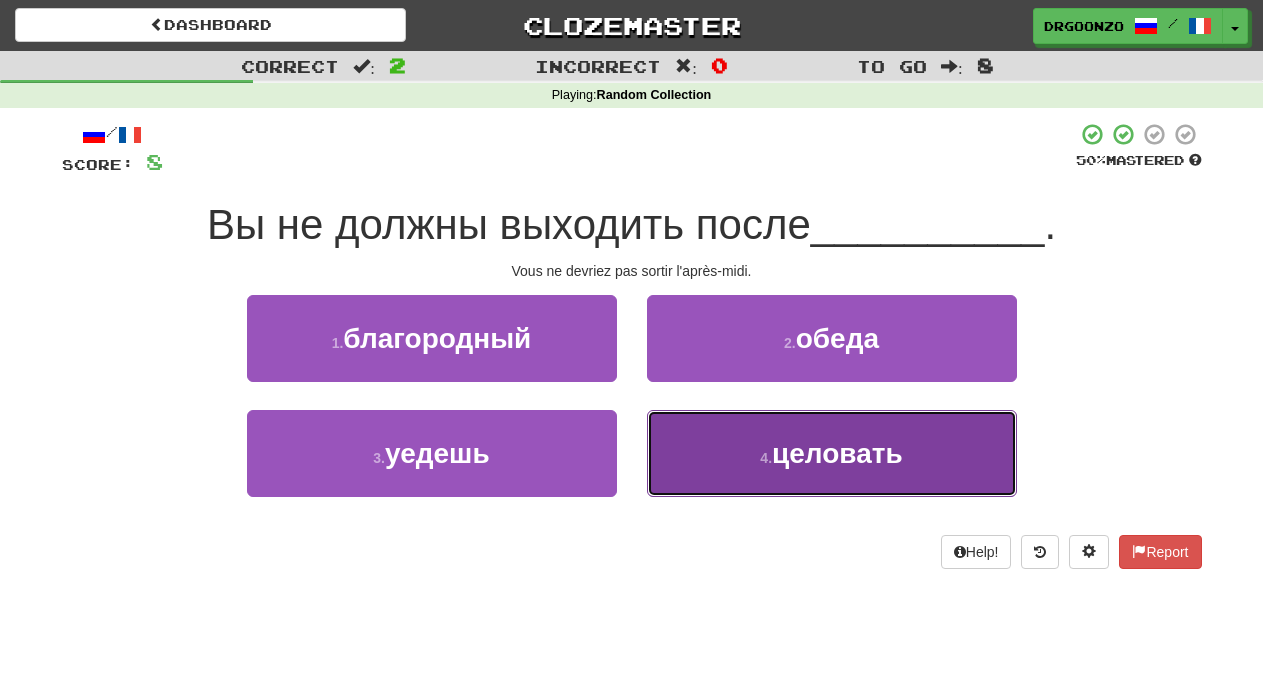 click on "4 .  целовать" at bounding box center [832, 453] 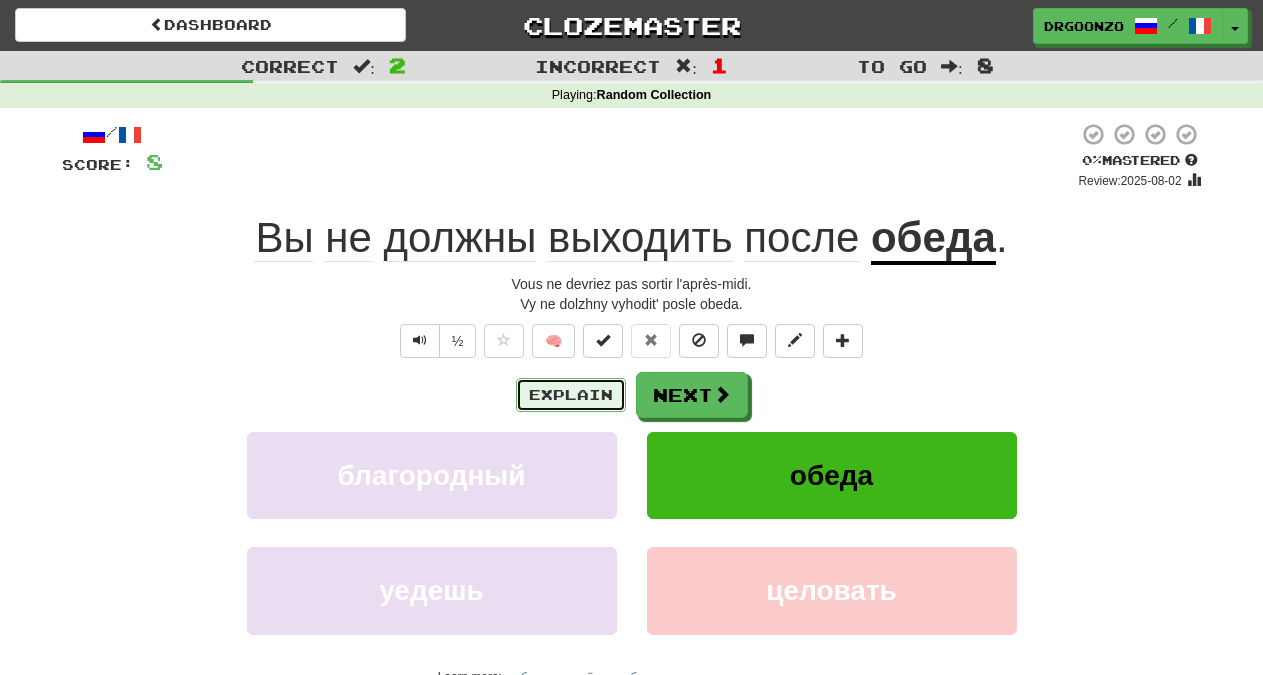 click on "Explain" at bounding box center (571, 395) 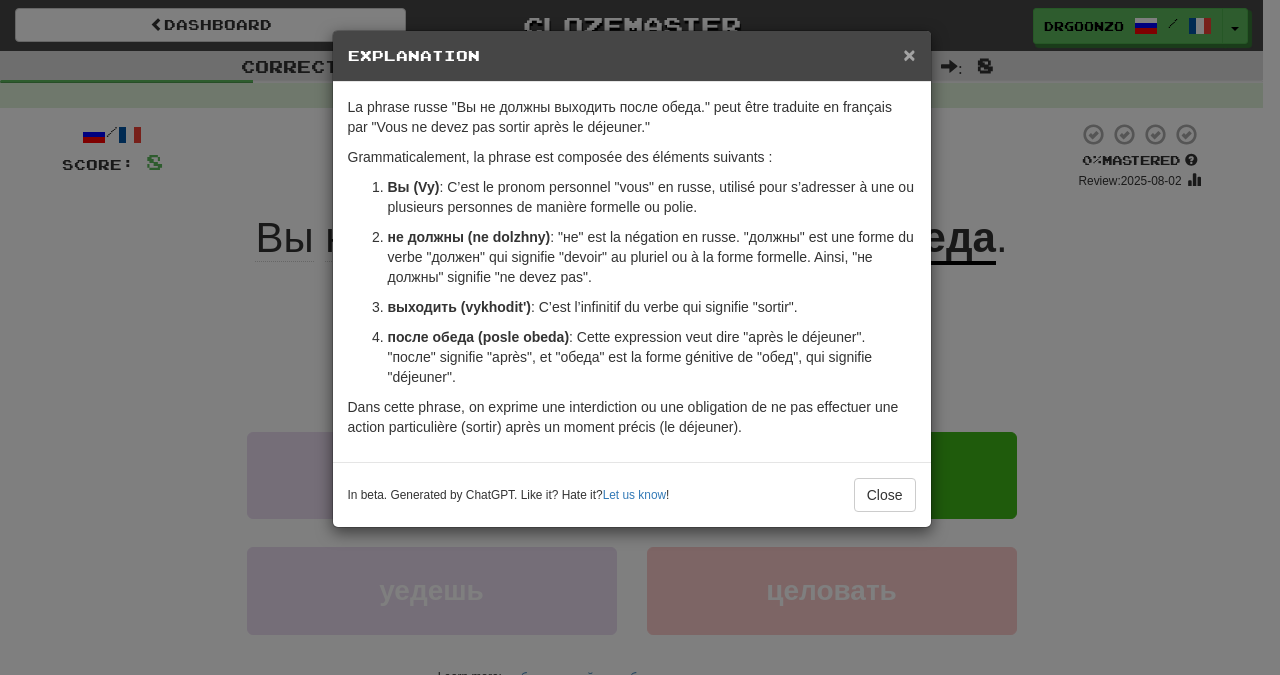 click on "×" at bounding box center (909, 54) 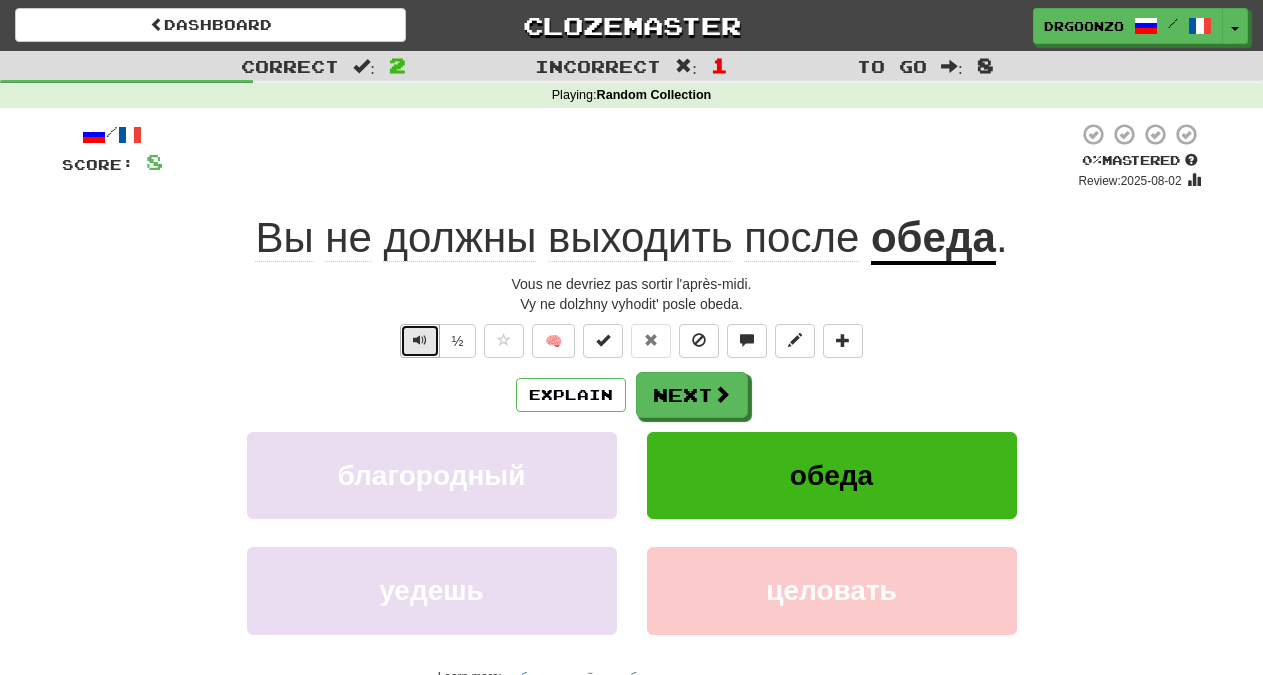 click at bounding box center [420, 340] 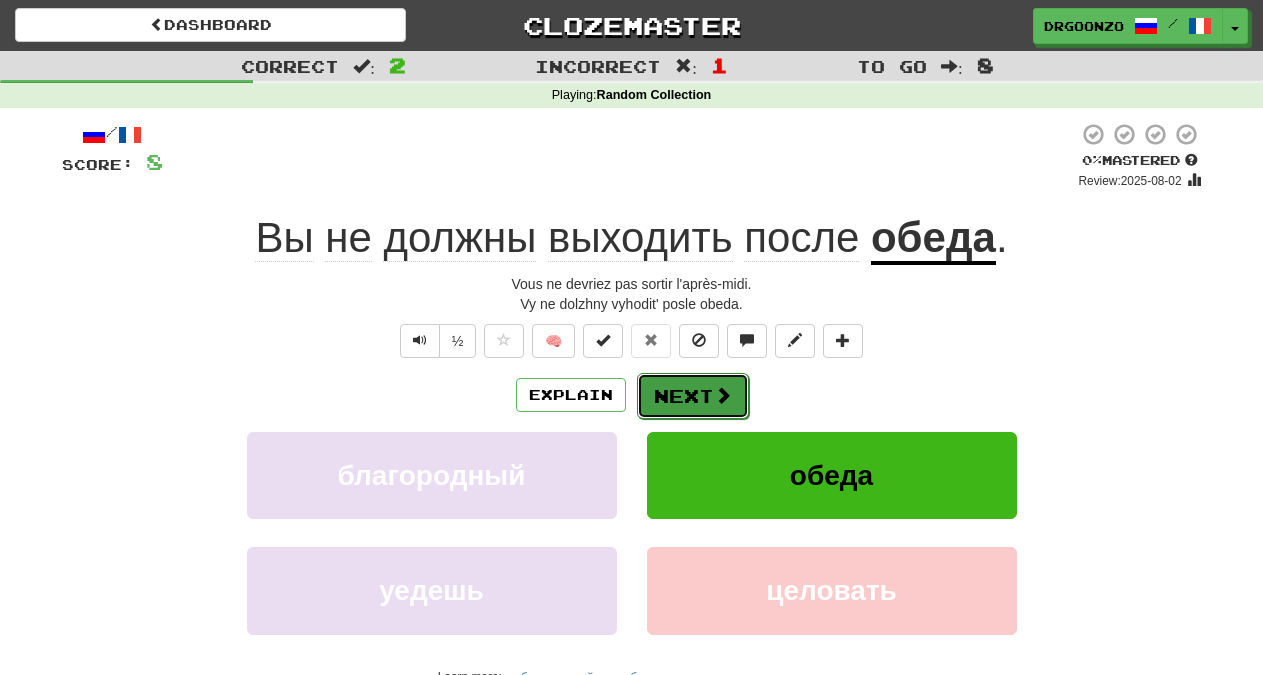 click on "Next" at bounding box center (693, 396) 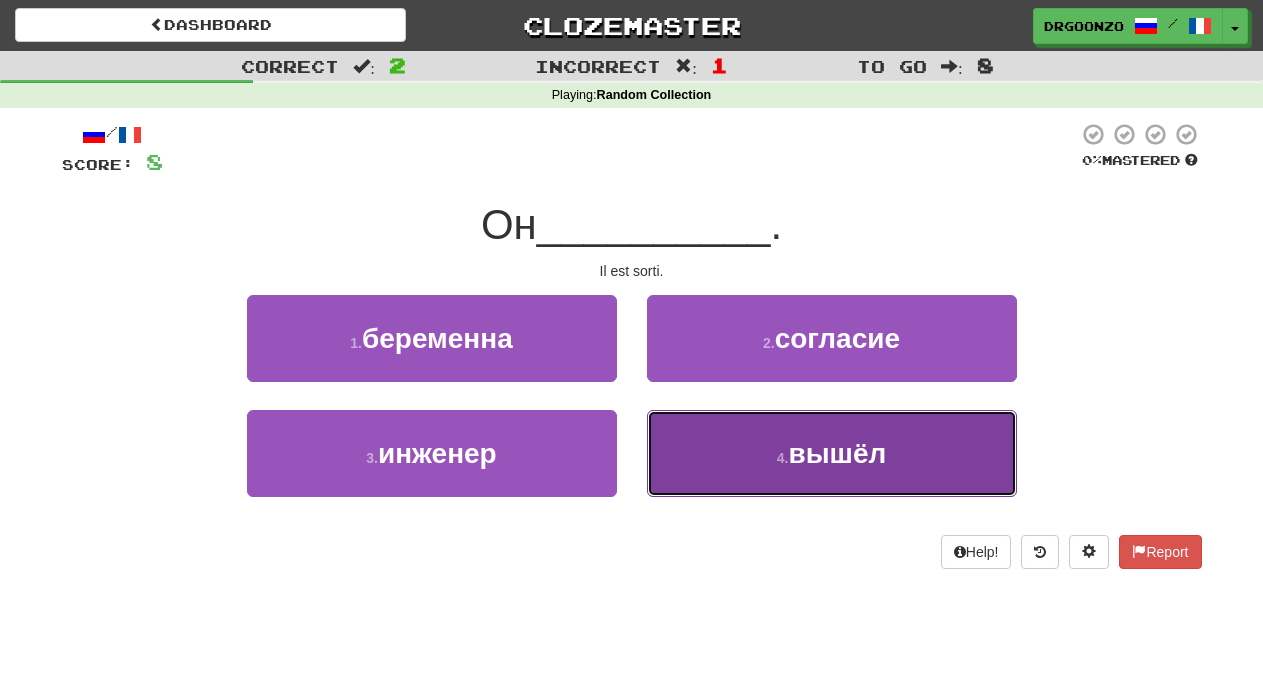 click on "4 .  вышёл" at bounding box center [832, 453] 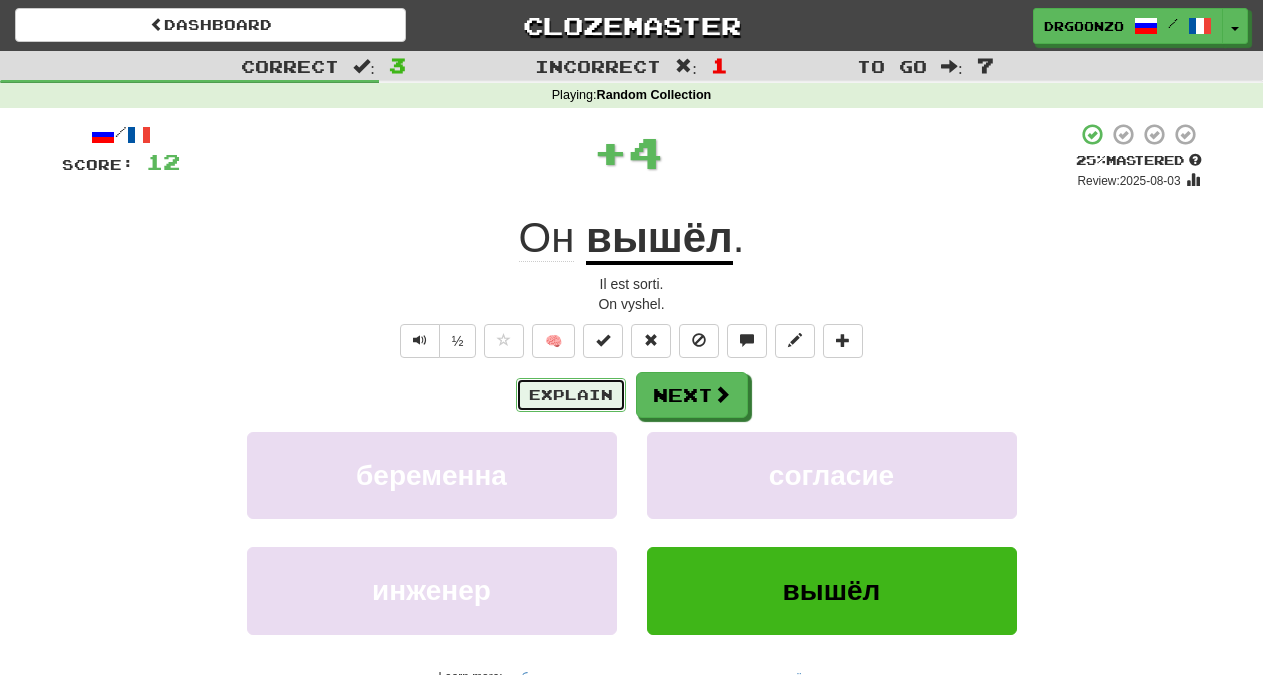 click on "Explain" at bounding box center (571, 395) 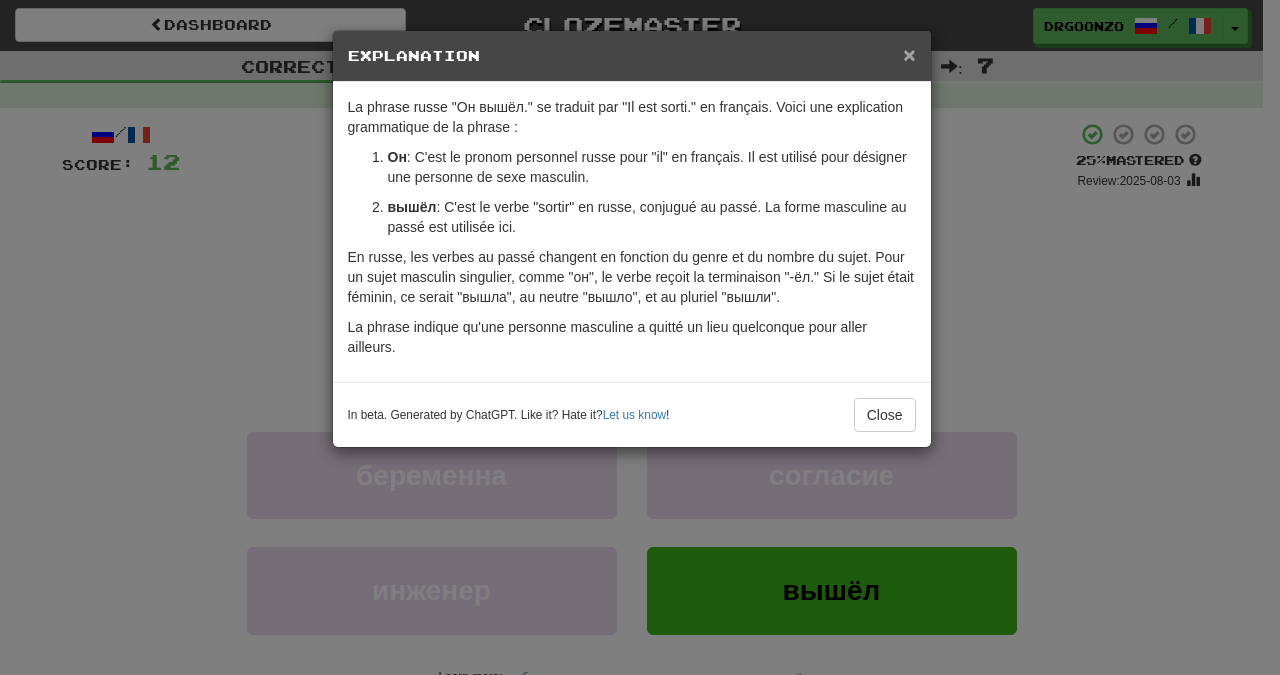 click on "×" at bounding box center [909, 54] 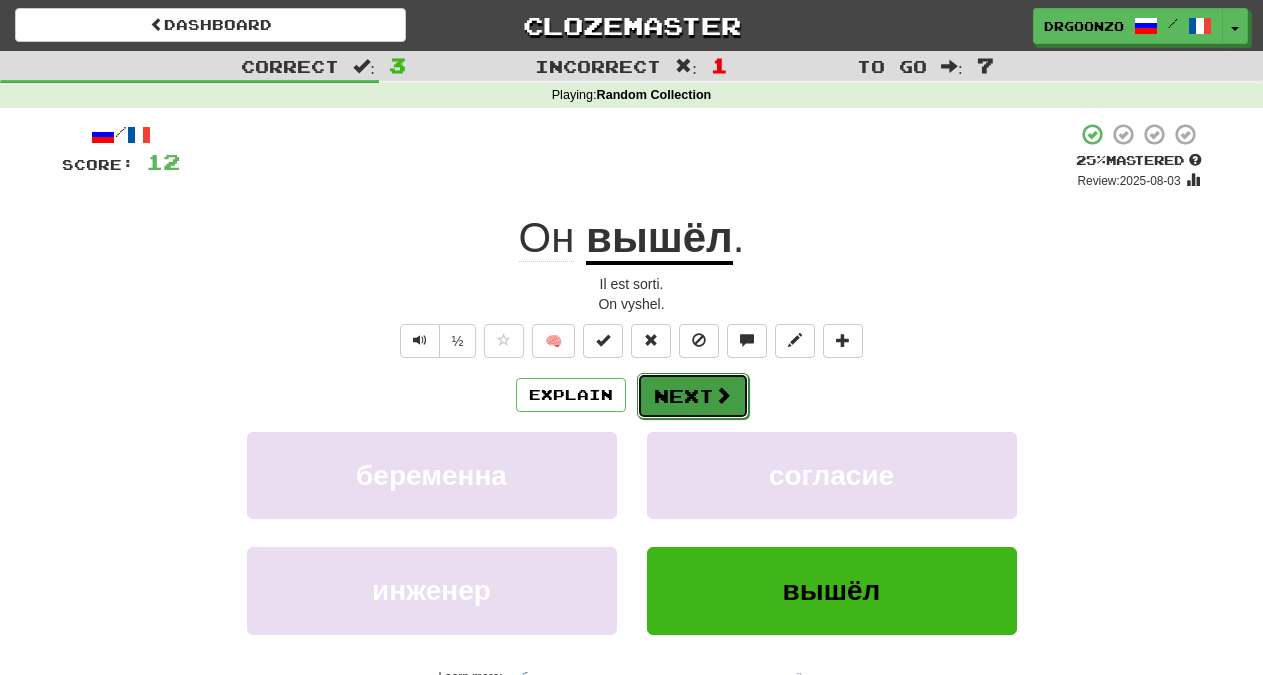 click on "Next" at bounding box center [693, 396] 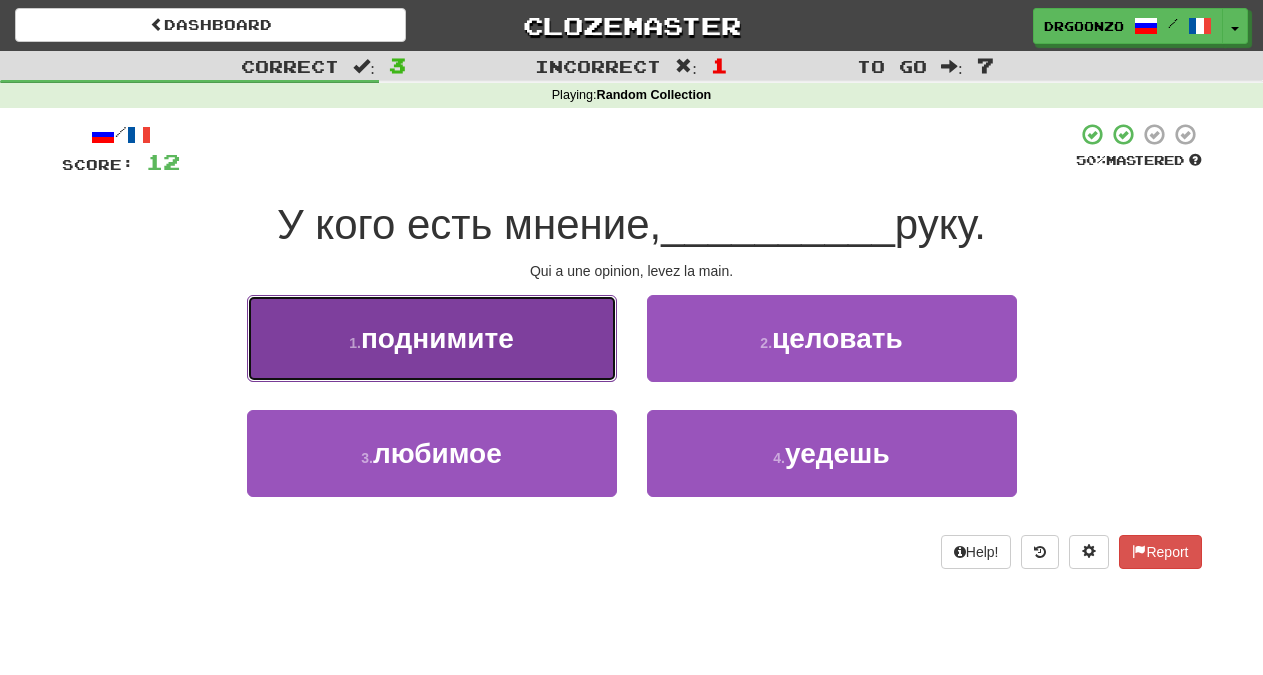 click on "1 .  поднимите" at bounding box center [432, 338] 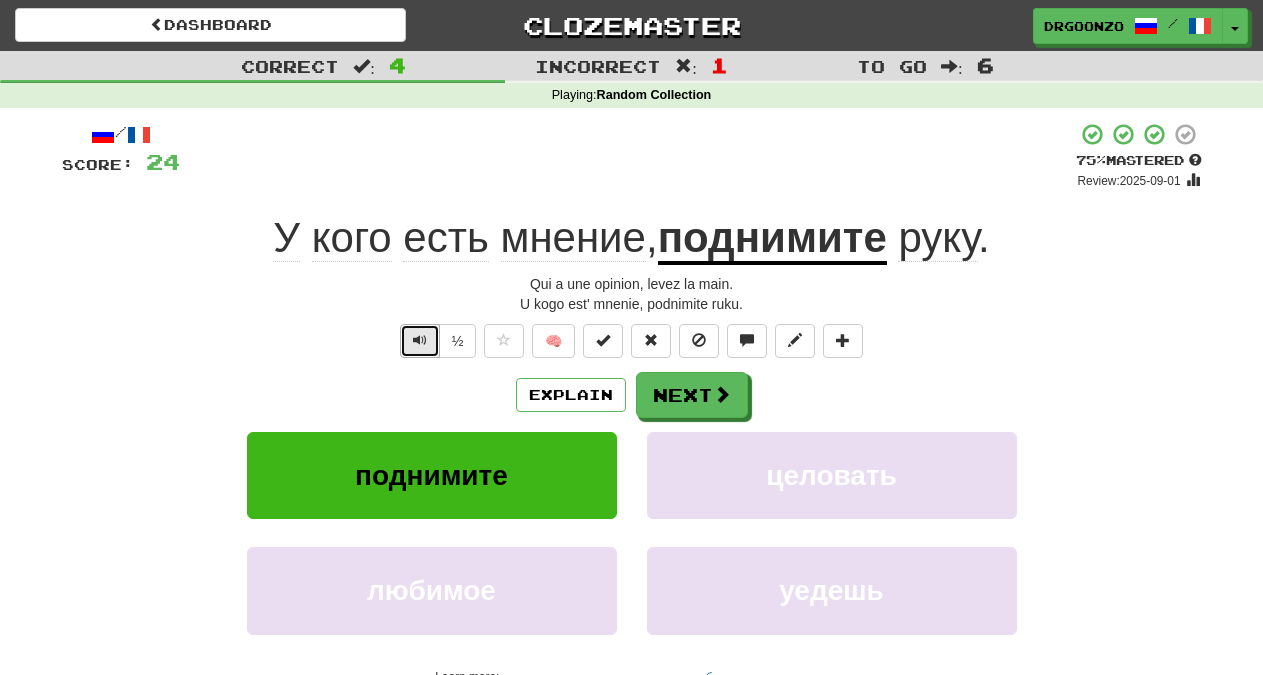 click at bounding box center (420, 340) 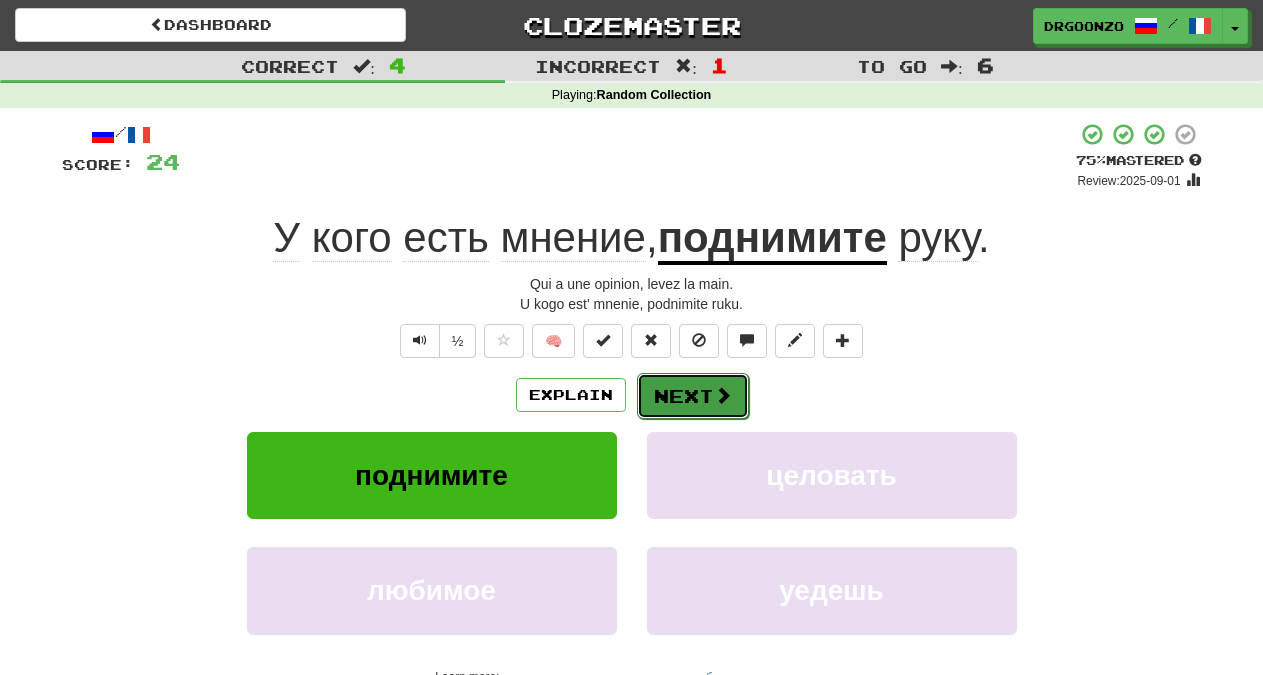 click on "Next" at bounding box center [693, 396] 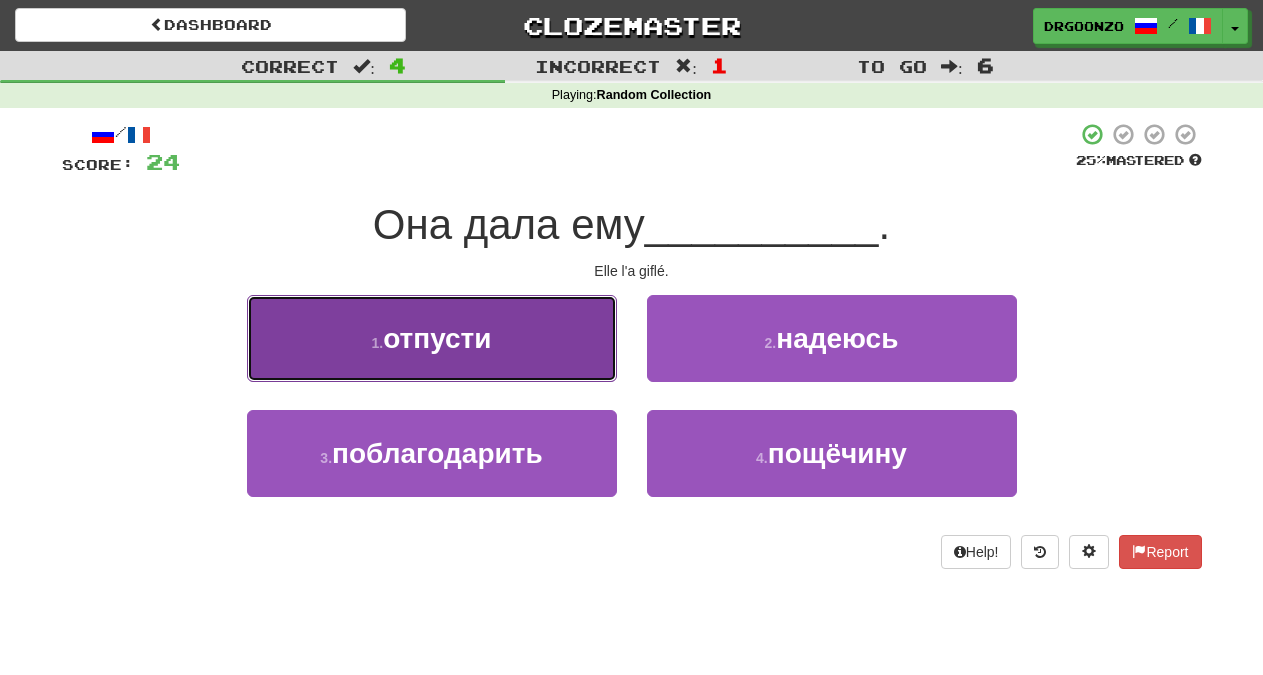 click on "1 .  отпусти" at bounding box center [432, 338] 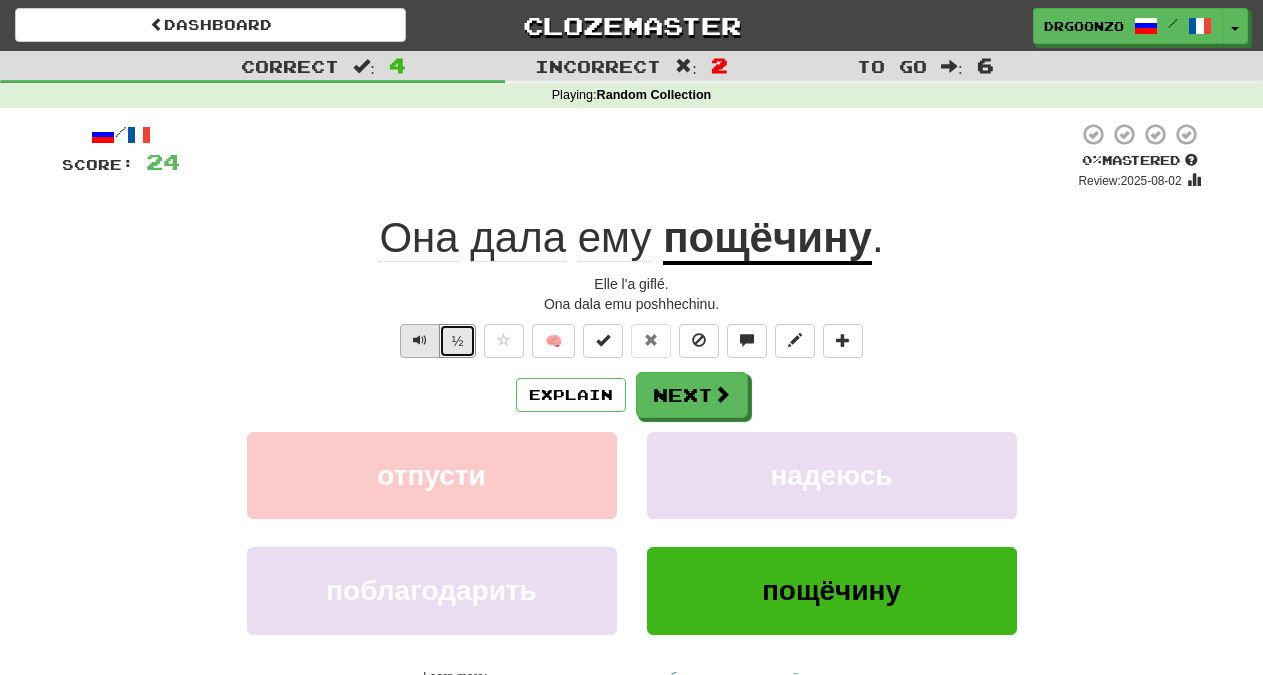 drag, startPoint x: 443, startPoint y: 340, endPoint x: 428, endPoint y: 336, distance: 15.524175 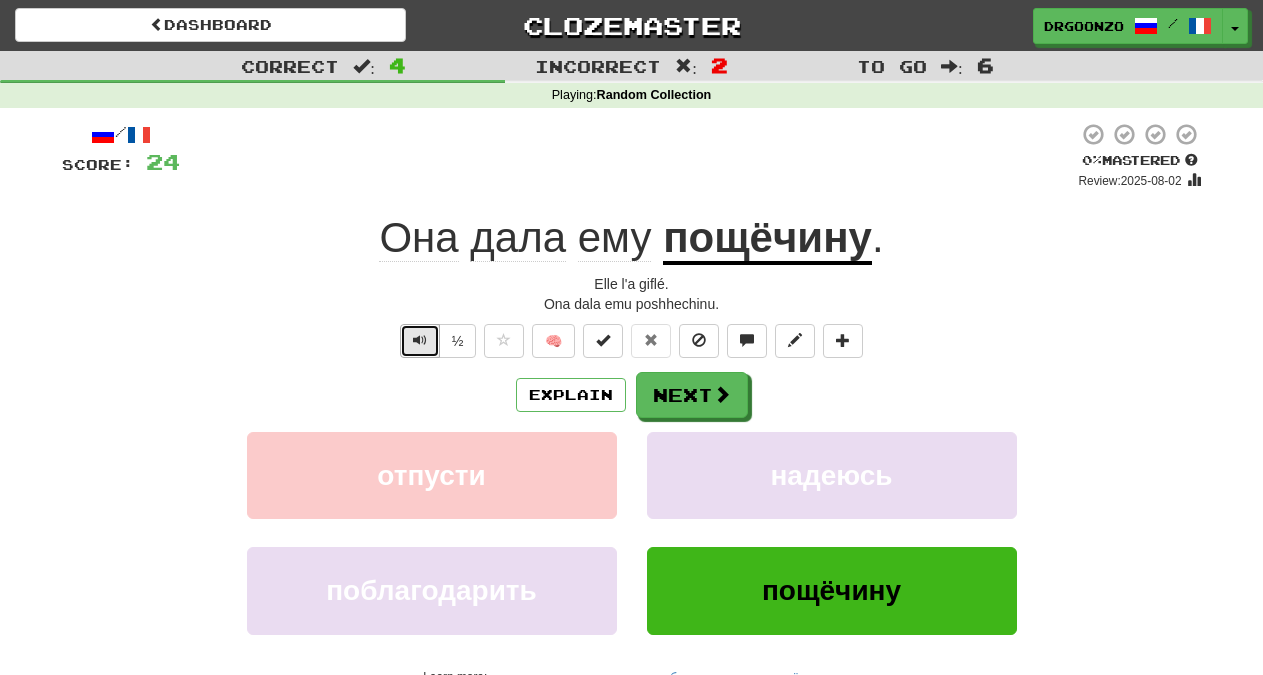 click at bounding box center (420, 341) 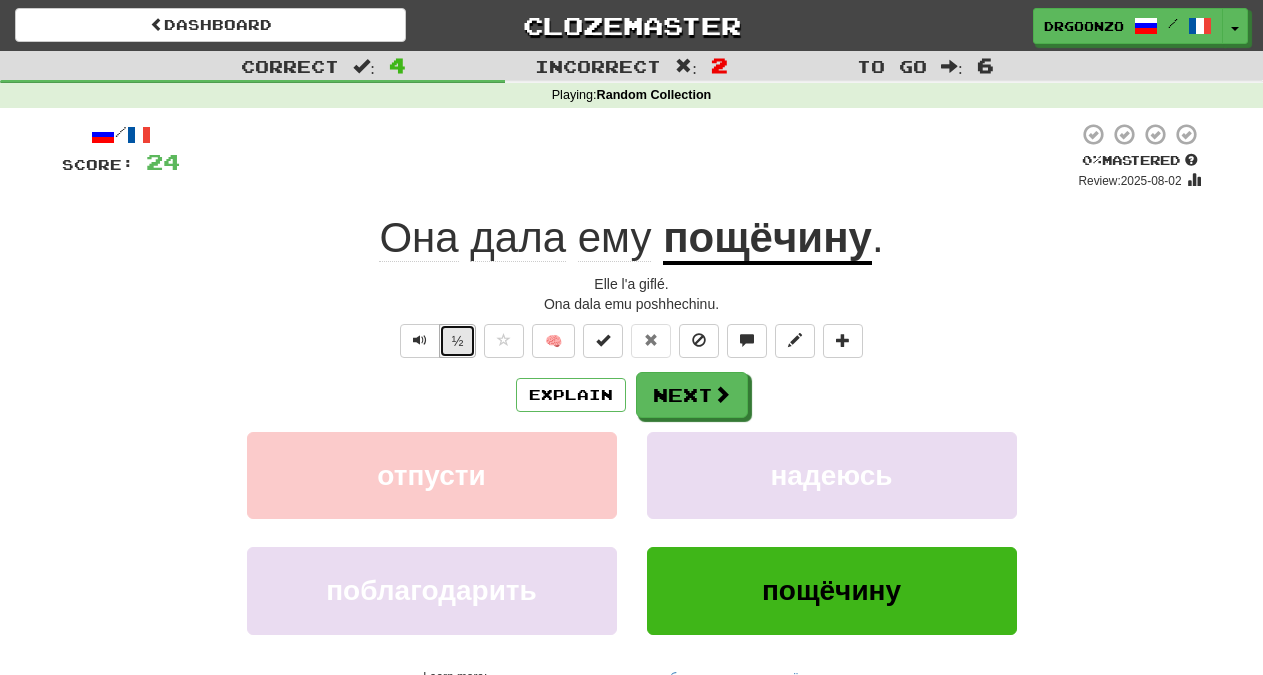 click on "½" at bounding box center (458, 341) 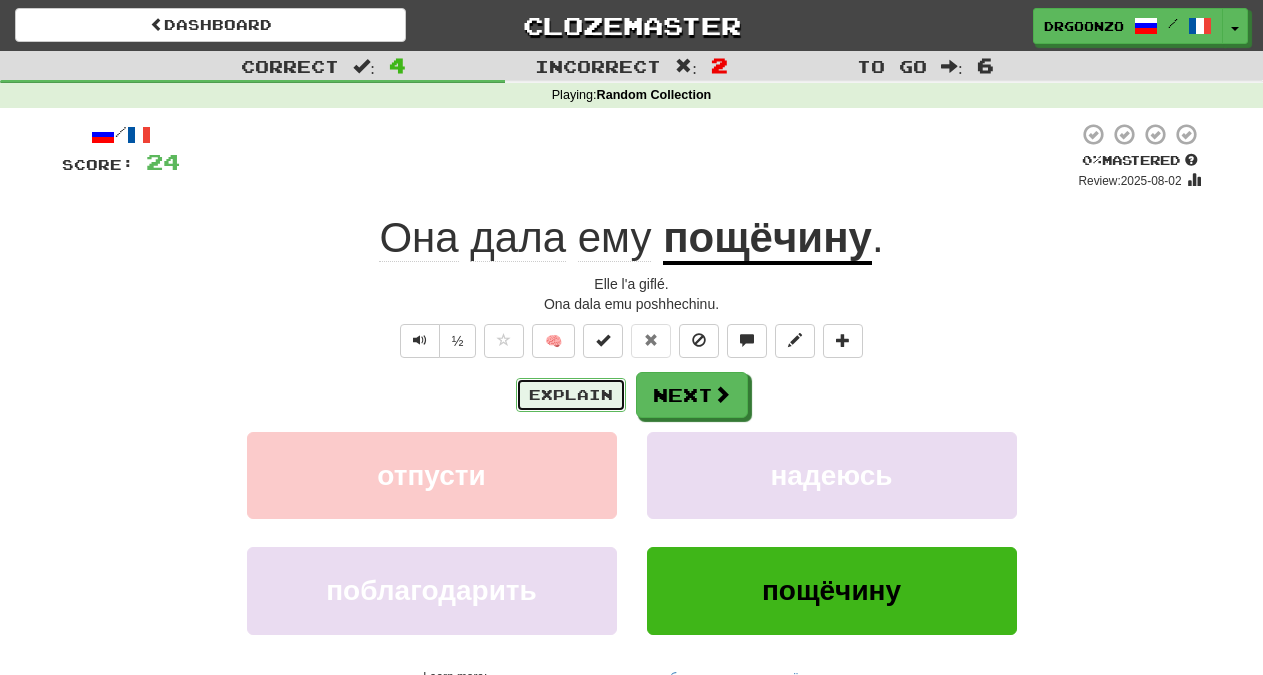 click on "Explain" at bounding box center [571, 395] 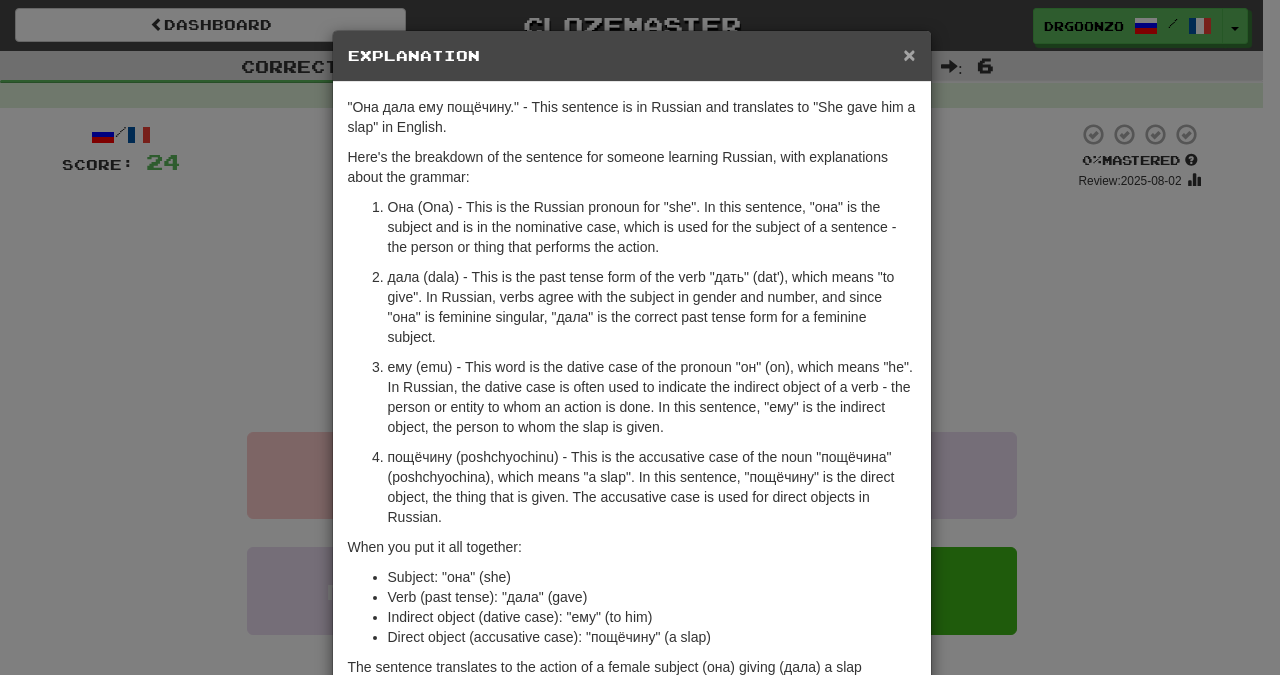 click on "×" at bounding box center (909, 54) 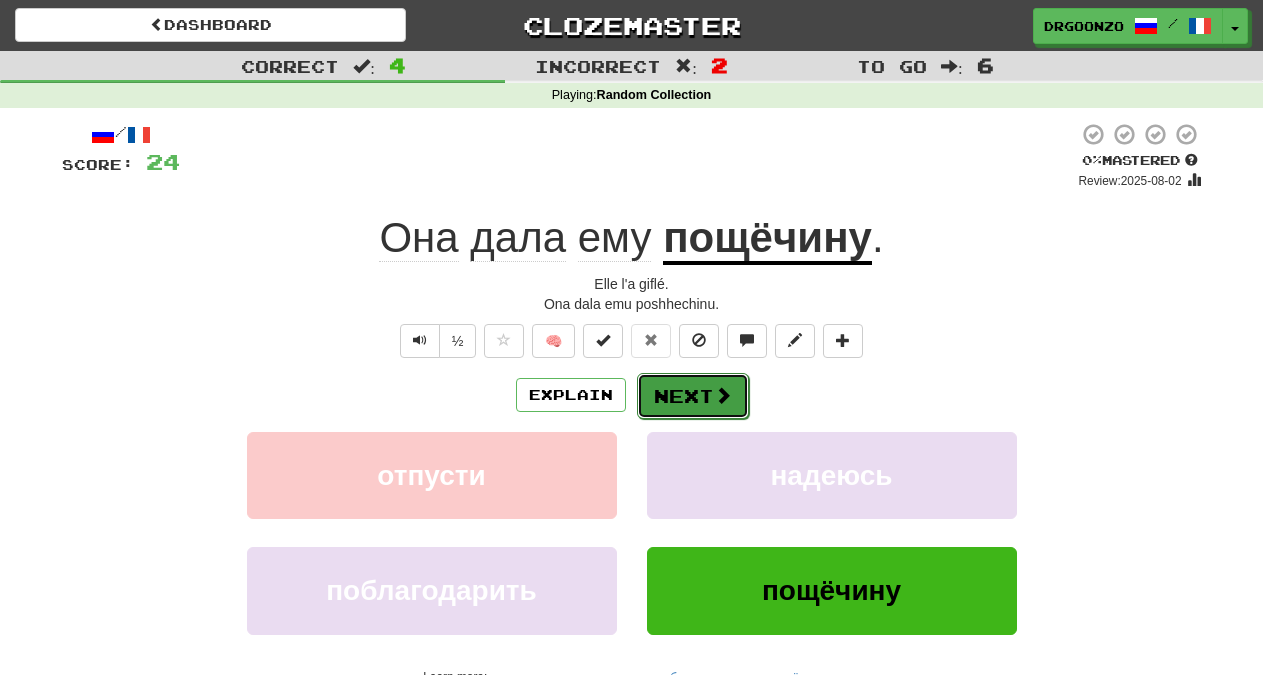 click at bounding box center (723, 395) 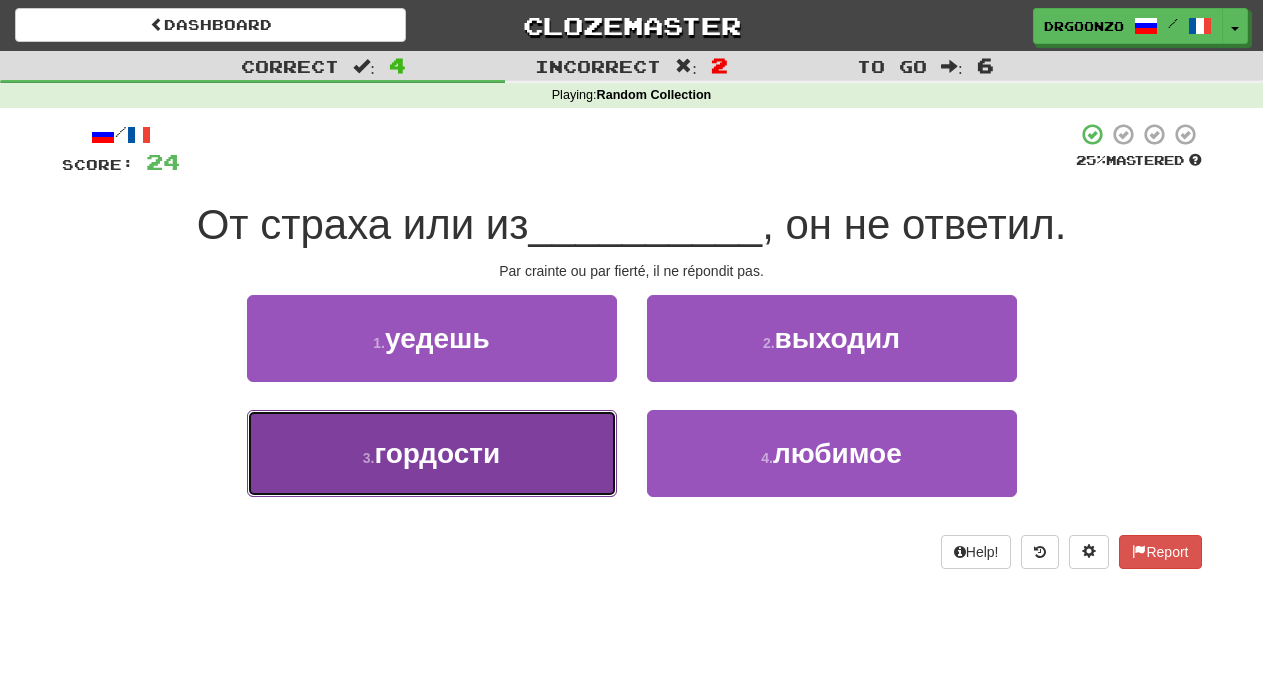 click on "гордости" at bounding box center (437, 453) 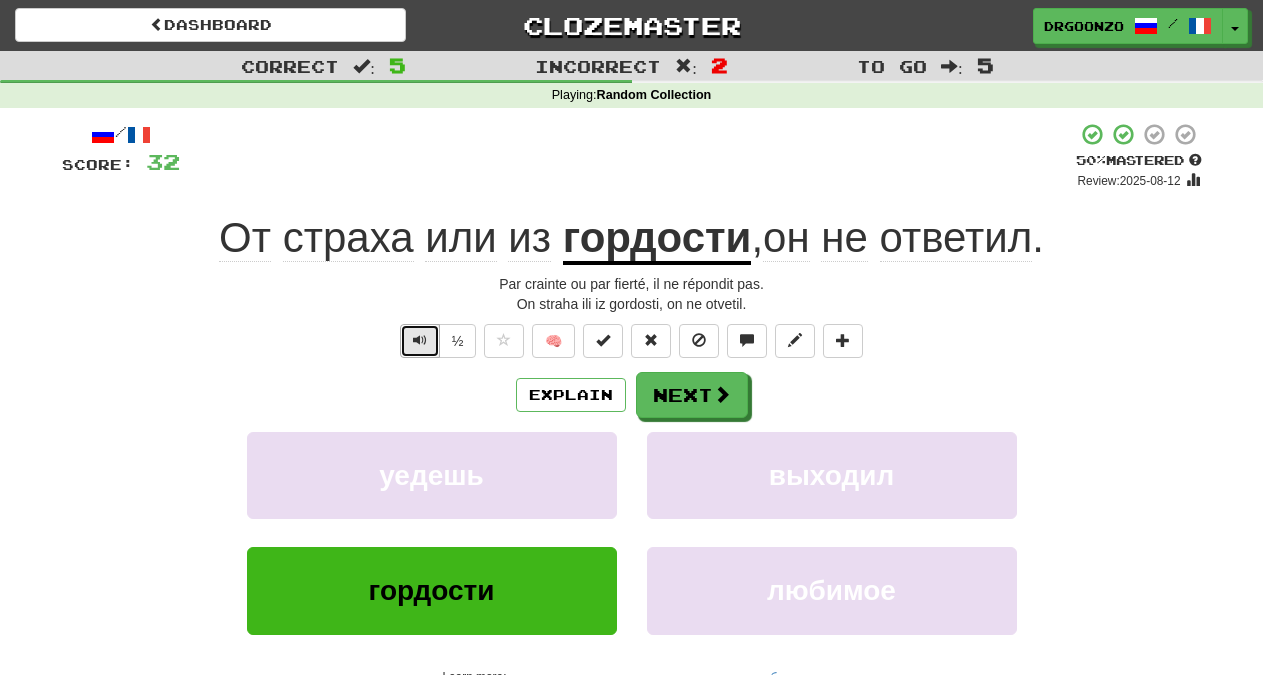 click at bounding box center (420, 341) 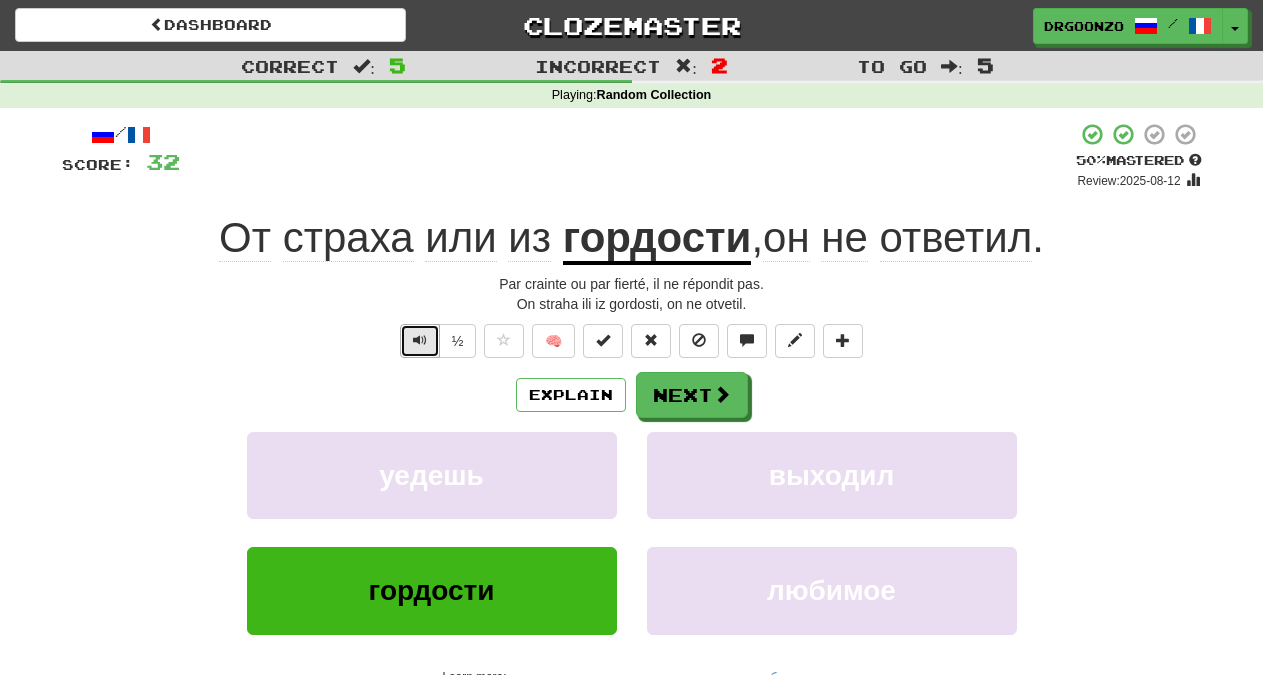 click at bounding box center [420, 340] 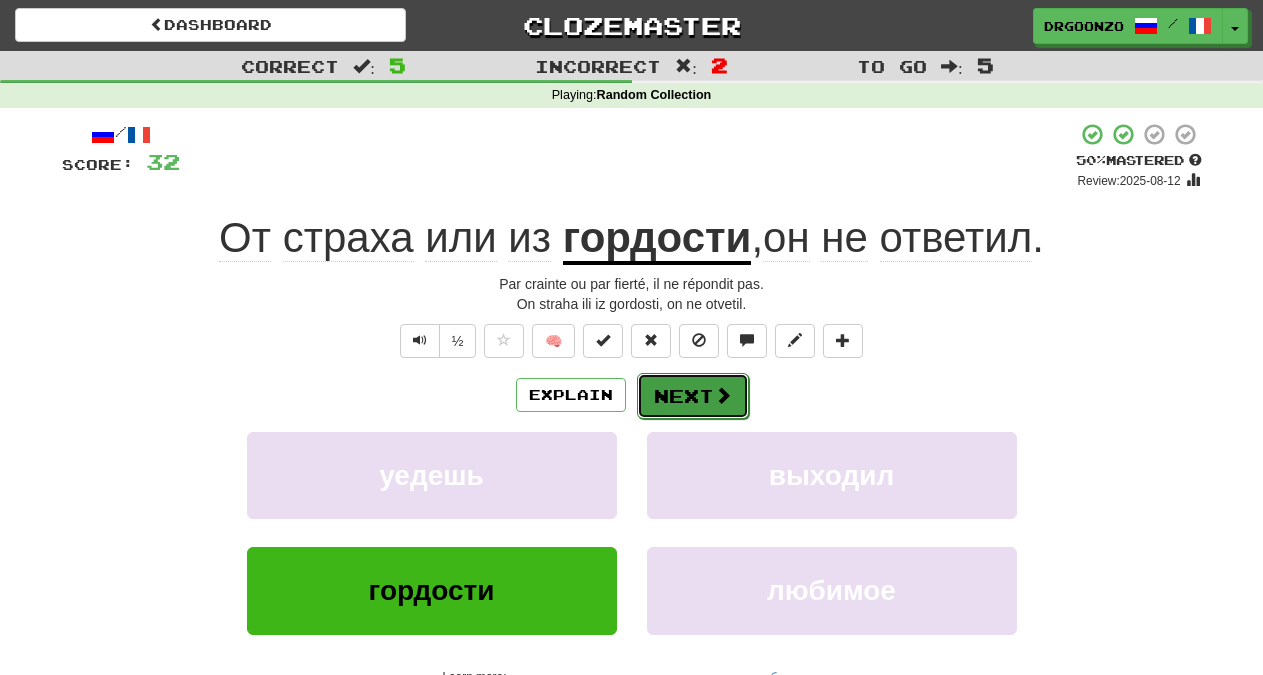 click on "Next" at bounding box center (693, 396) 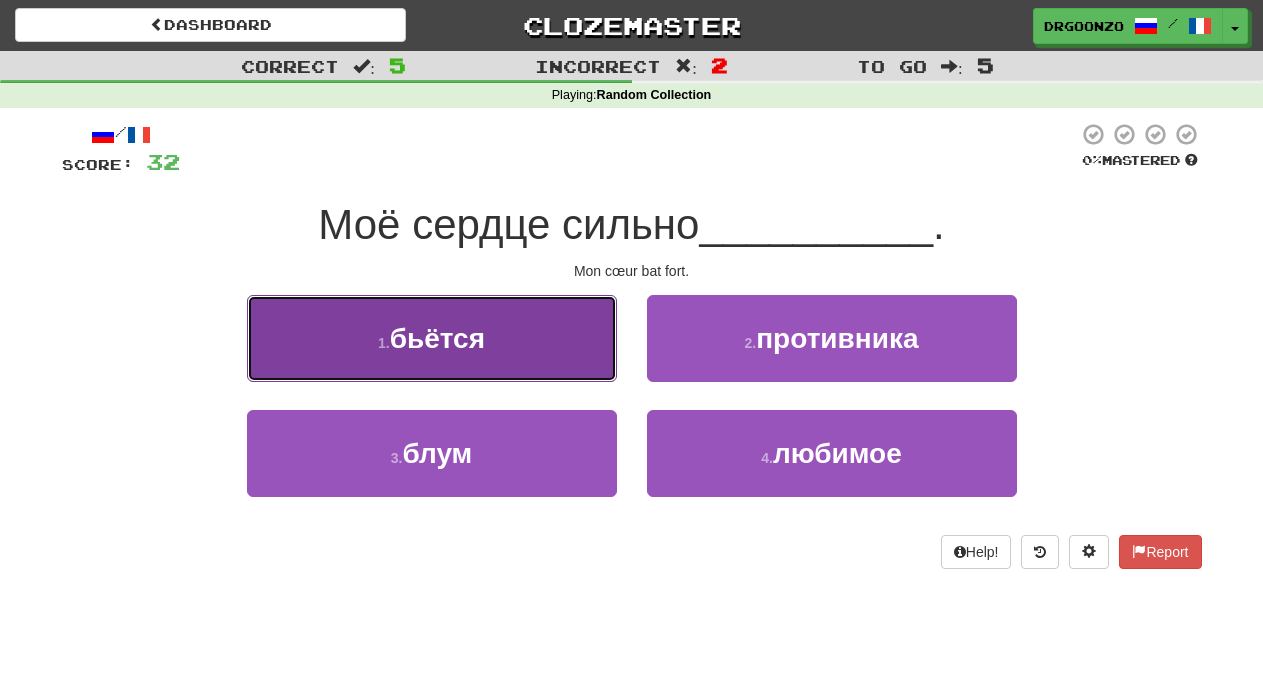 click on "1 .  бьётся" at bounding box center (432, 338) 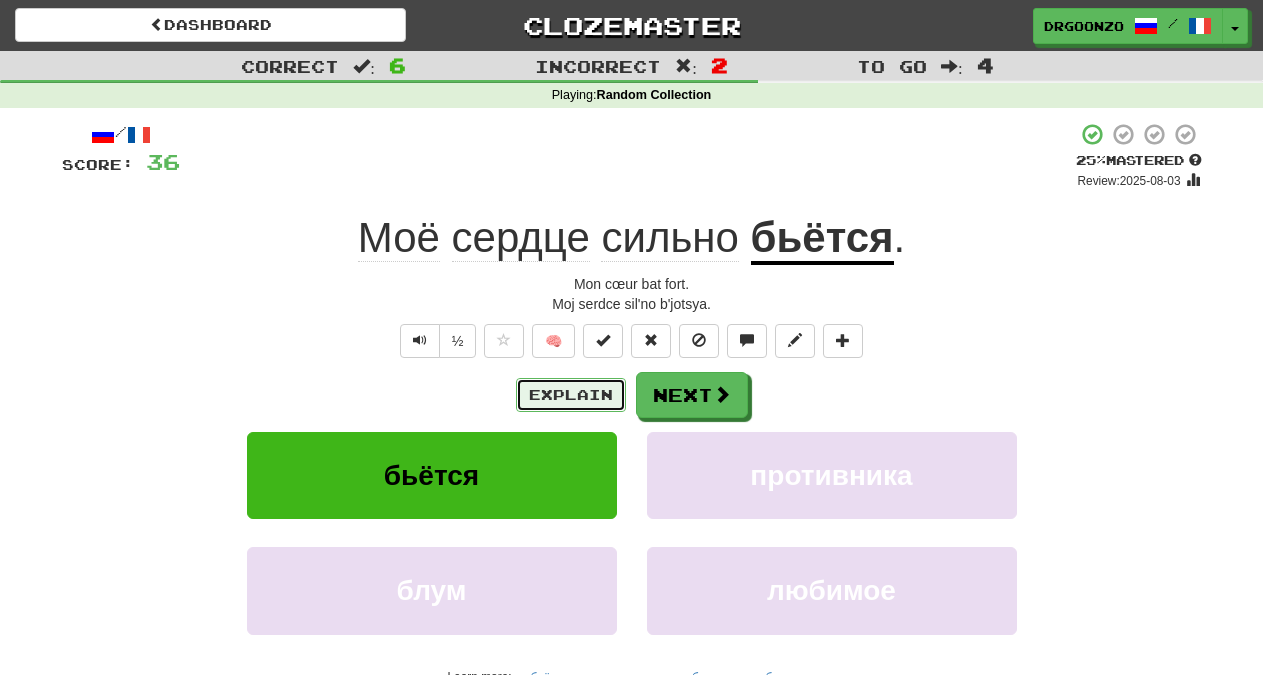 click on "Explain" at bounding box center (571, 395) 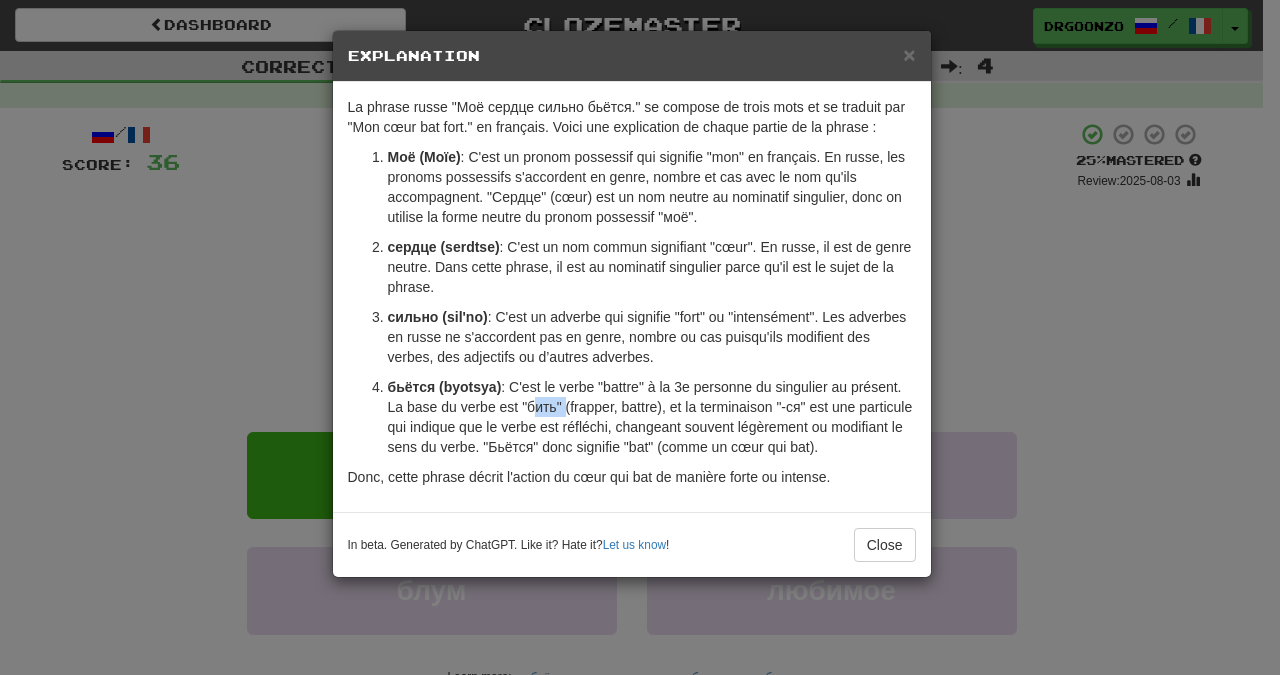 drag, startPoint x: 587, startPoint y: 406, endPoint x: 621, endPoint y: 409, distance: 34.132095 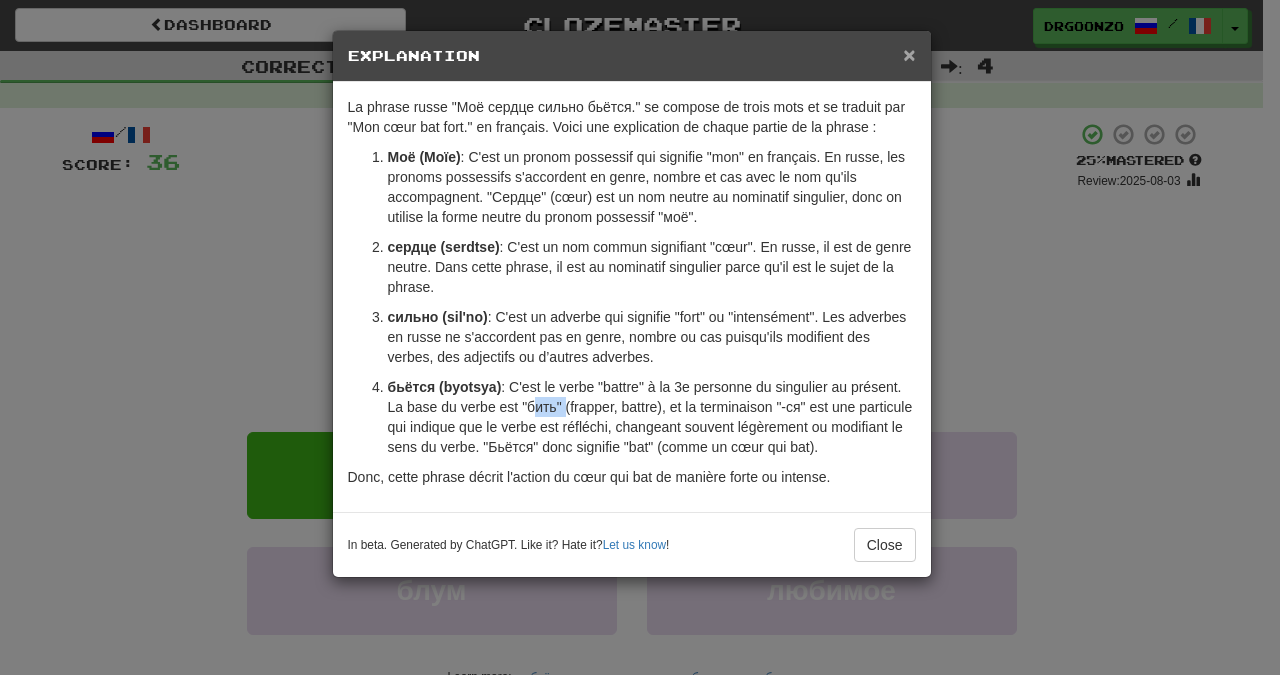 click on "×" at bounding box center (909, 54) 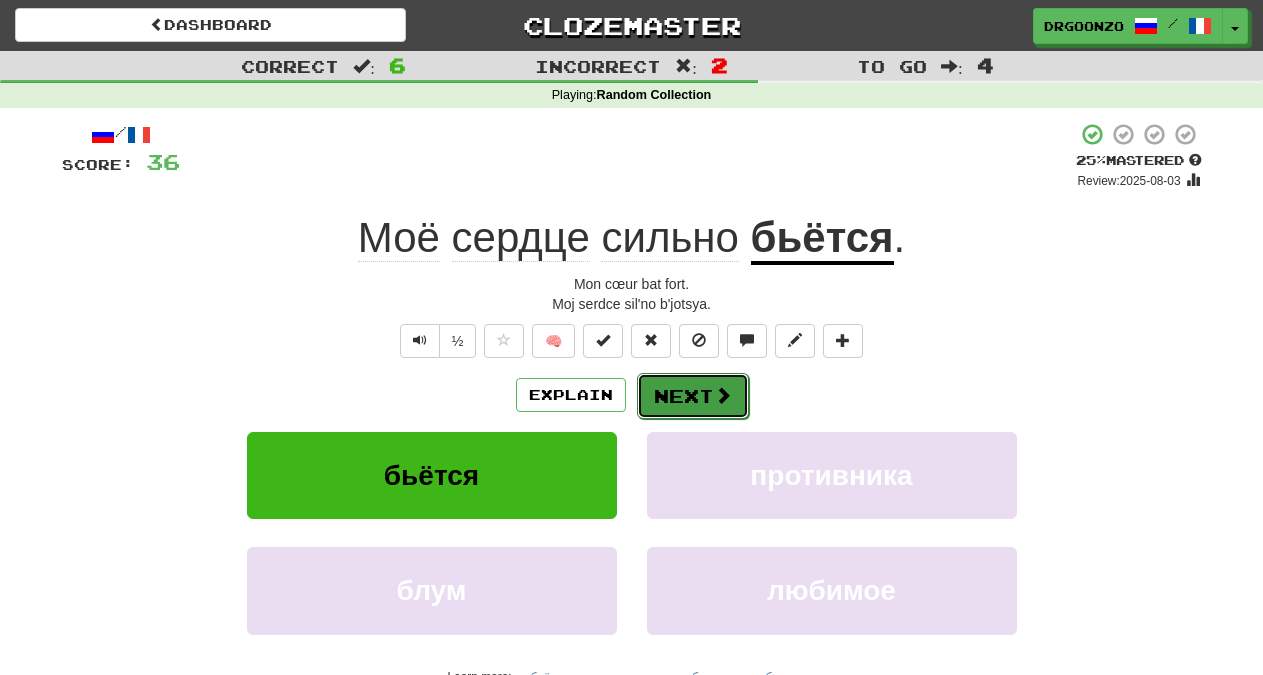 click at bounding box center [723, 395] 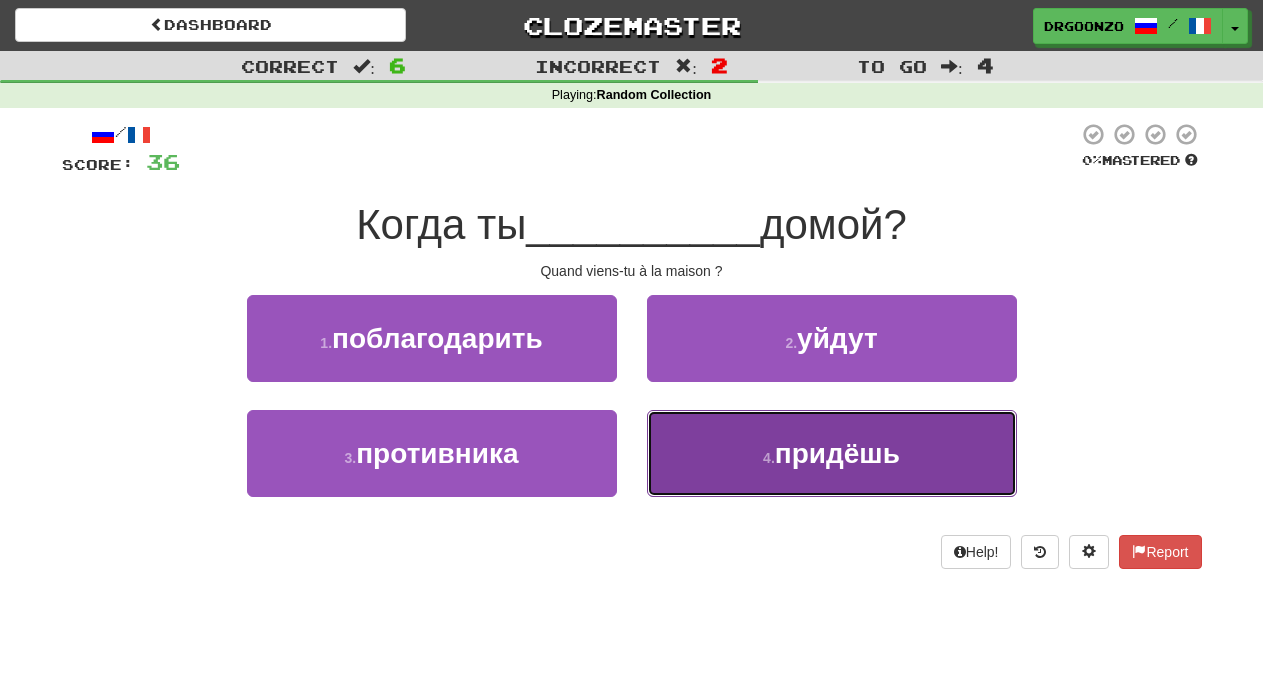 click on "4 .  придёшь" at bounding box center [832, 453] 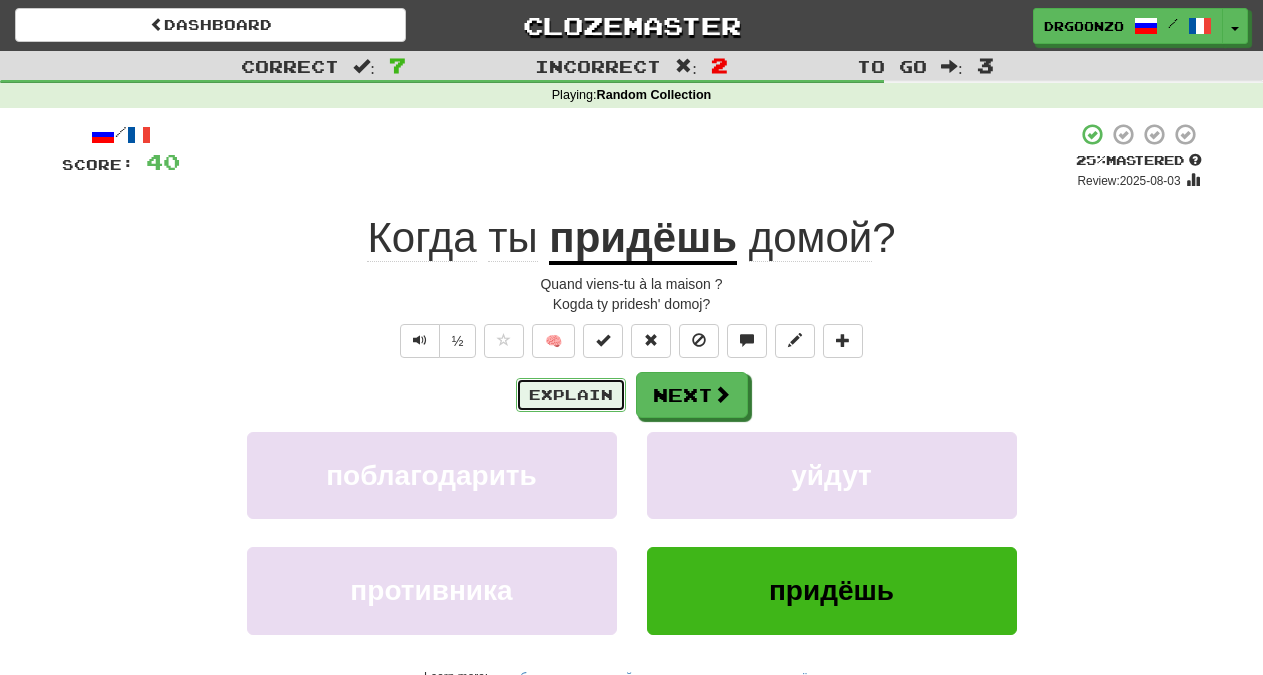 click on "Explain" at bounding box center [571, 395] 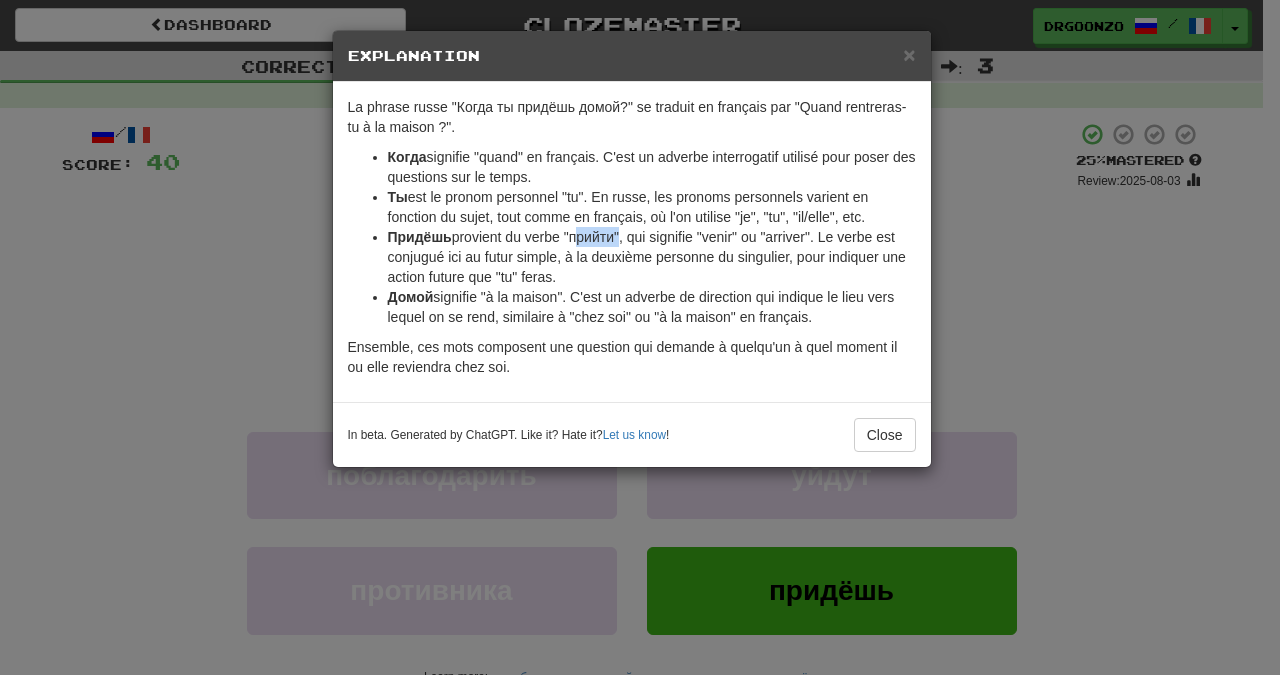 drag, startPoint x: 579, startPoint y: 240, endPoint x: 627, endPoint y: 241, distance: 48.010414 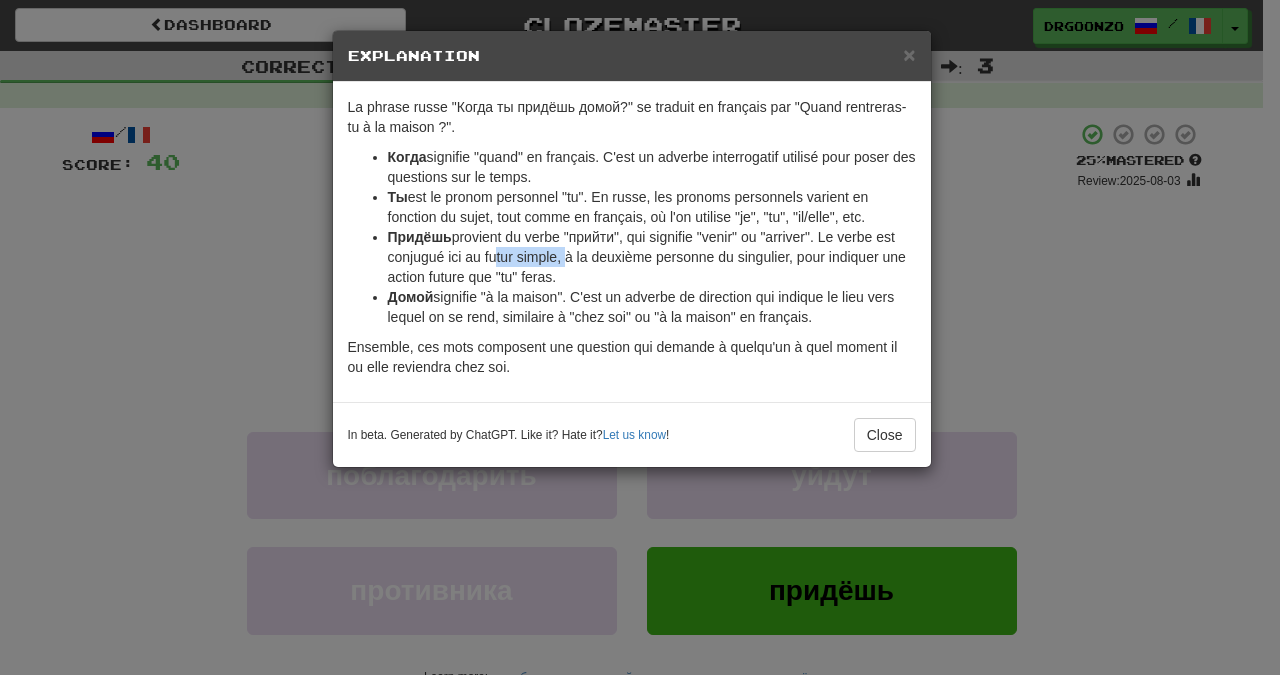 drag, startPoint x: 493, startPoint y: 256, endPoint x: 562, endPoint y: 265, distance: 69.58448 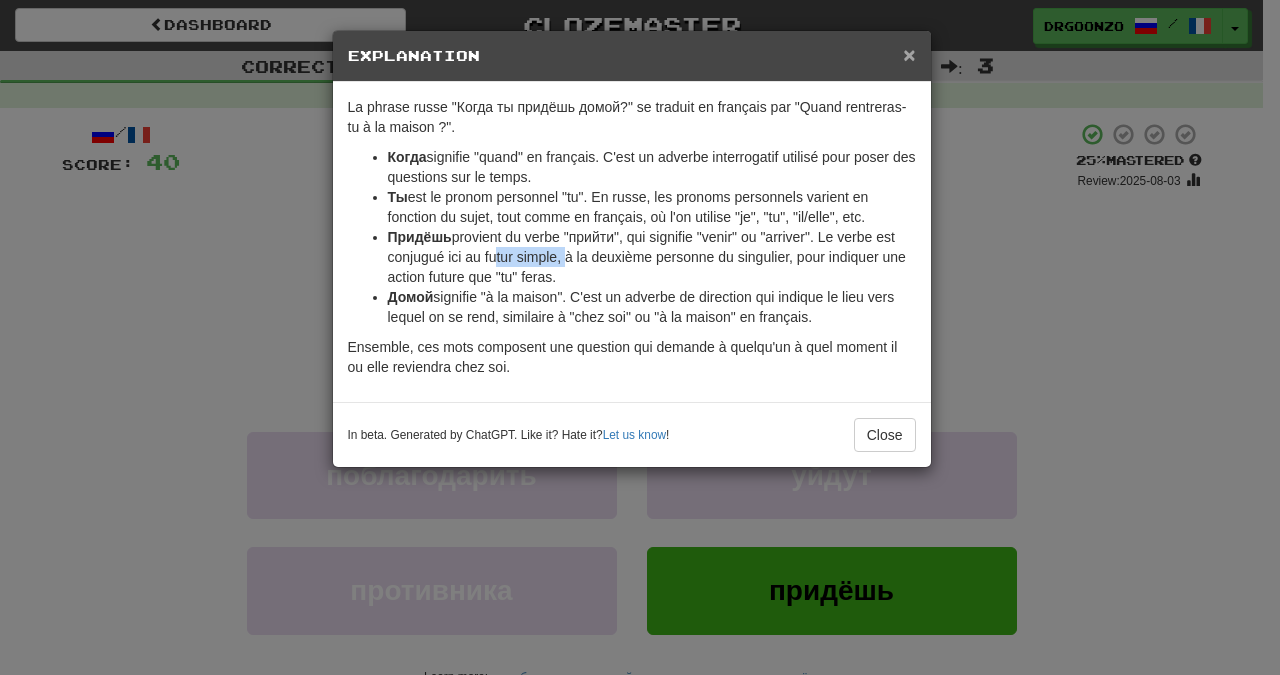 click on "×" at bounding box center (909, 54) 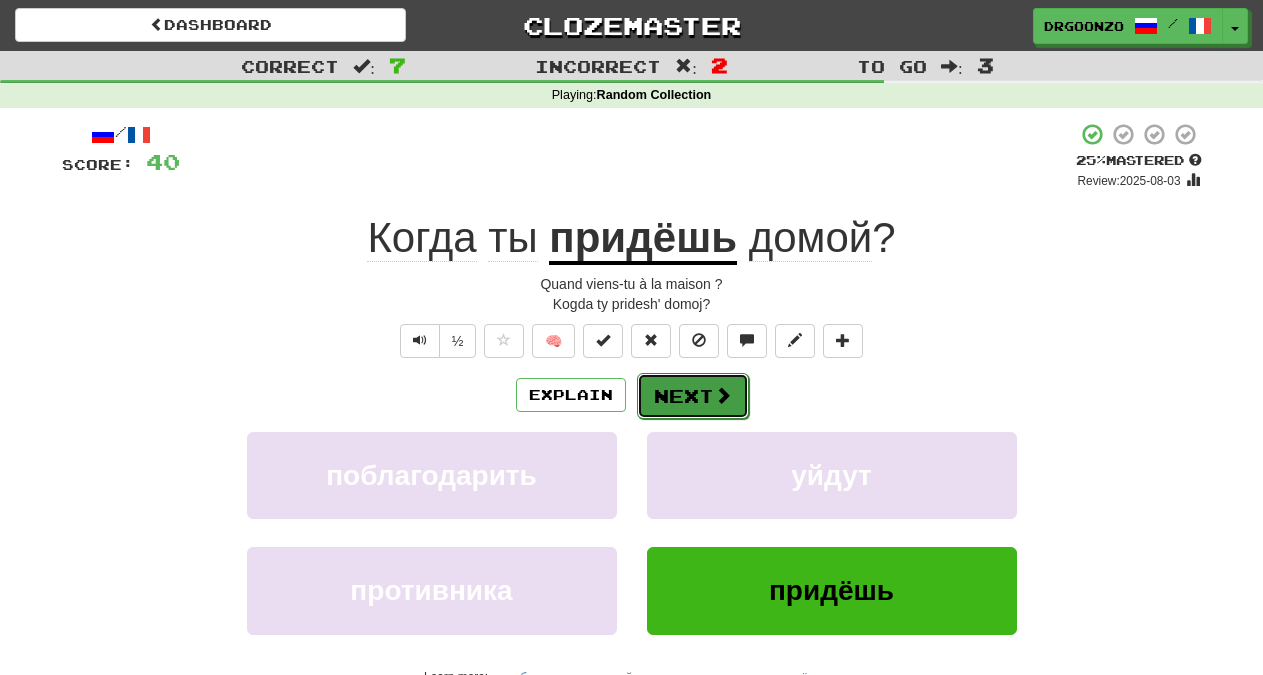 click at bounding box center [723, 395] 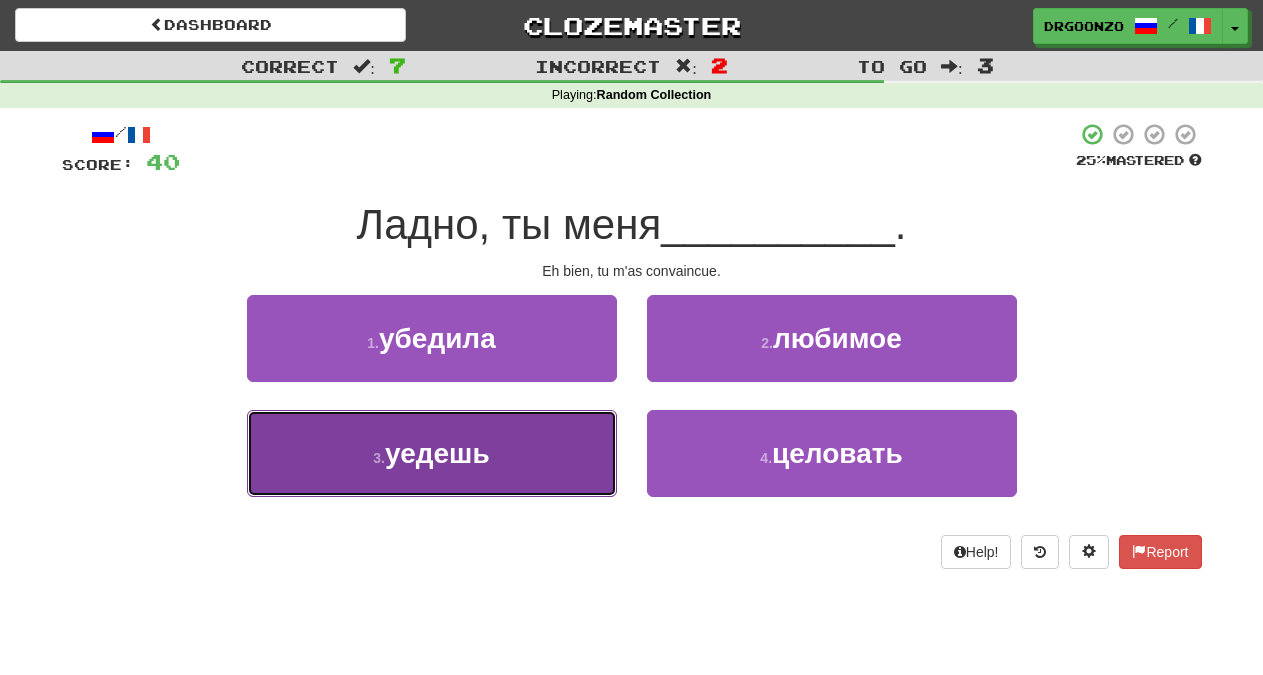click on "3 .  уедешь" at bounding box center (432, 453) 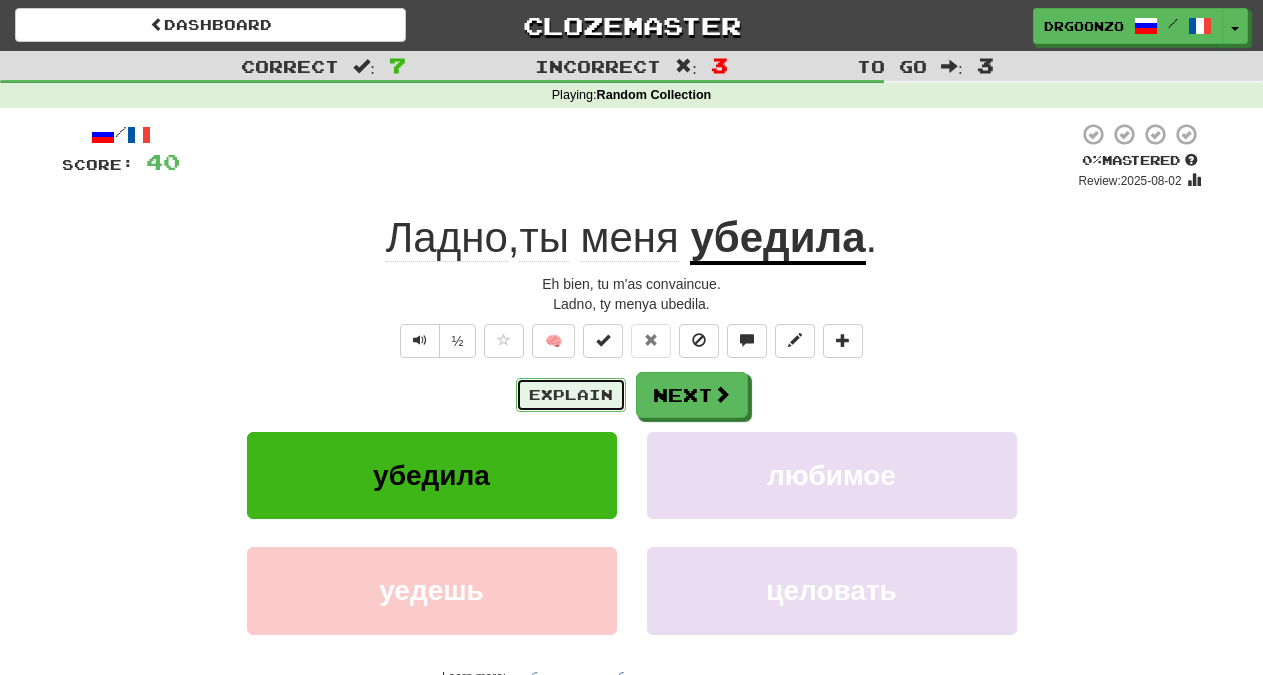 click on "Explain" at bounding box center (571, 395) 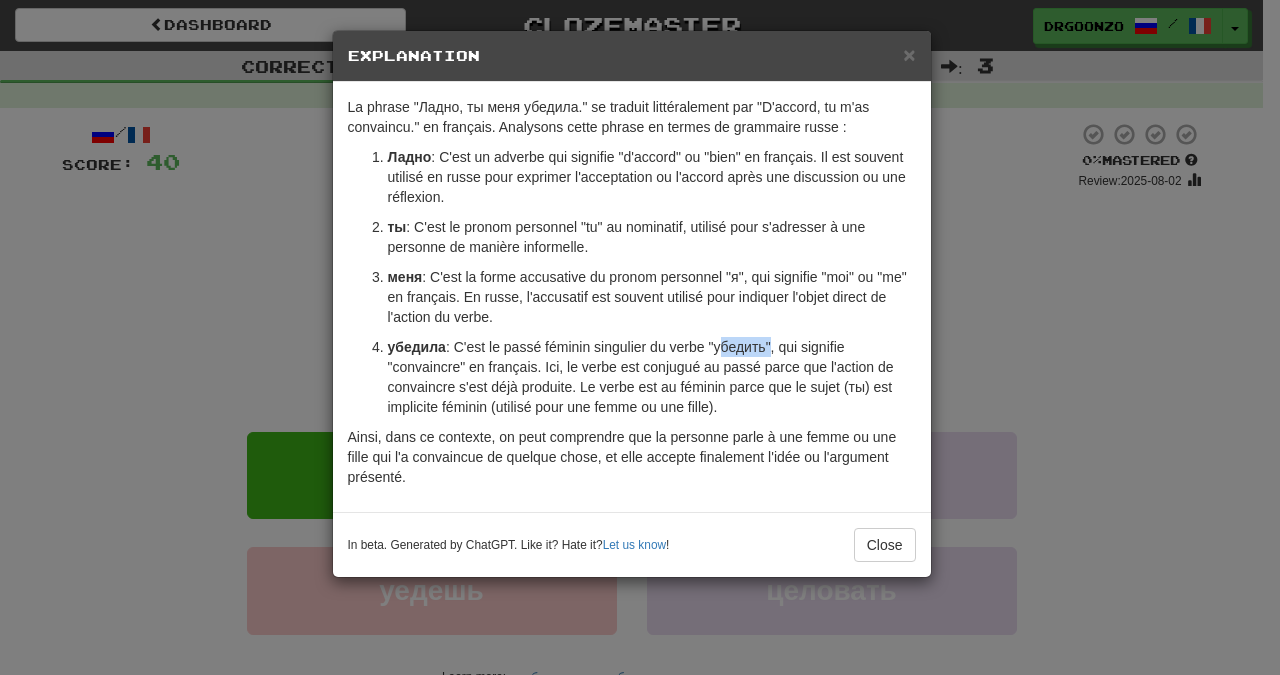 drag, startPoint x: 722, startPoint y: 346, endPoint x: 777, endPoint y: 344, distance: 55.03635 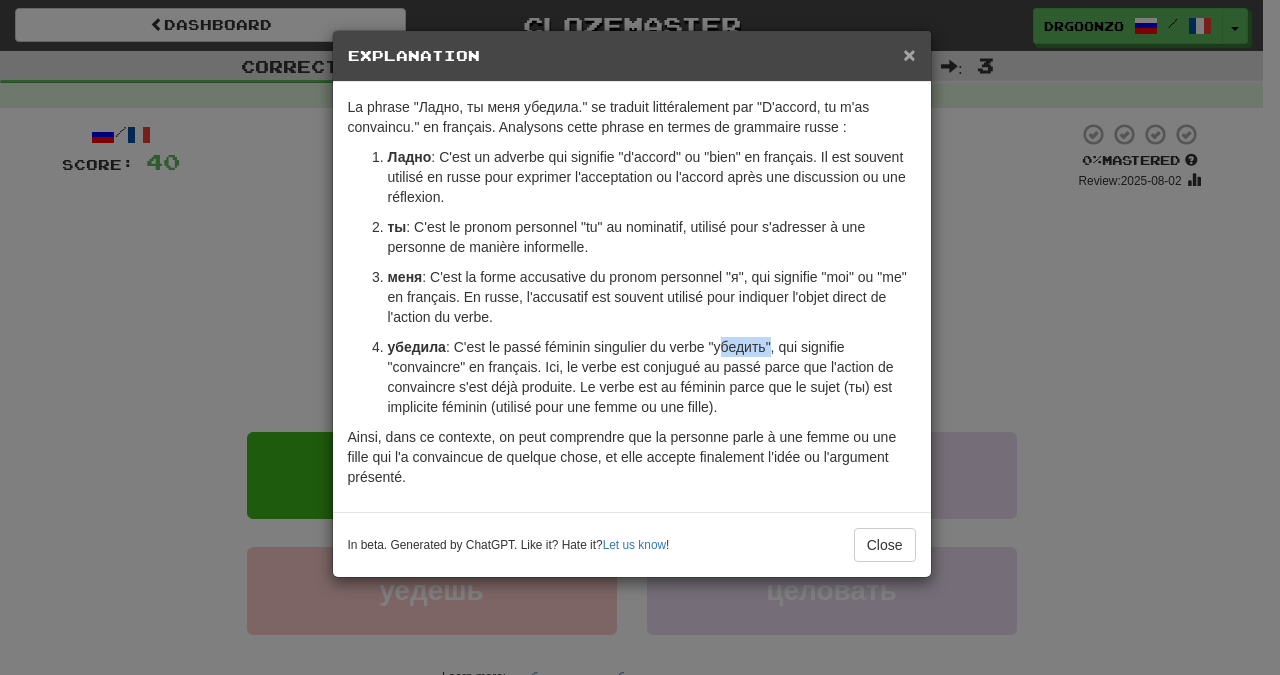 click on "×" at bounding box center [909, 54] 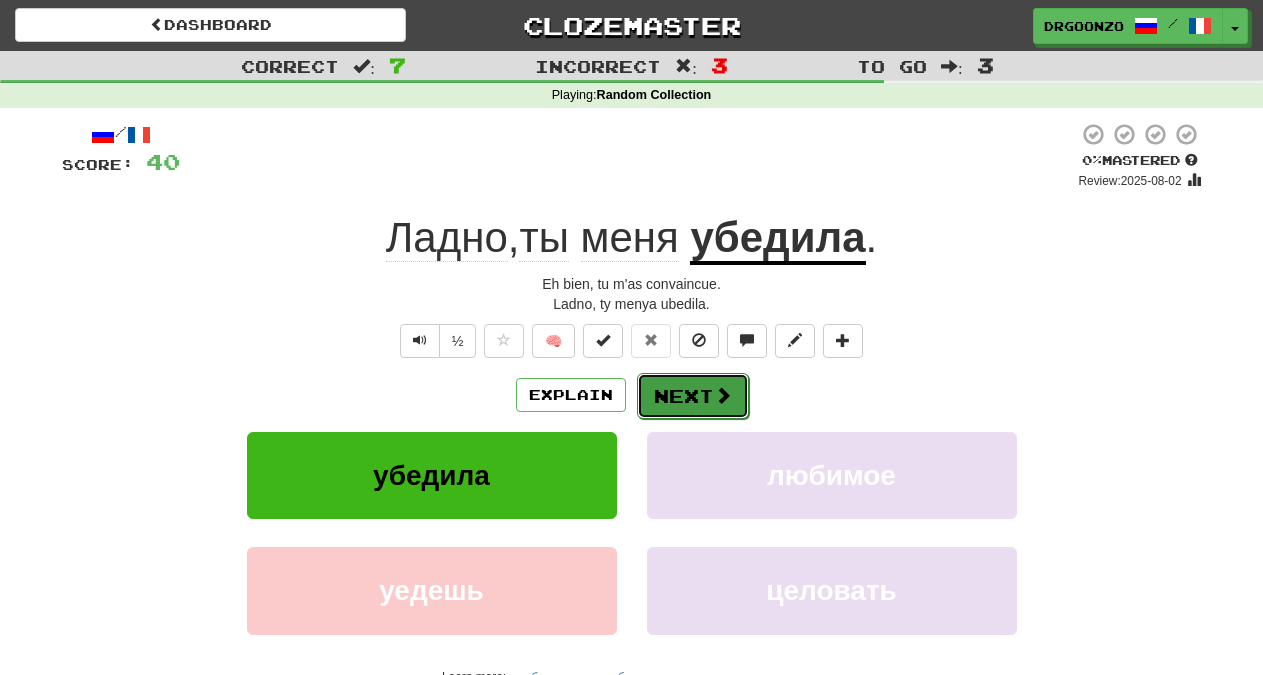 click on "Next" at bounding box center [693, 396] 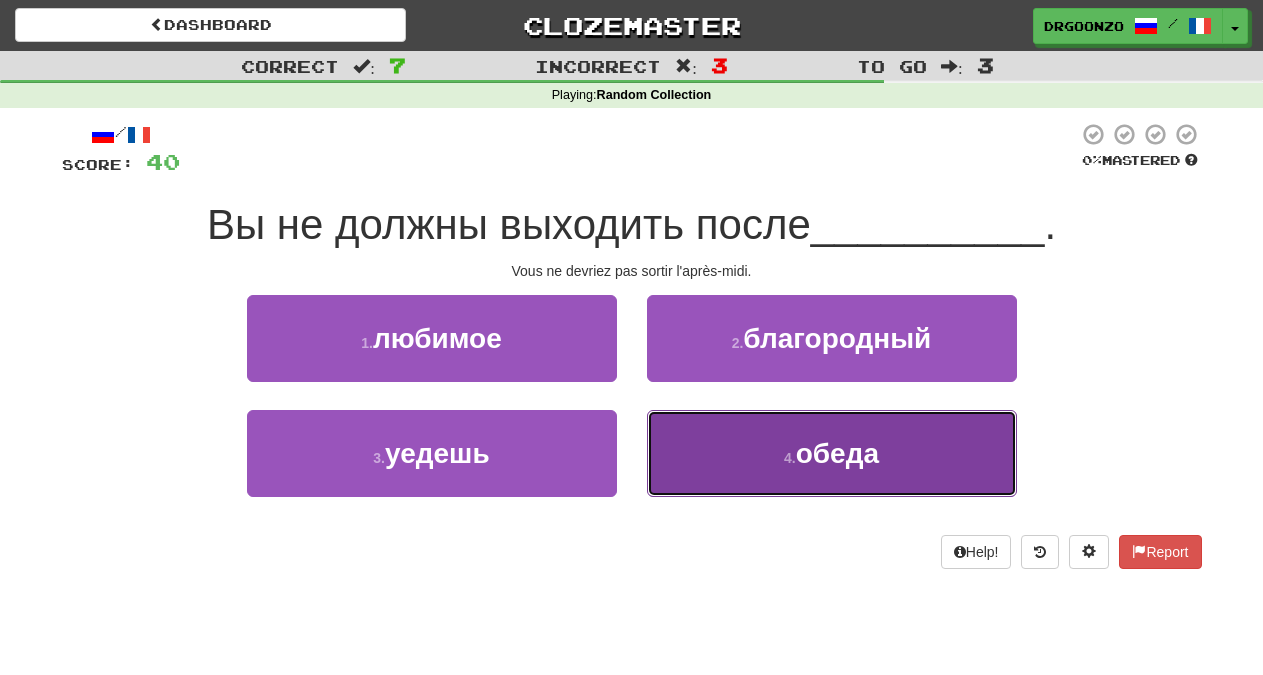 click on "4 .  обеда" at bounding box center [832, 453] 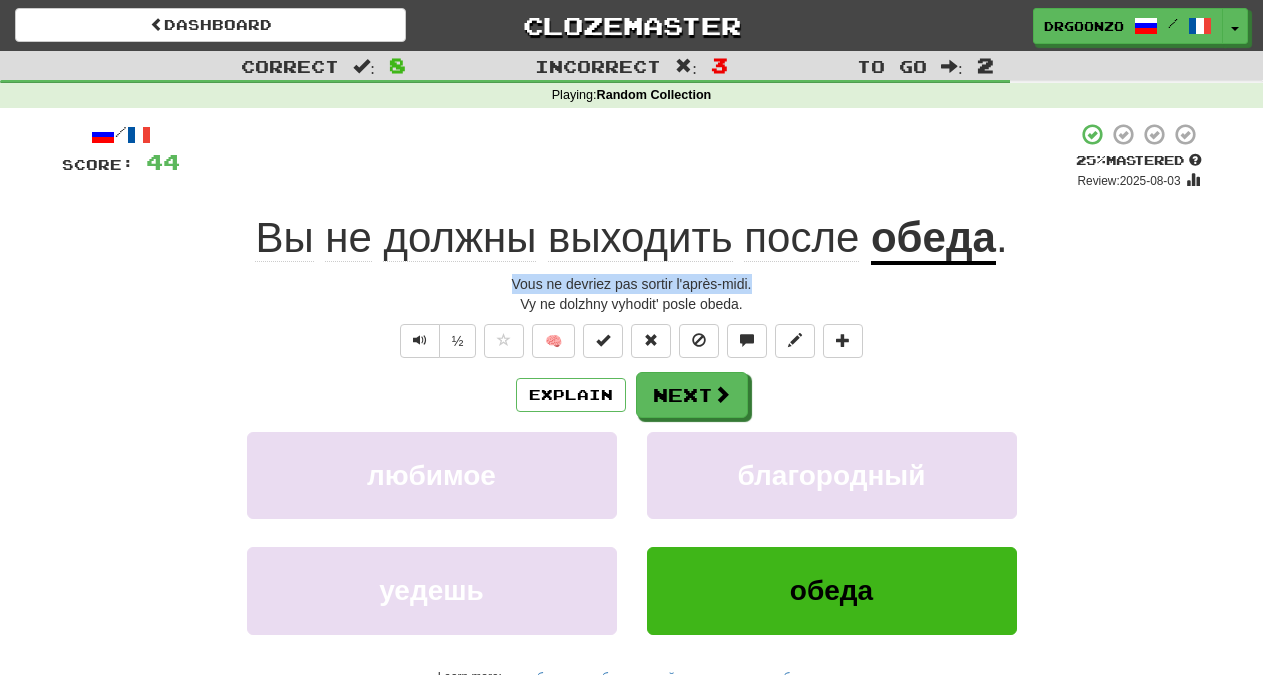 drag, startPoint x: 511, startPoint y: 281, endPoint x: 758, endPoint y: 280, distance: 247.00203 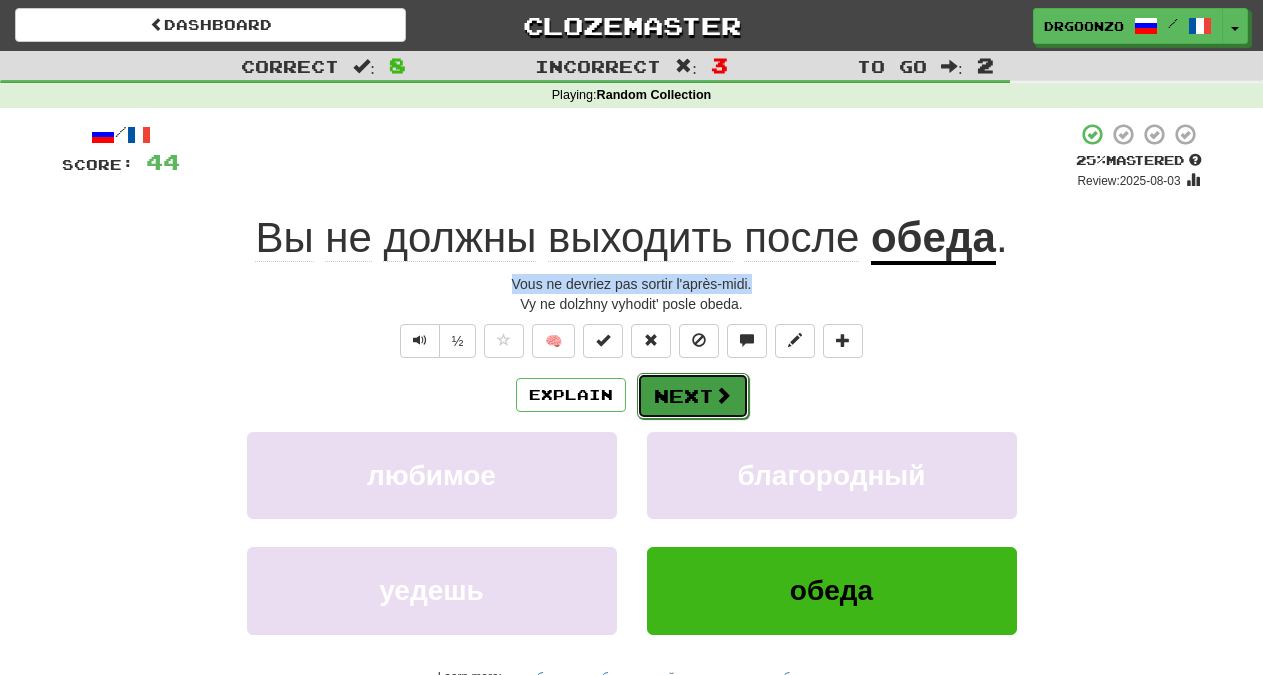 click on "Next" at bounding box center (693, 396) 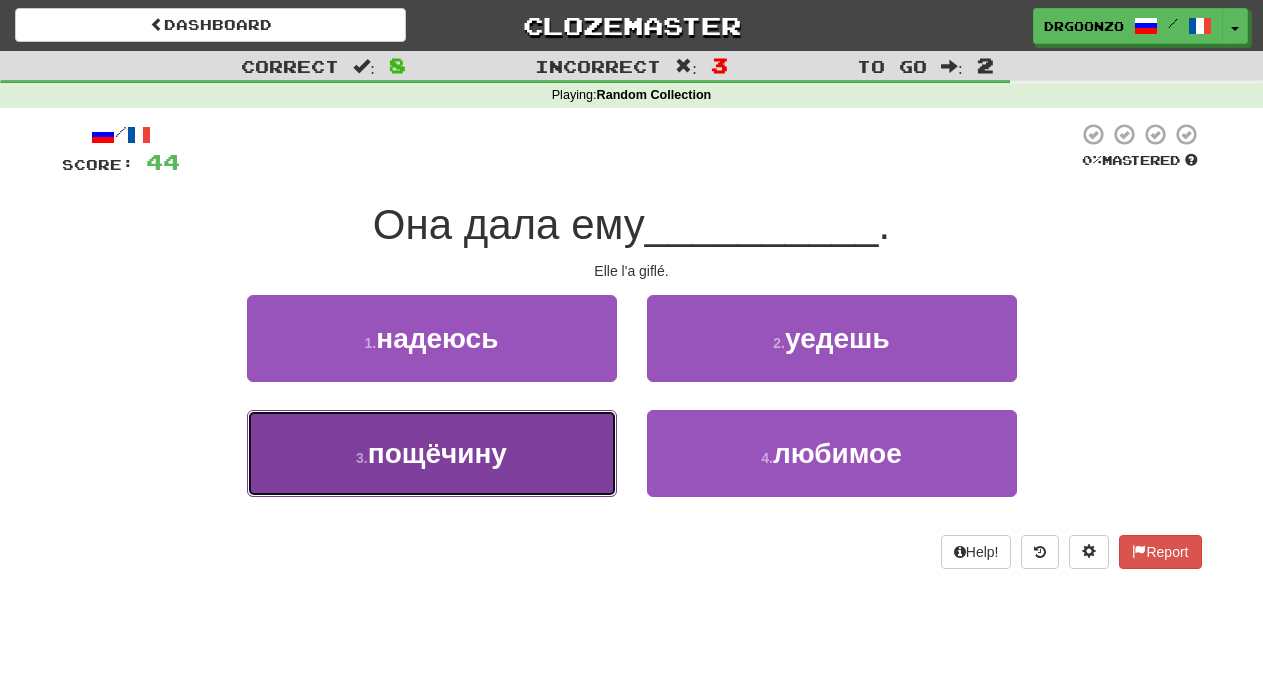 click on "пощёчину" at bounding box center (437, 453) 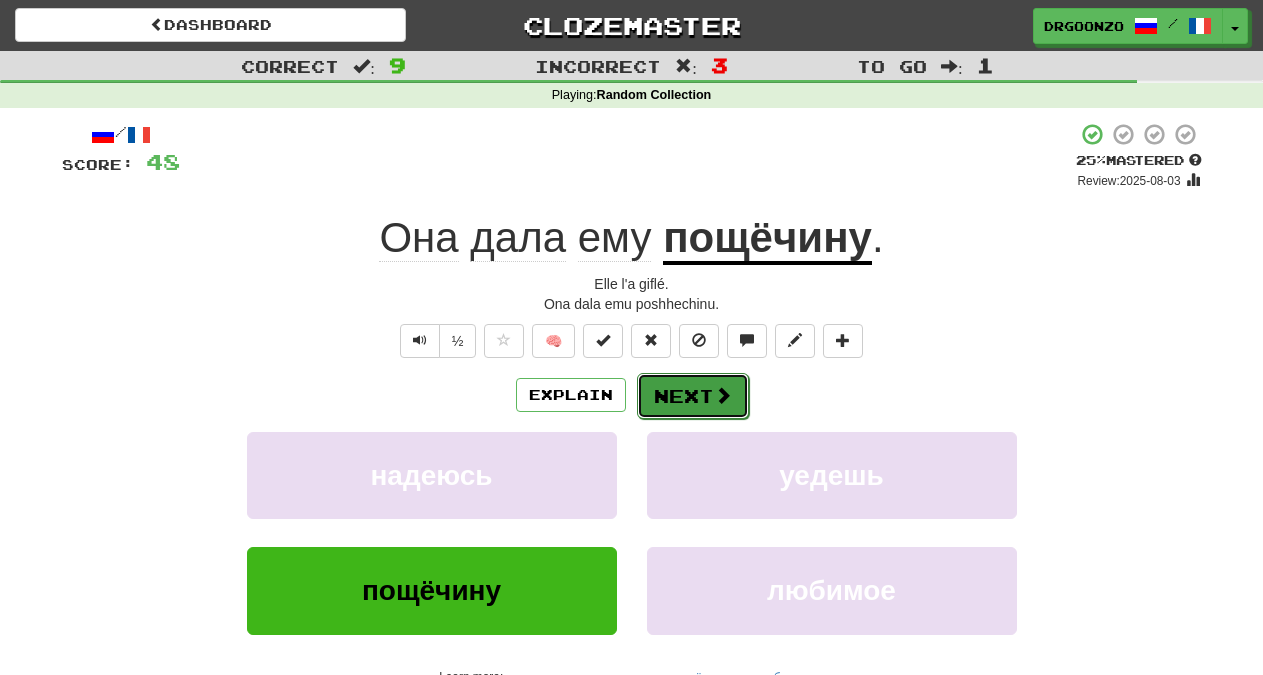 click on "Next" at bounding box center (693, 396) 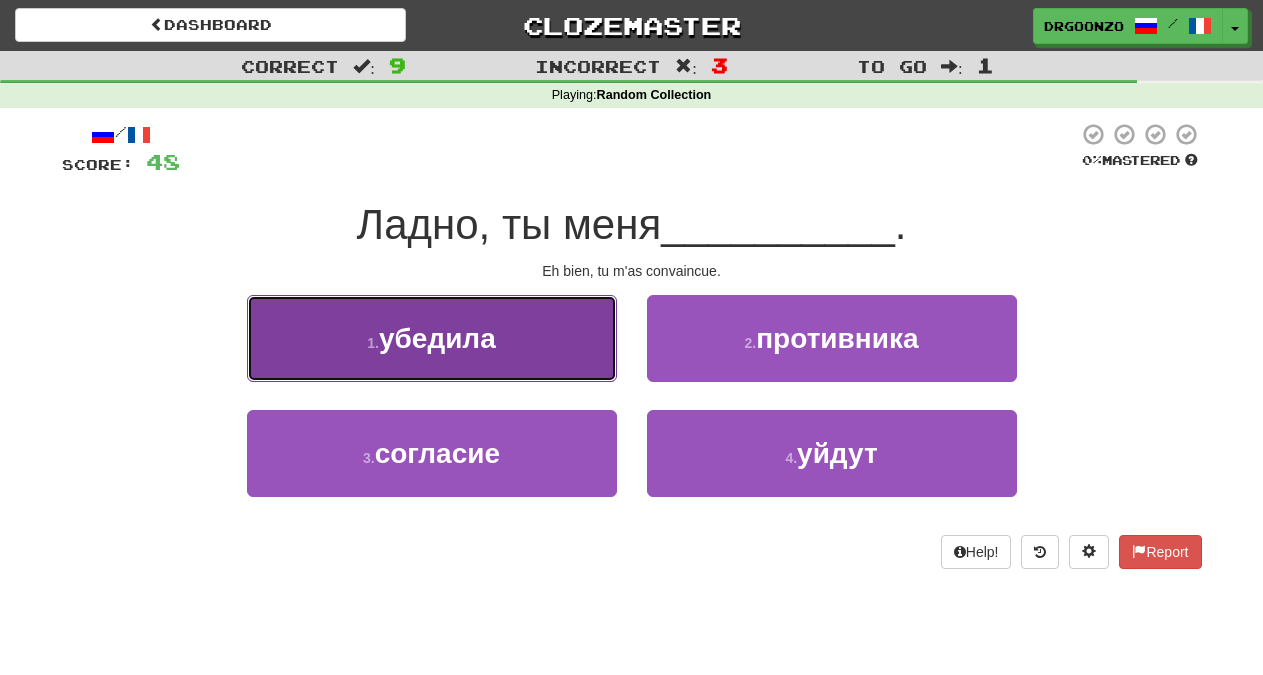 click on "убедила" at bounding box center (437, 338) 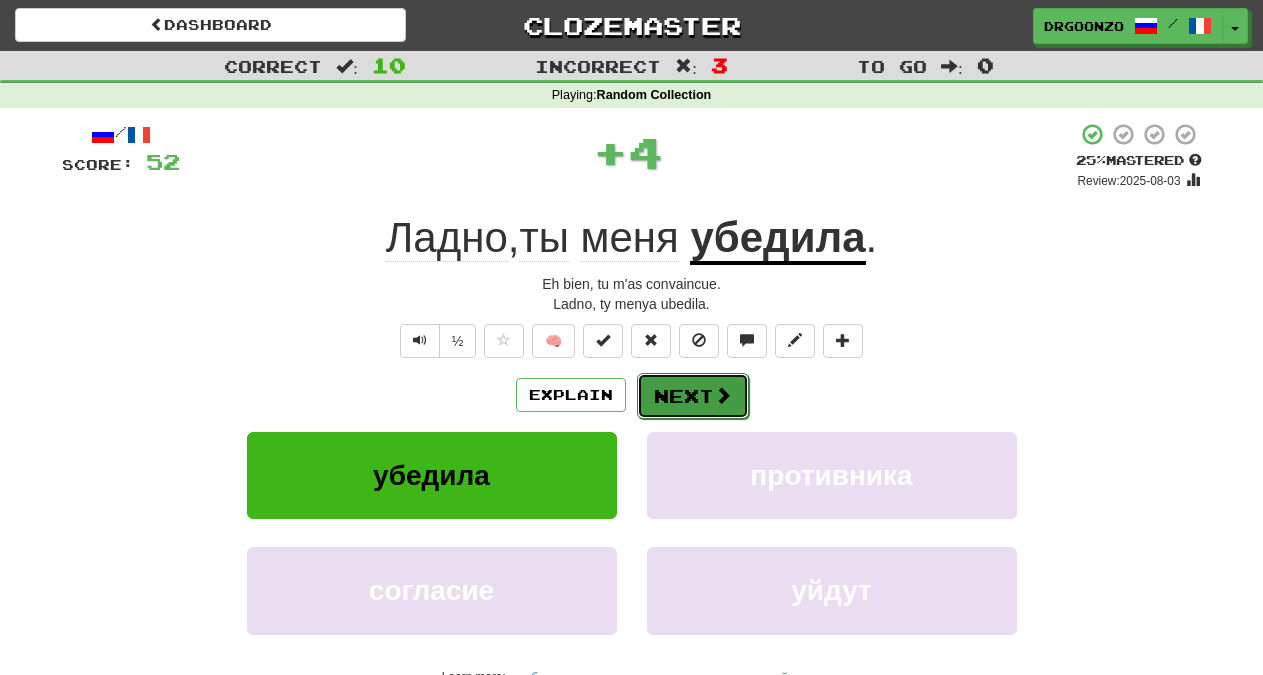 click on "Next" at bounding box center (693, 396) 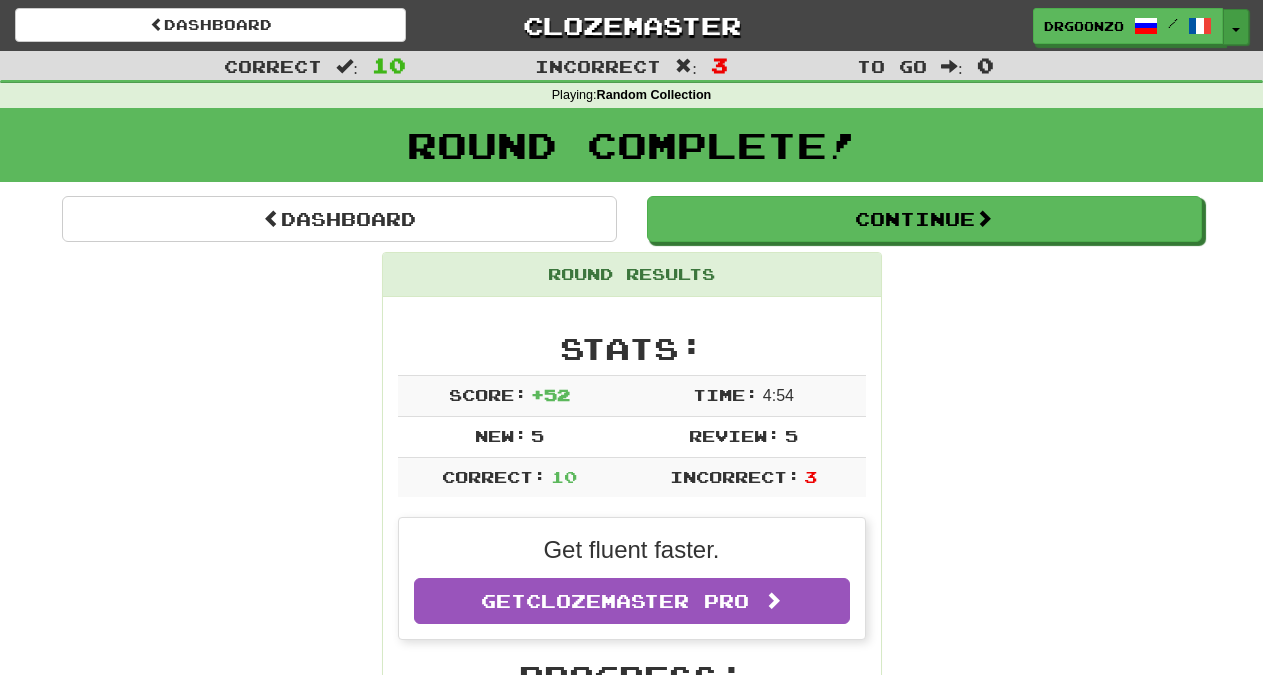 click on "Toggle Dropdown" at bounding box center [1236, 27] 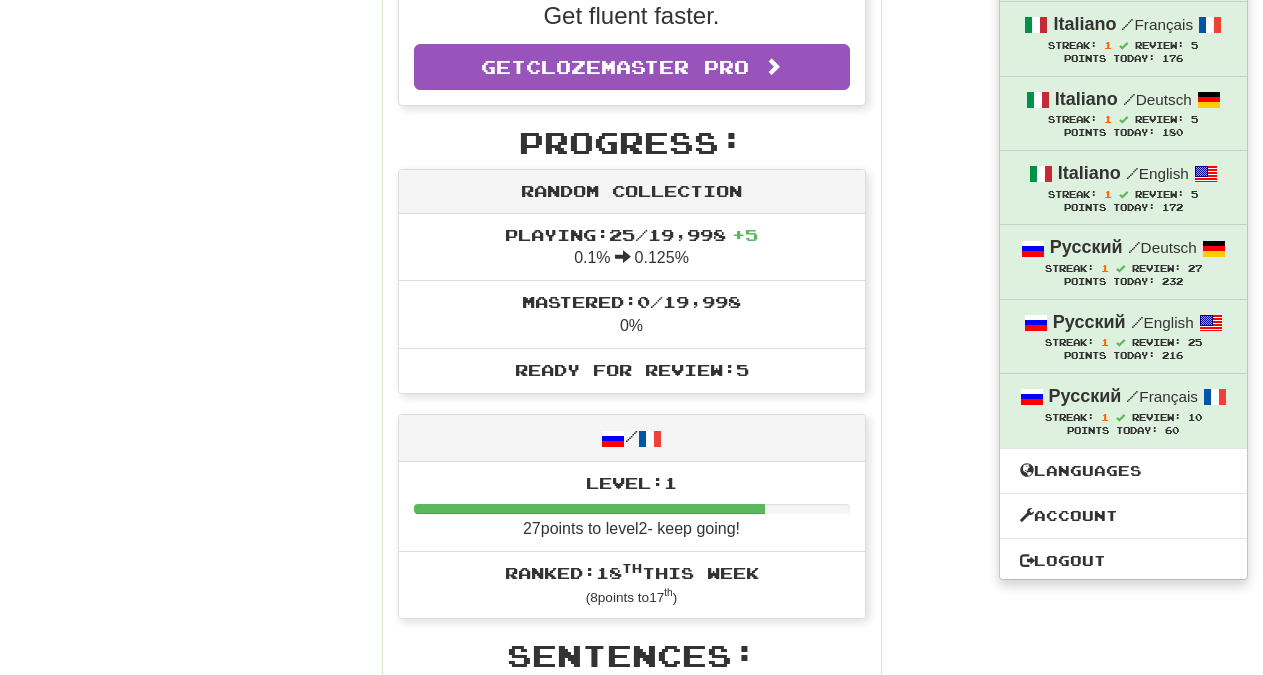 scroll, scrollTop: 612, scrollLeft: 0, axis: vertical 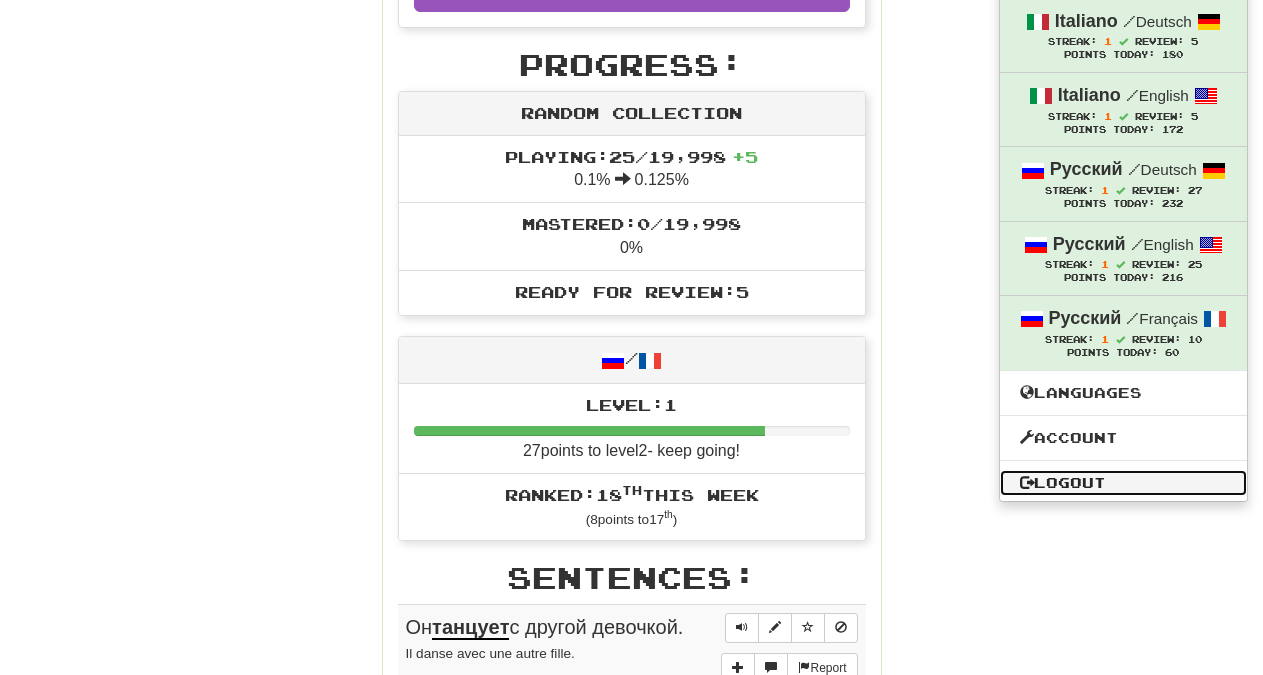 click on "Logout" at bounding box center [1123, 483] 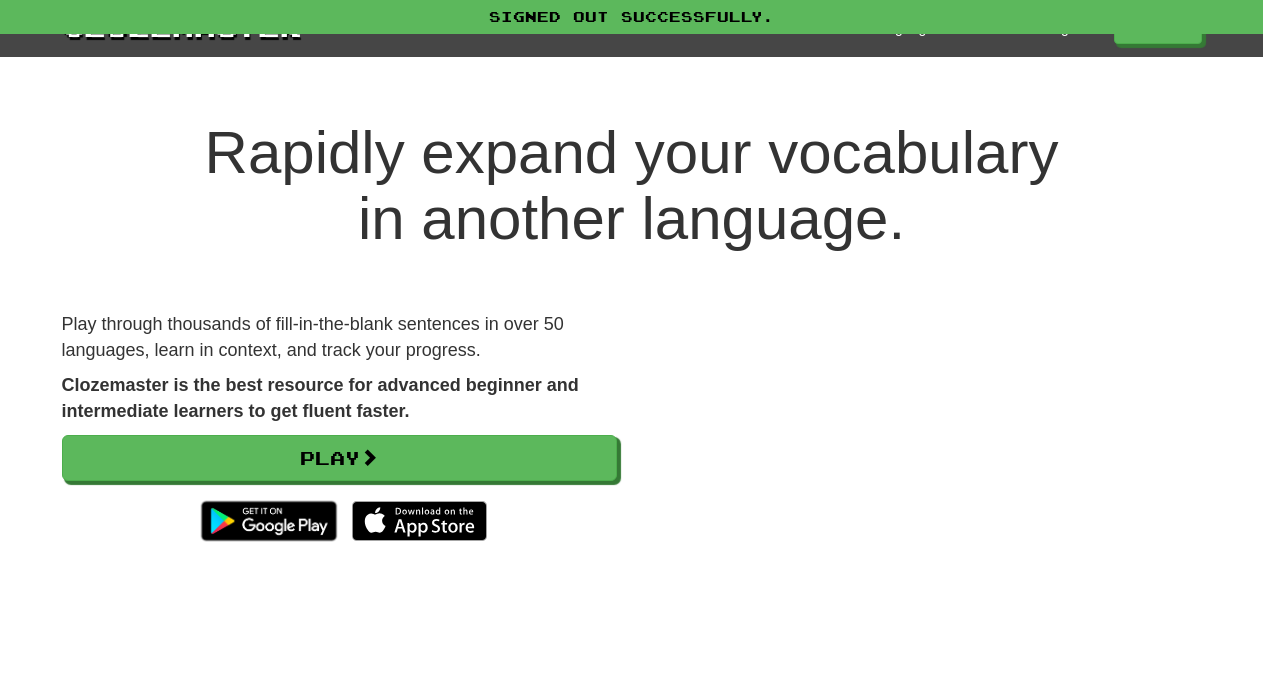 scroll, scrollTop: 0, scrollLeft: 0, axis: both 